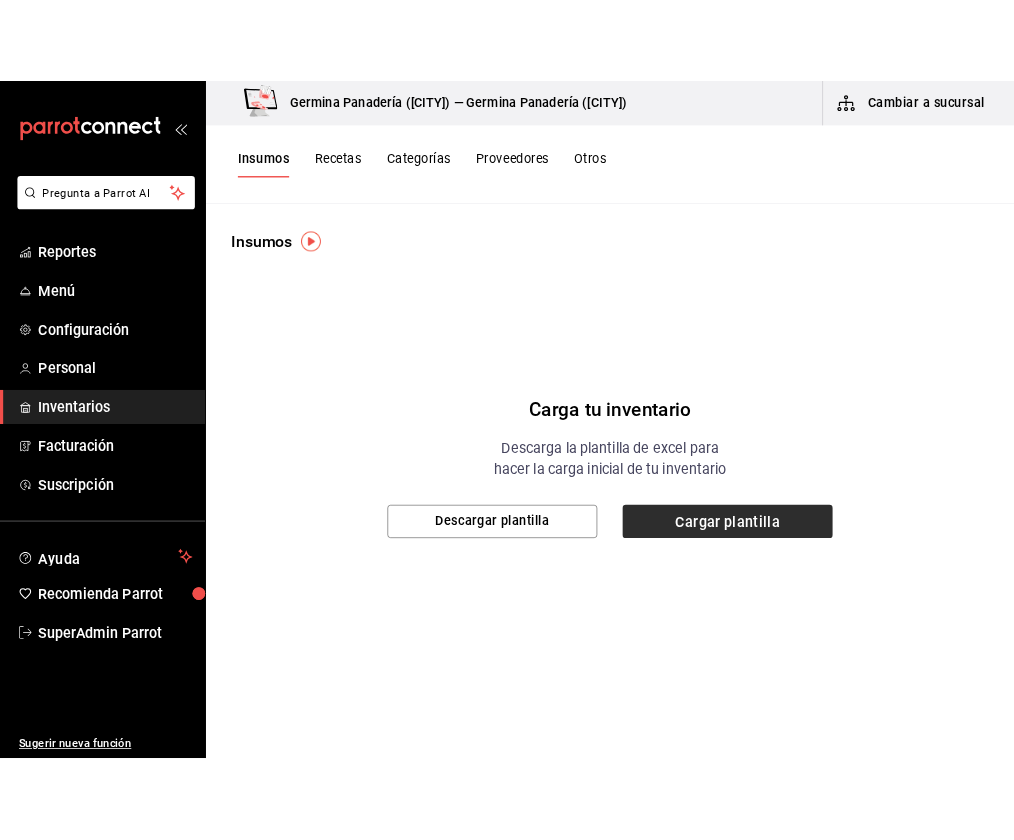 scroll, scrollTop: 0, scrollLeft: 0, axis: both 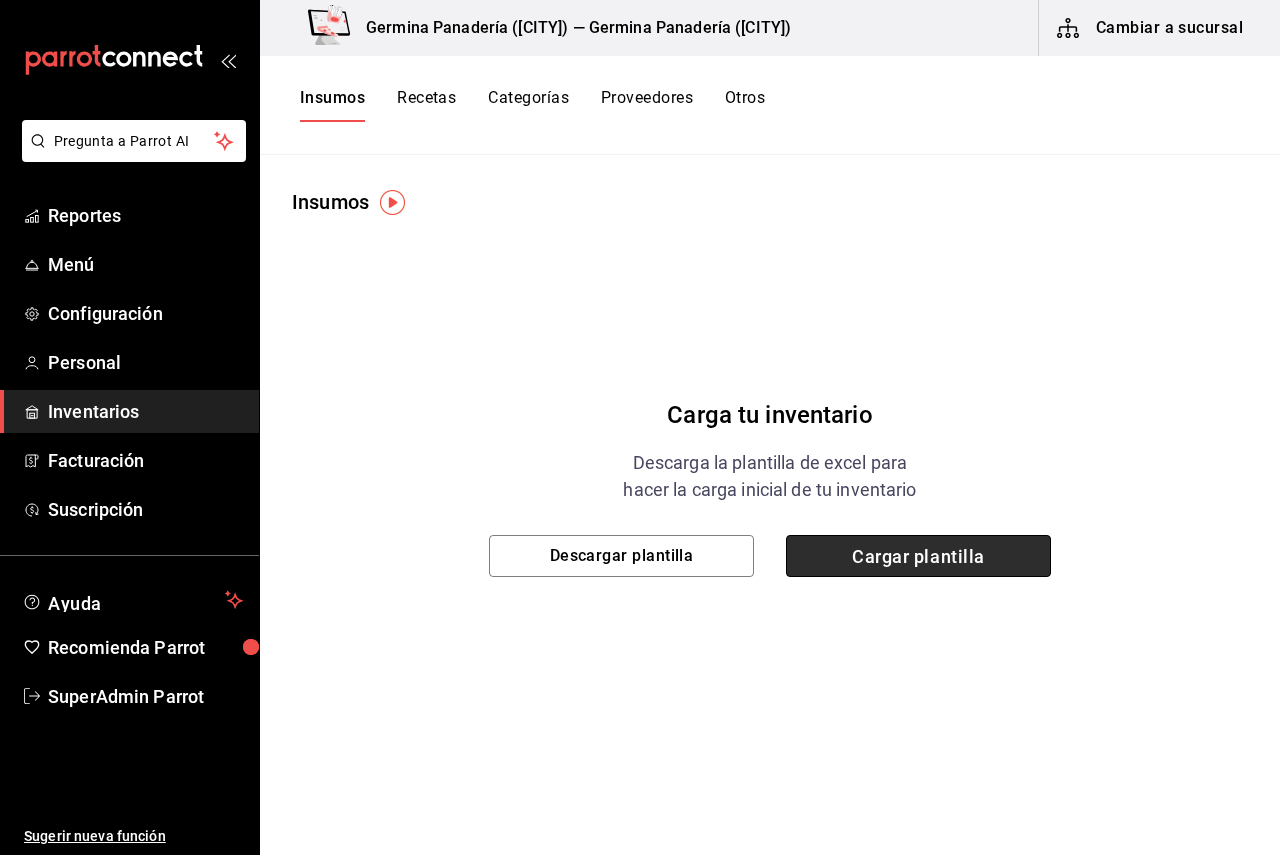 click on "Cargar plantilla" at bounding box center [918, 556] 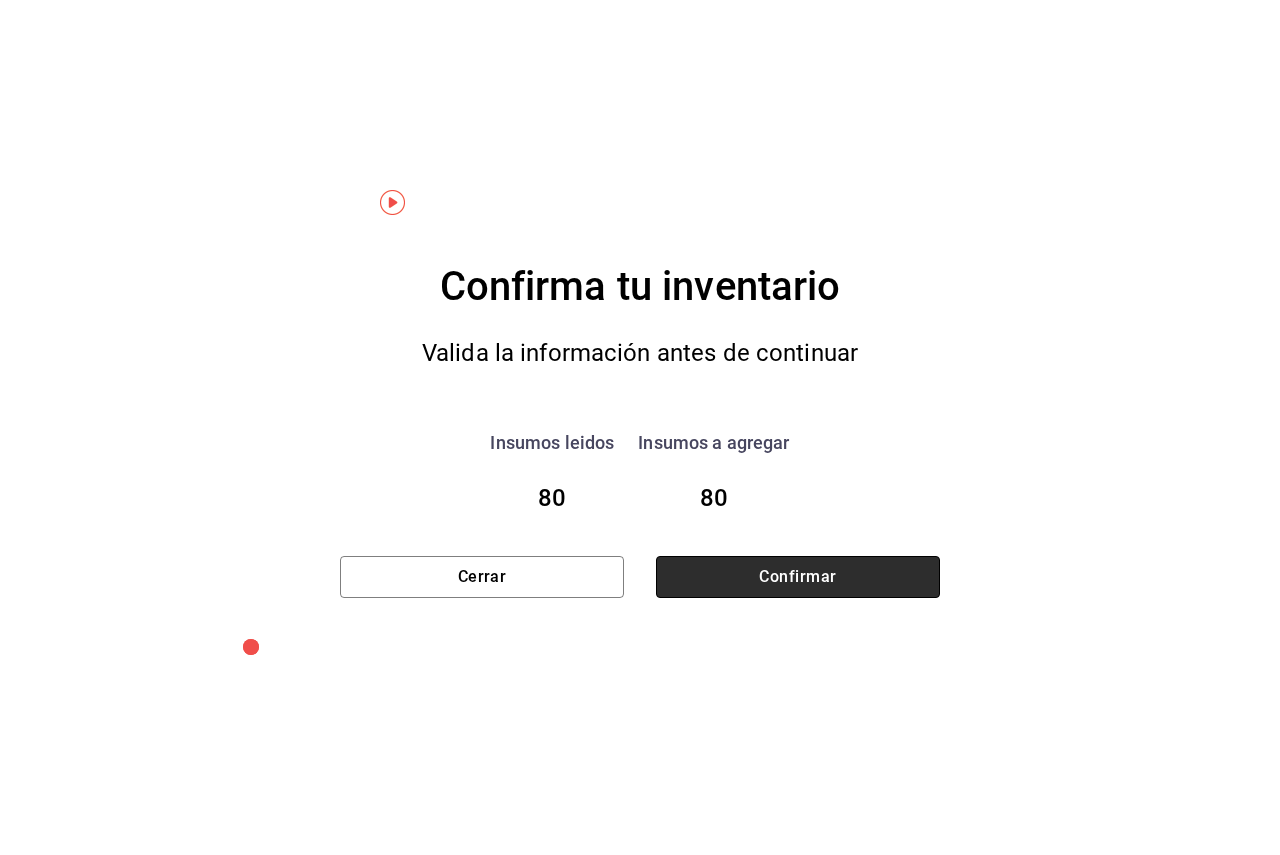 click on "Confirmar" at bounding box center [798, 577] 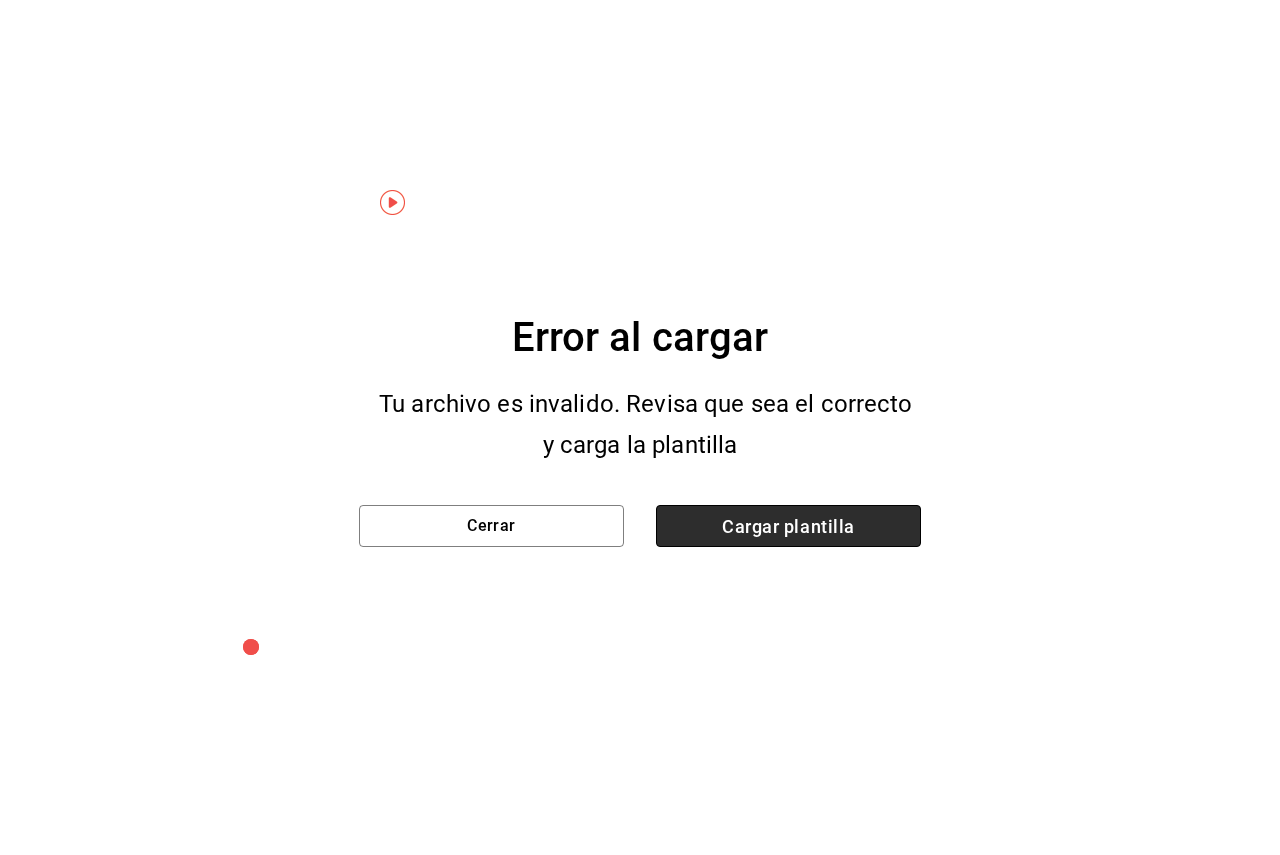 click on "Cargar plantilla" at bounding box center [788, 526] 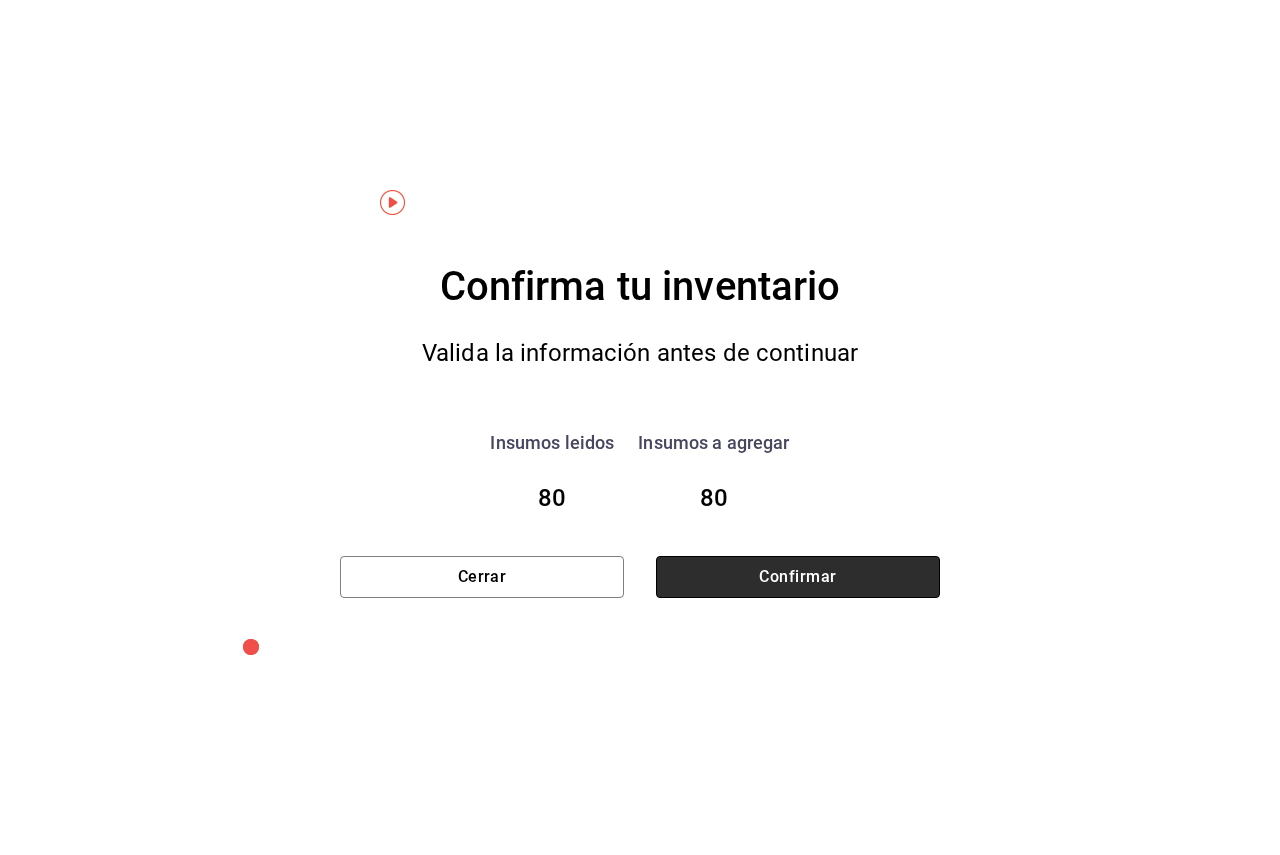 click on "Confirmar" at bounding box center [798, 577] 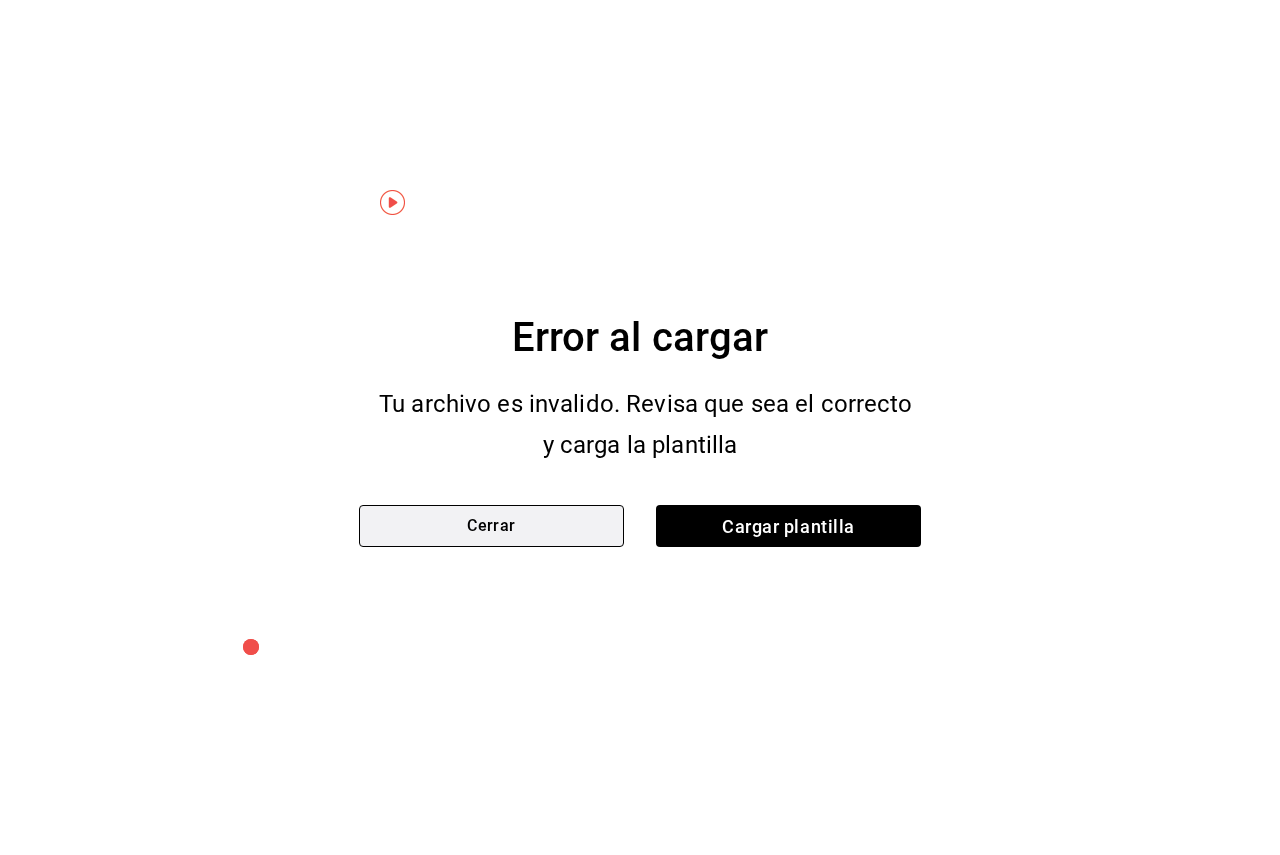 click on "Cerrar" at bounding box center [491, 526] 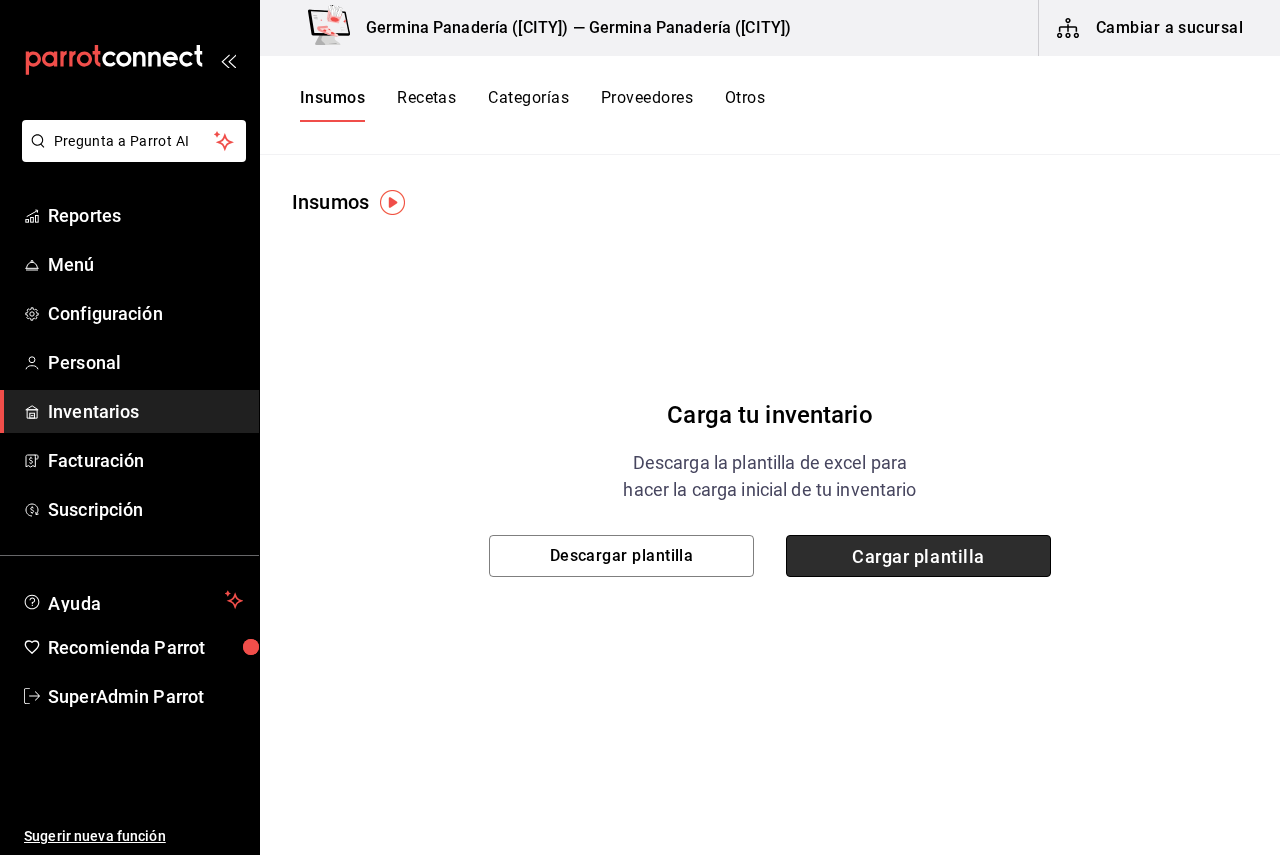click on "Cargar plantilla" at bounding box center (918, 556) 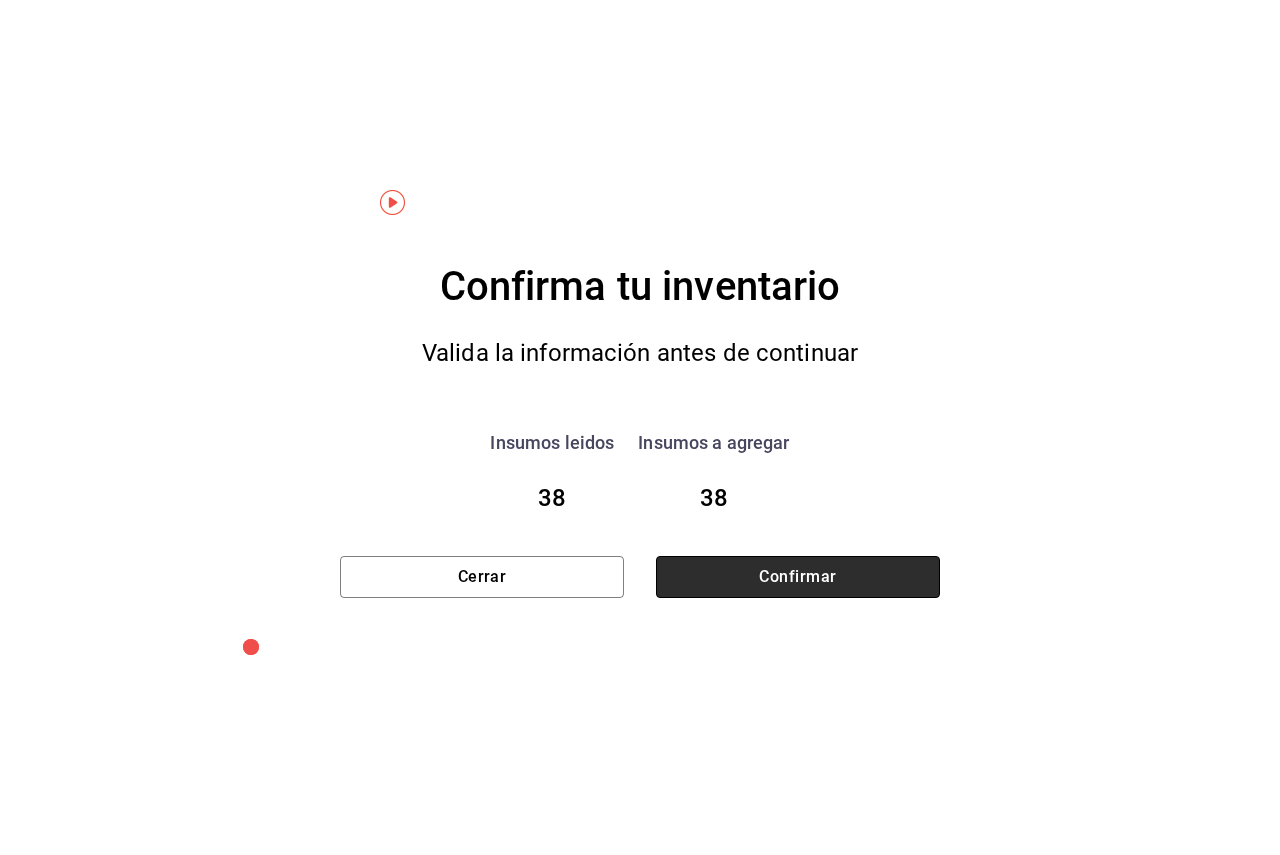 click on "Confirmar" at bounding box center [798, 577] 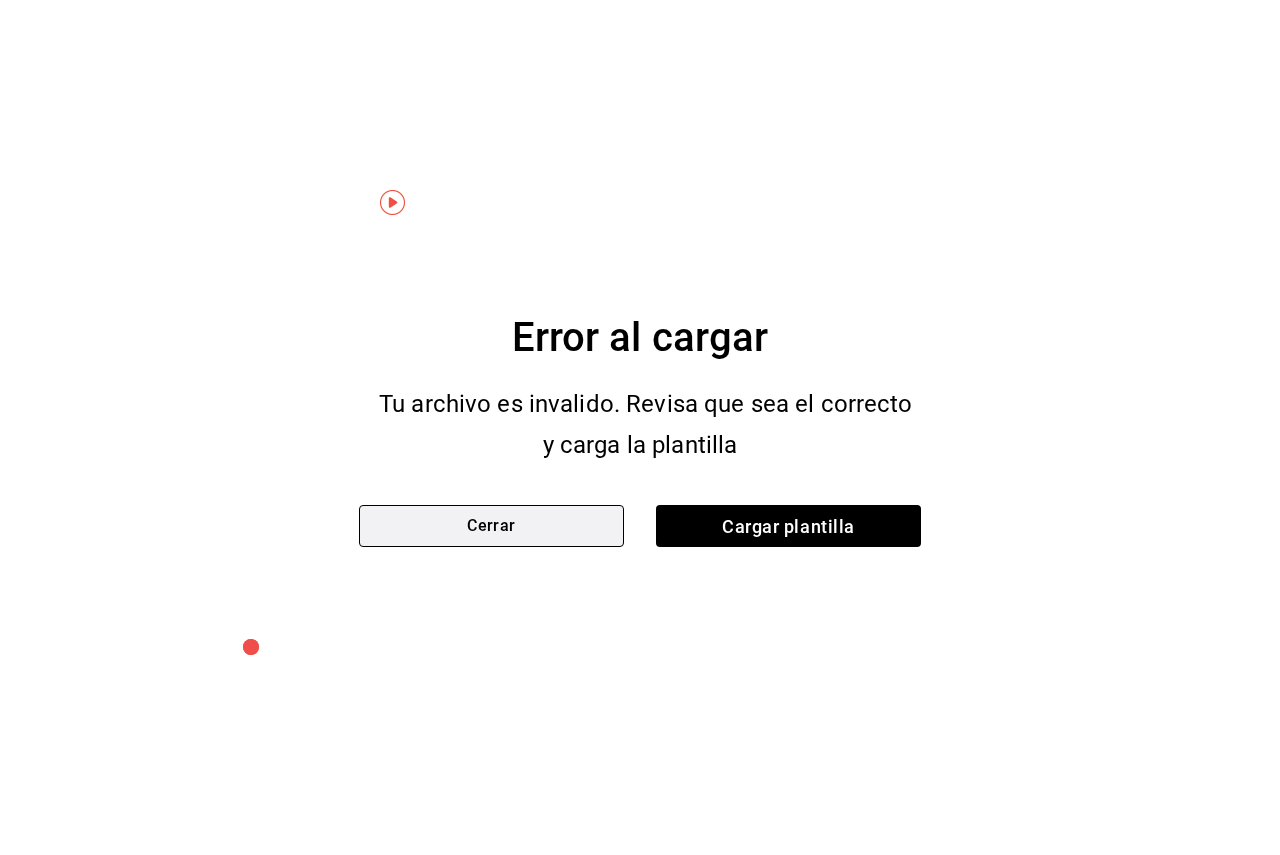 click on "Cerrar" at bounding box center (491, 526) 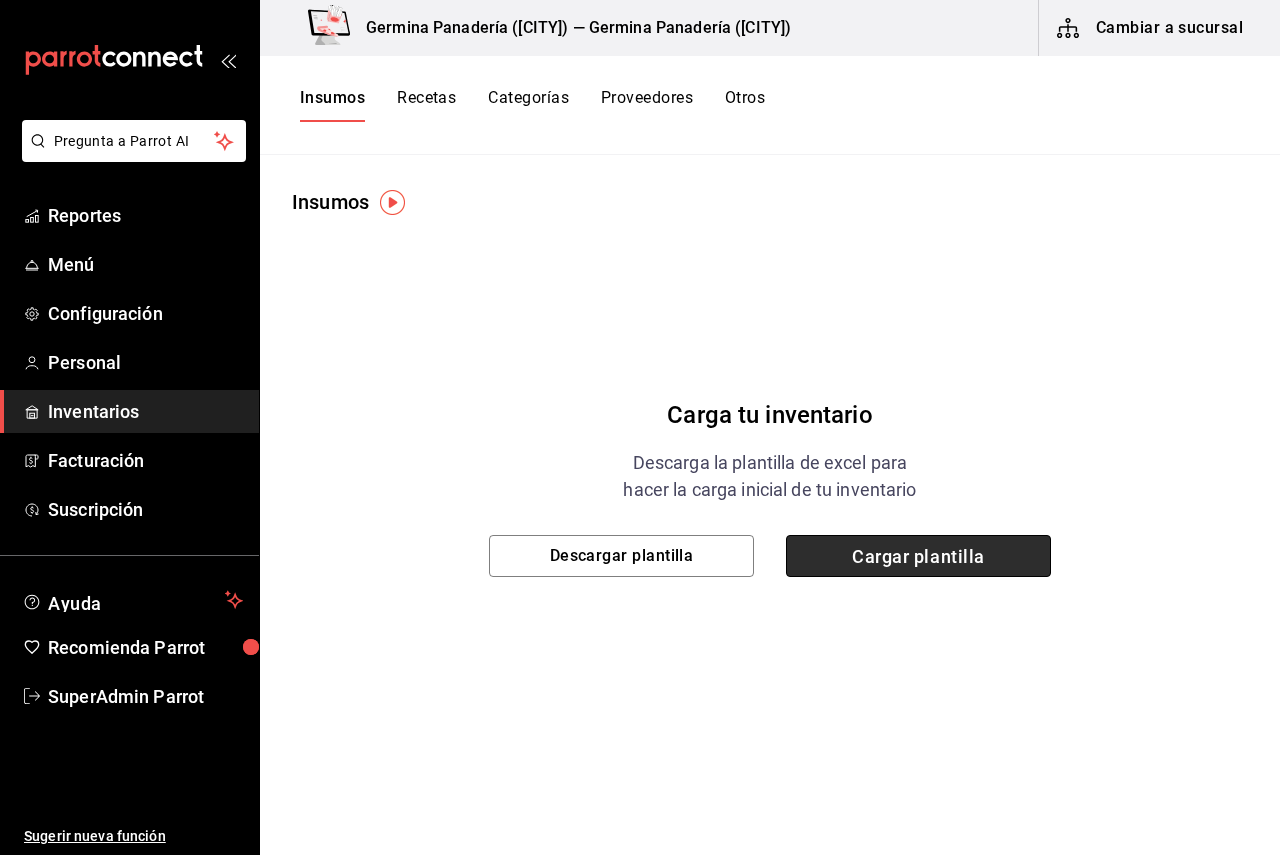 click on "Cargar plantilla" at bounding box center (918, 556) 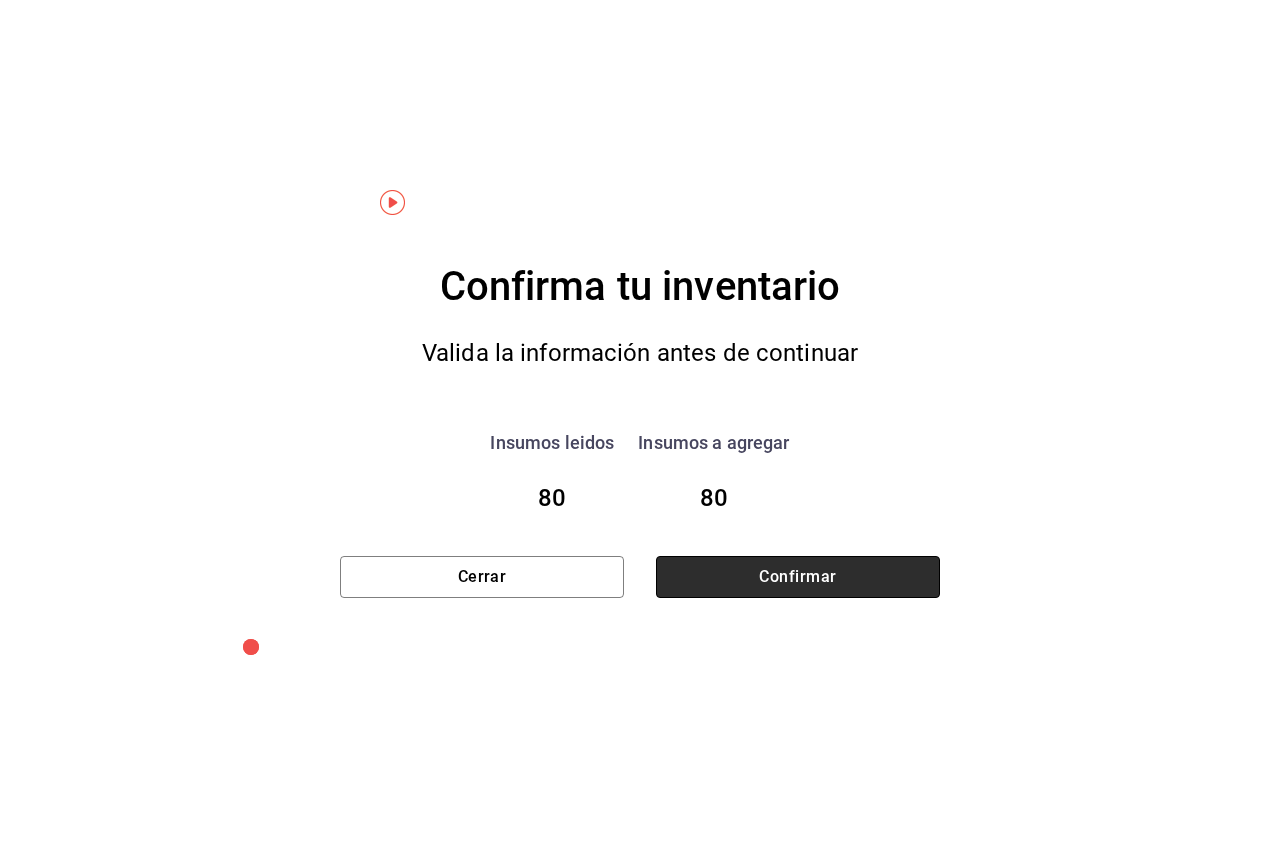 click on "Confirmar" at bounding box center [798, 577] 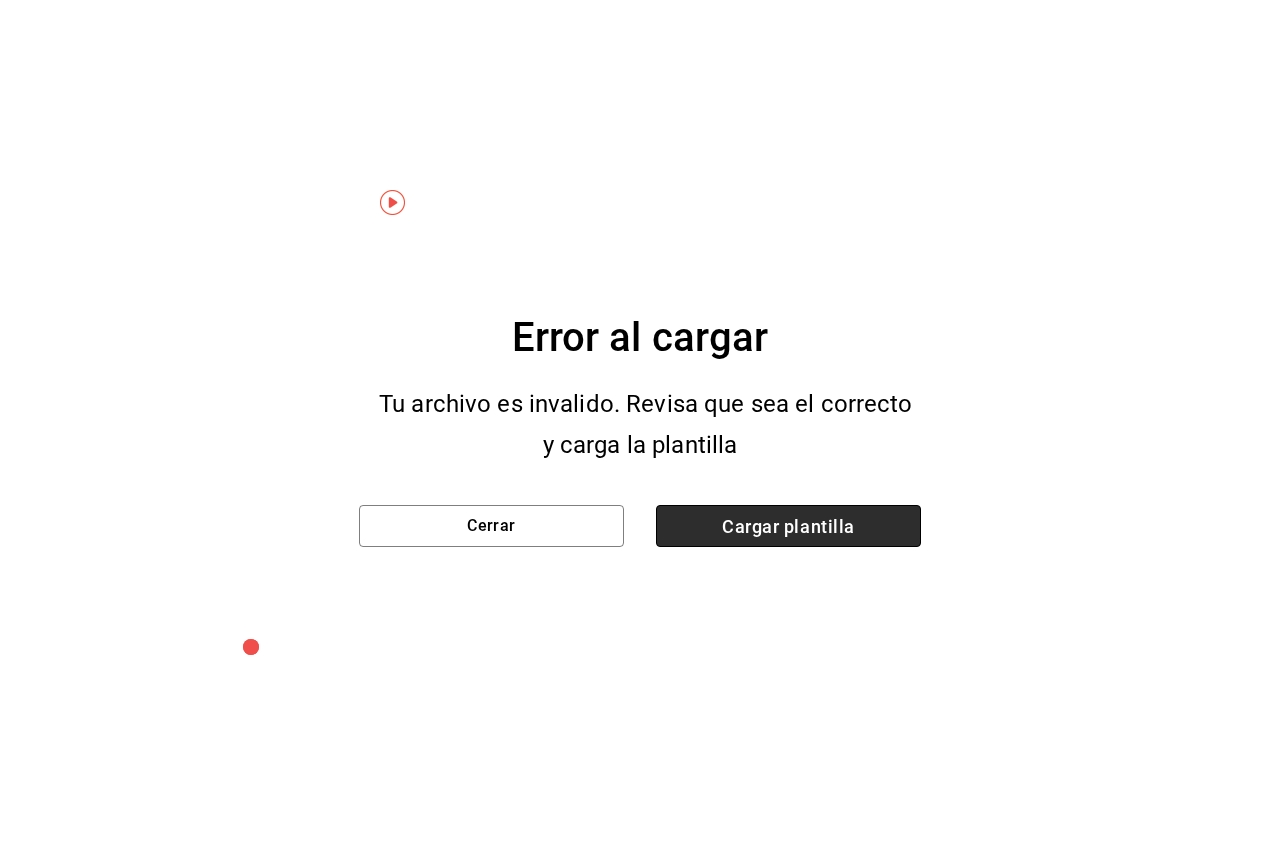 click on "Cargar plantilla" at bounding box center (788, 526) 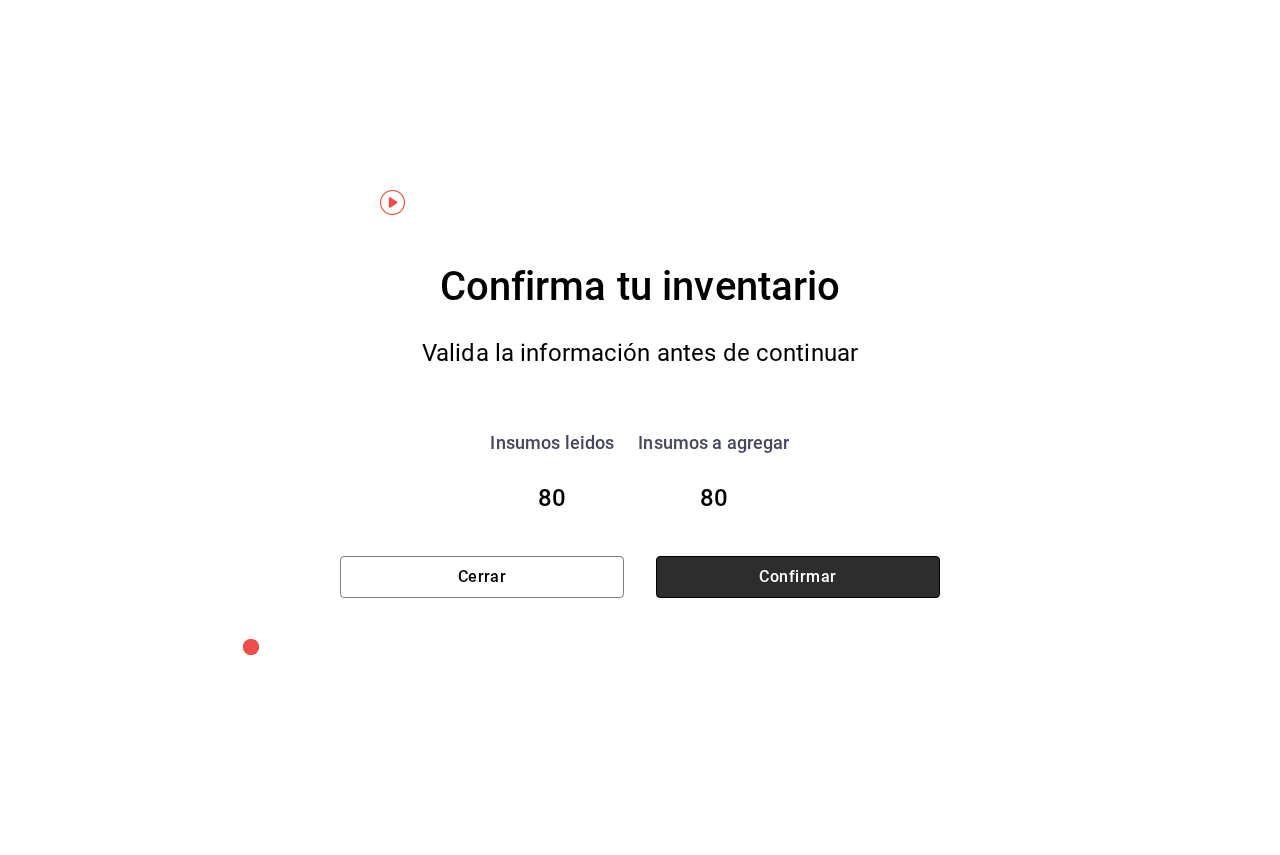 click on "Confirmar" at bounding box center (798, 577) 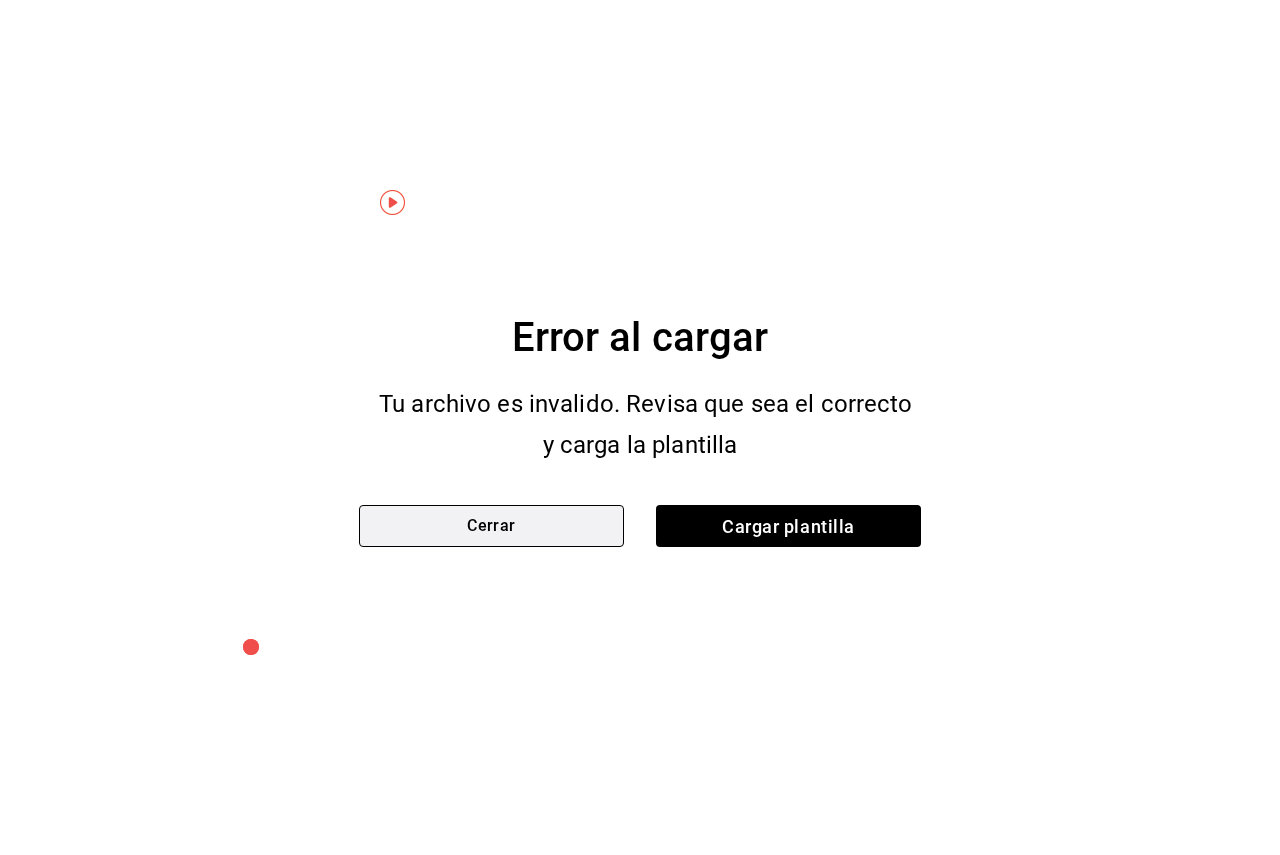 click on "Cerrar" at bounding box center [491, 526] 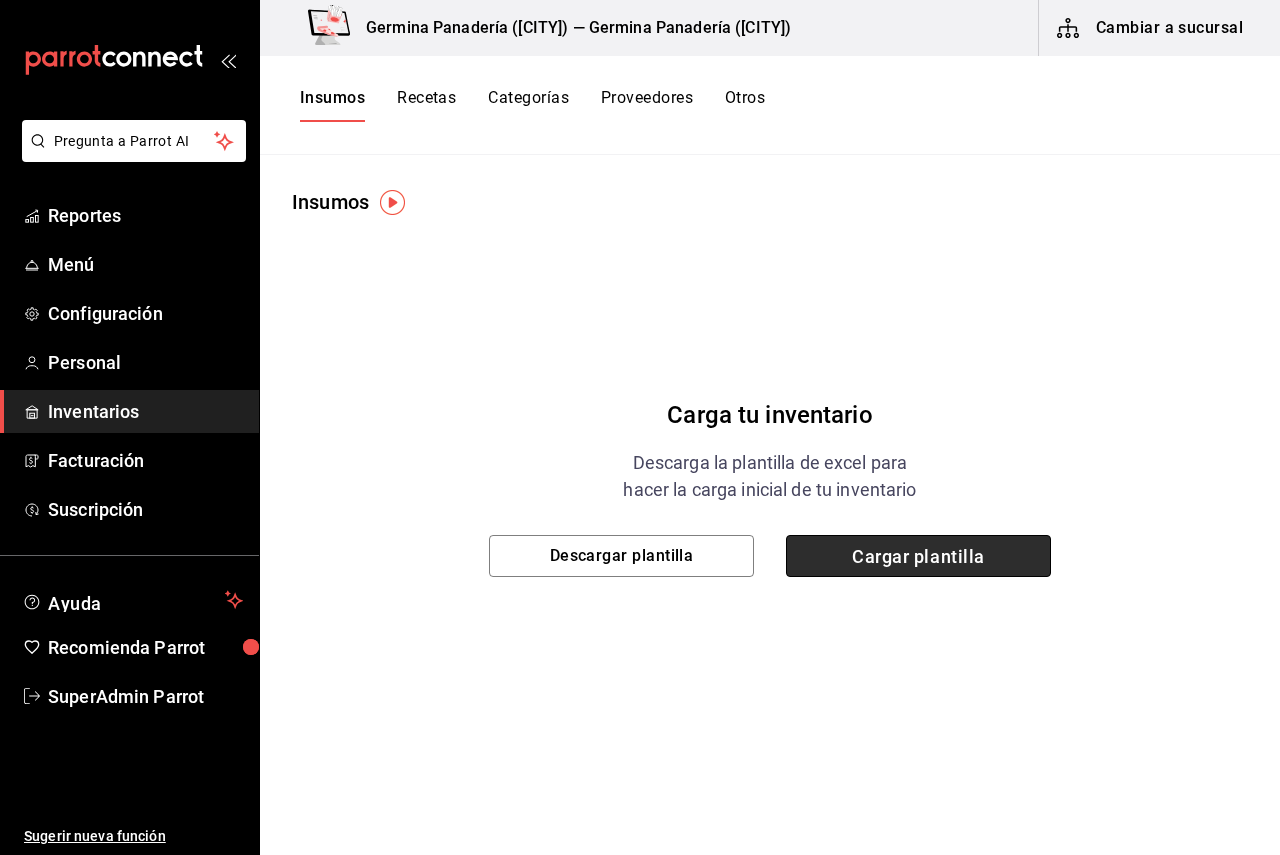 click on "Cargar plantilla" at bounding box center [918, 556] 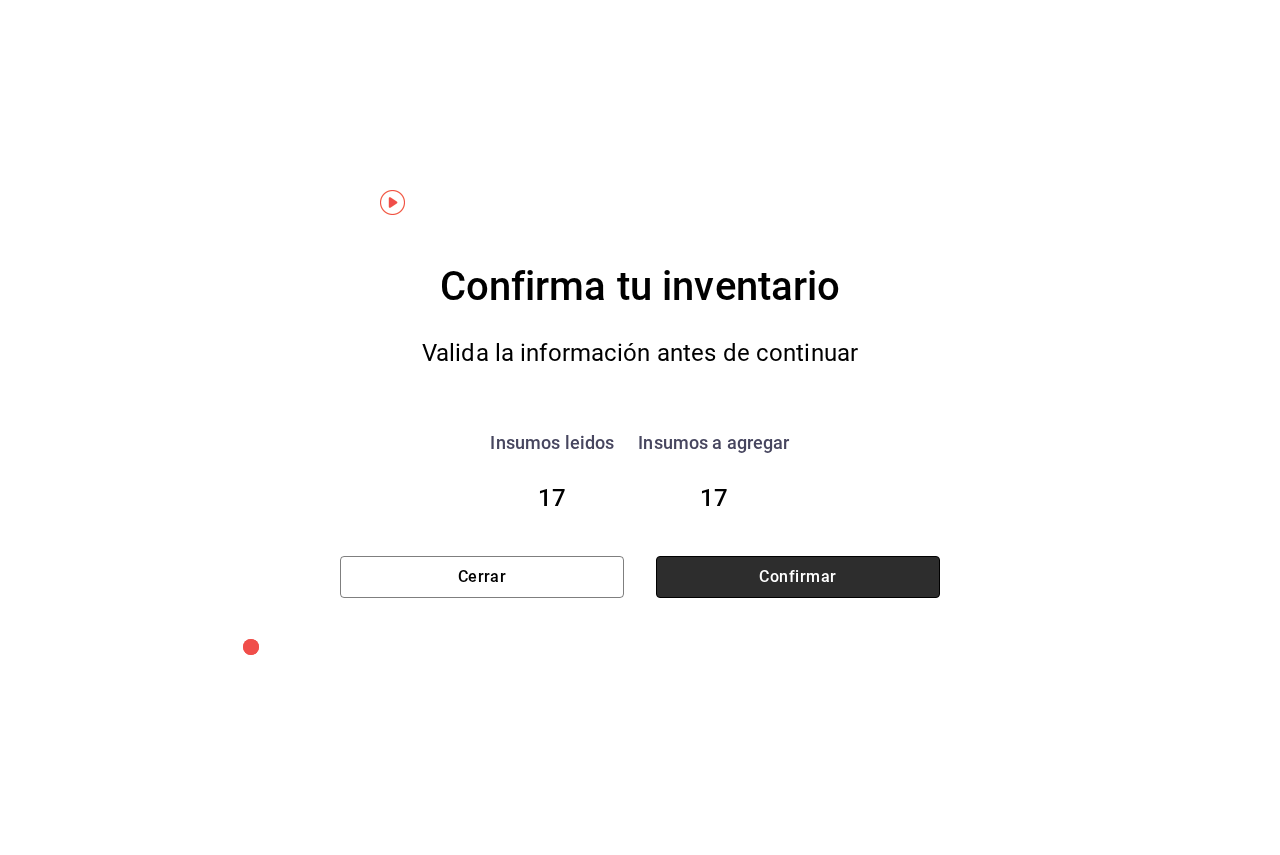 click on "Confirmar" at bounding box center [798, 577] 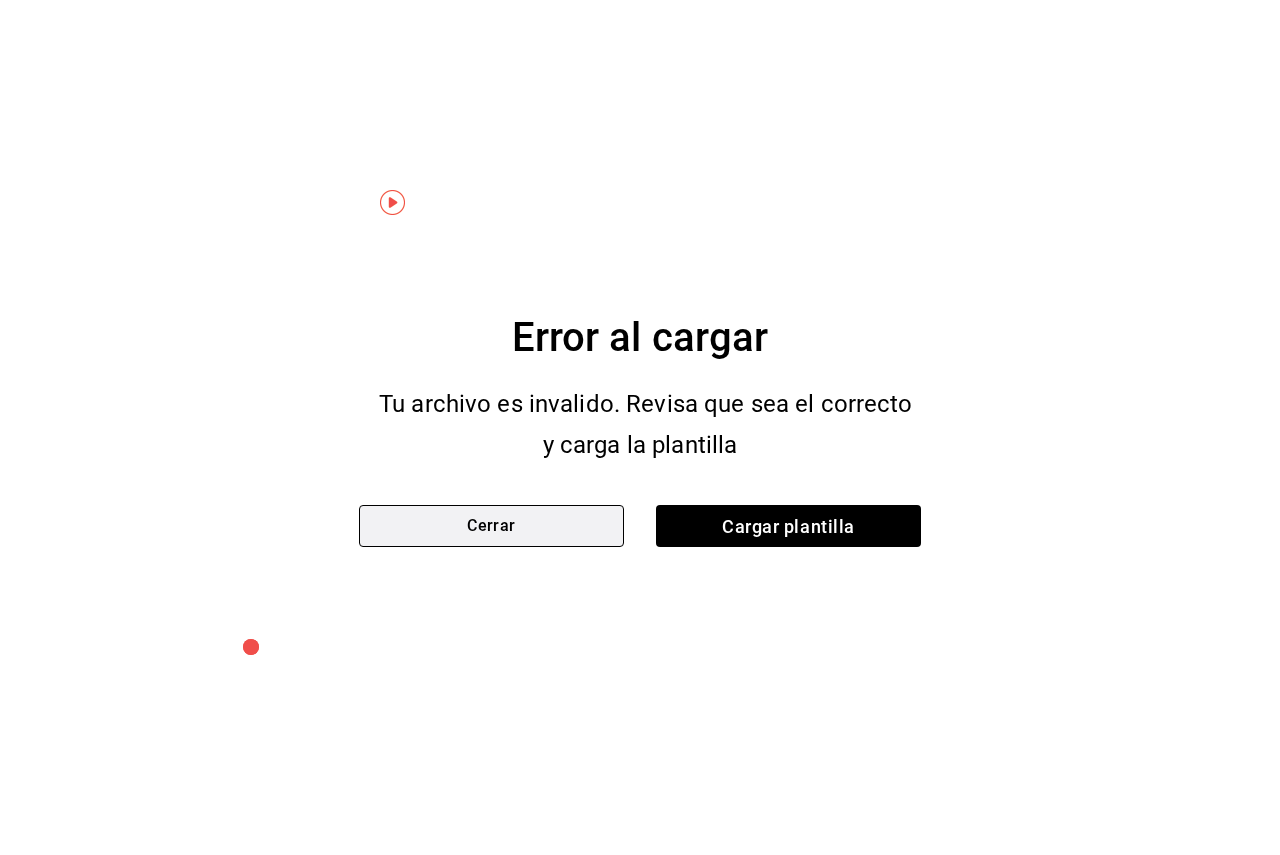 click on "Cerrar" at bounding box center [491, 526] 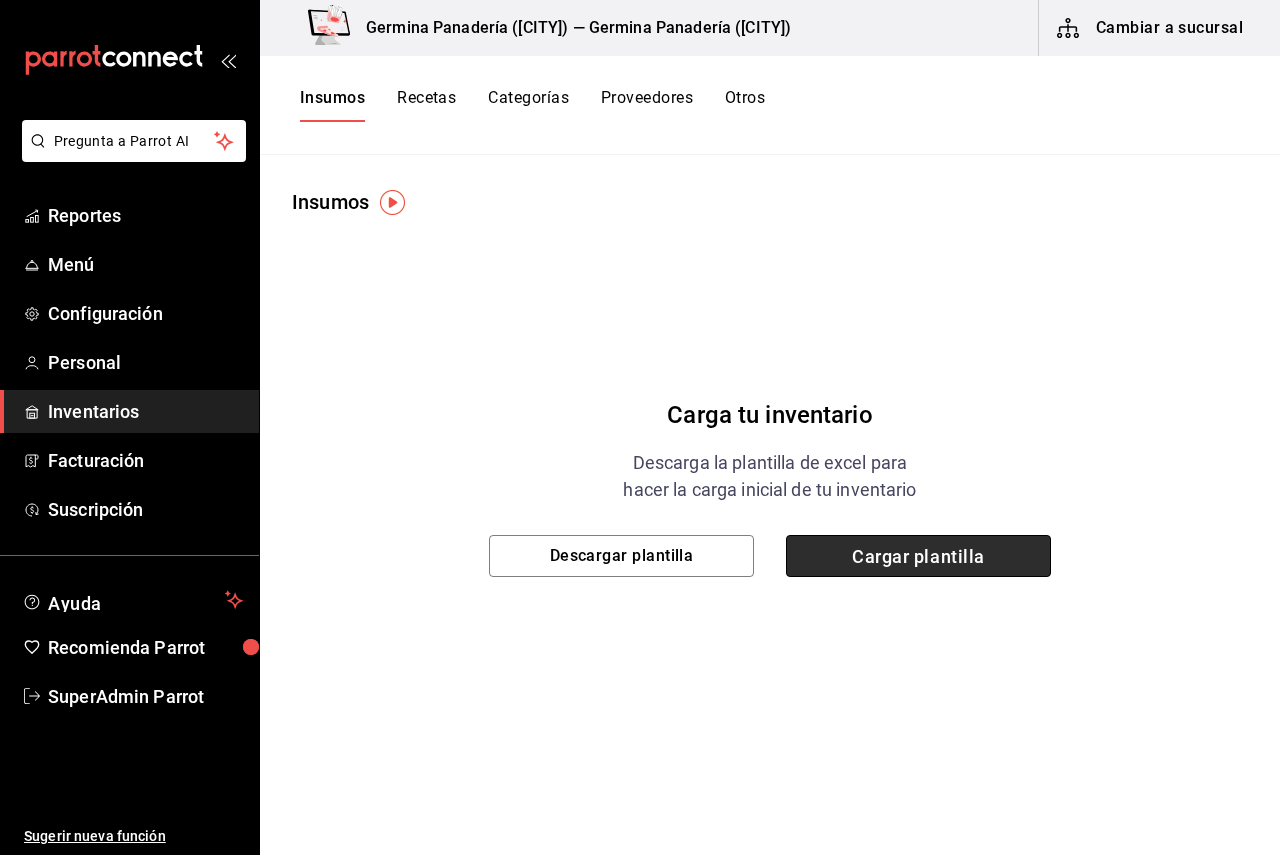 click on "Cargar plantilla" at bounding box center [918, 556] 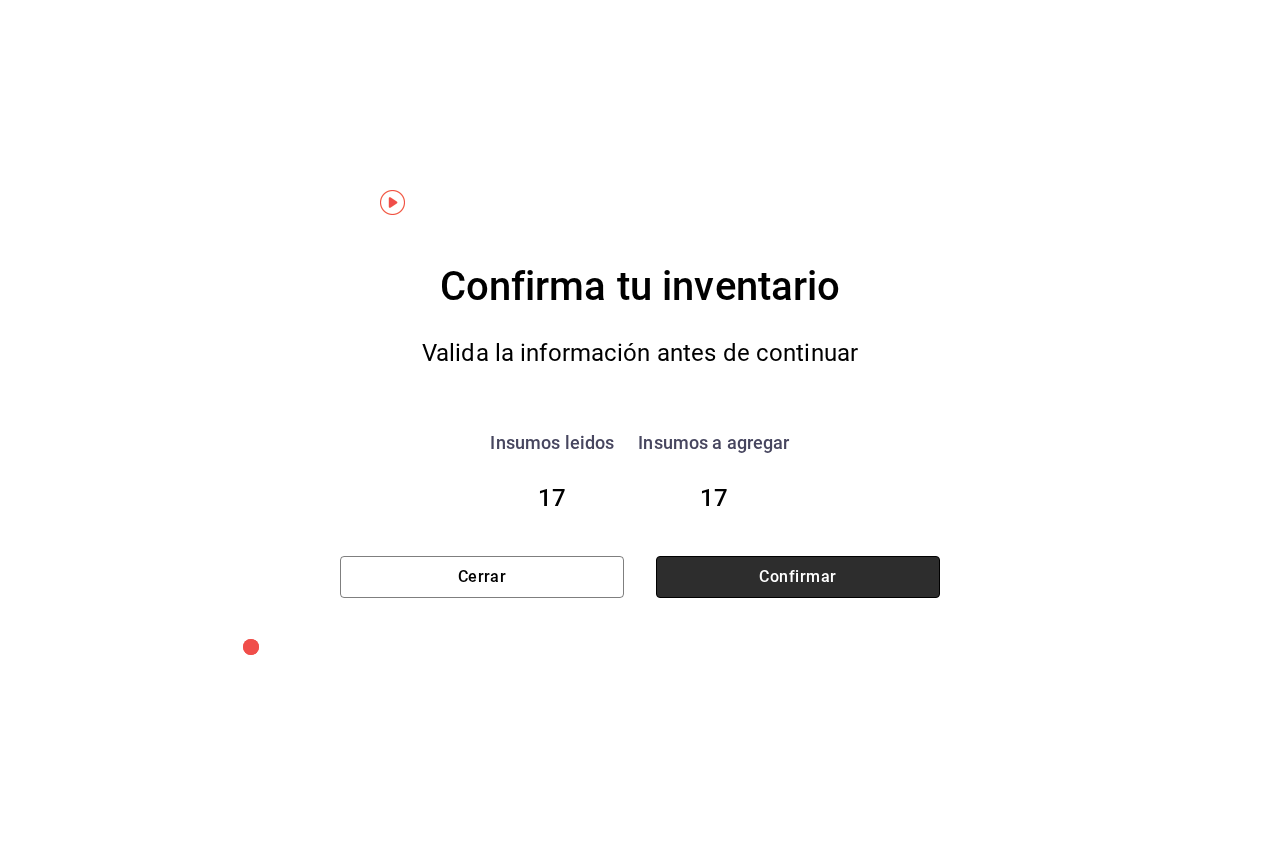 click on "Confirmar" at bounding box center [798, 577] 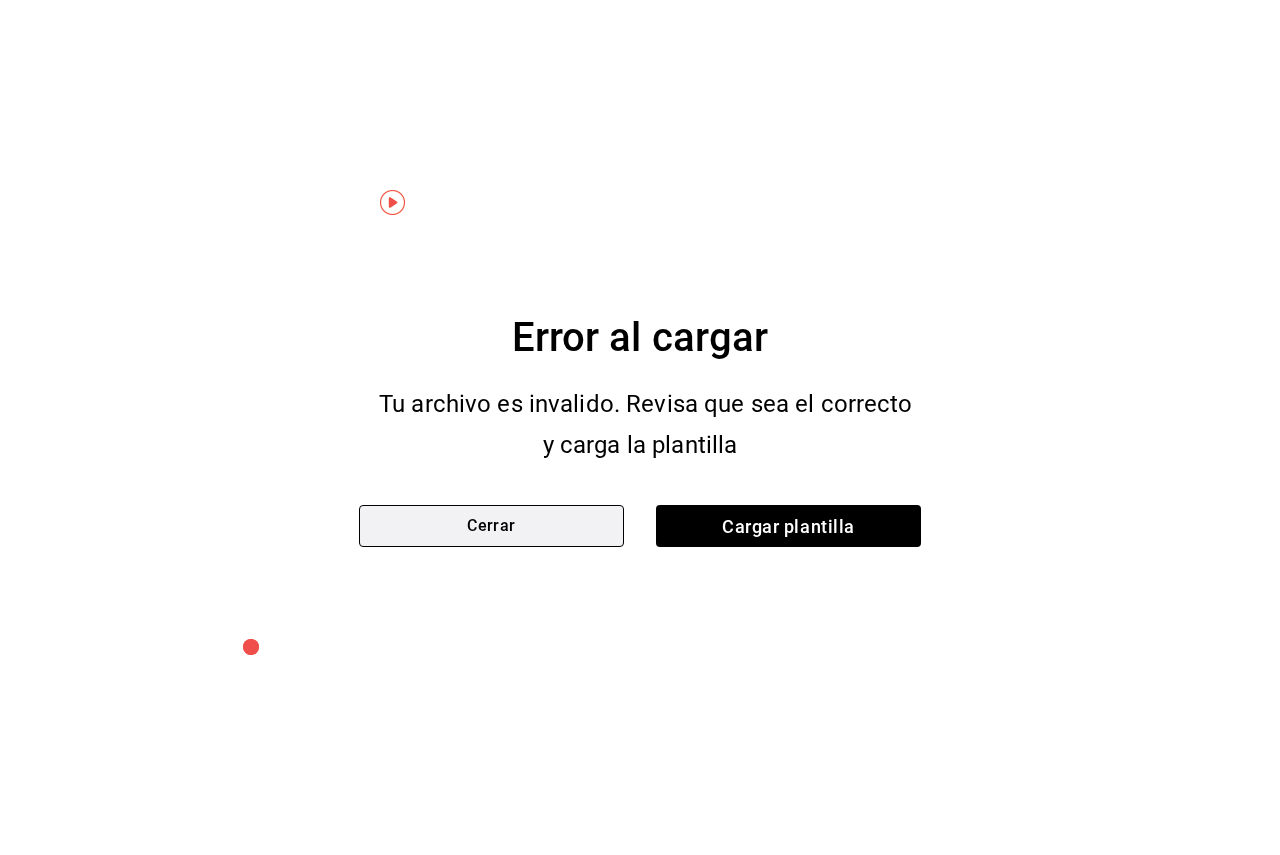 click on "Cerrar" at bounding box center [491, 526] 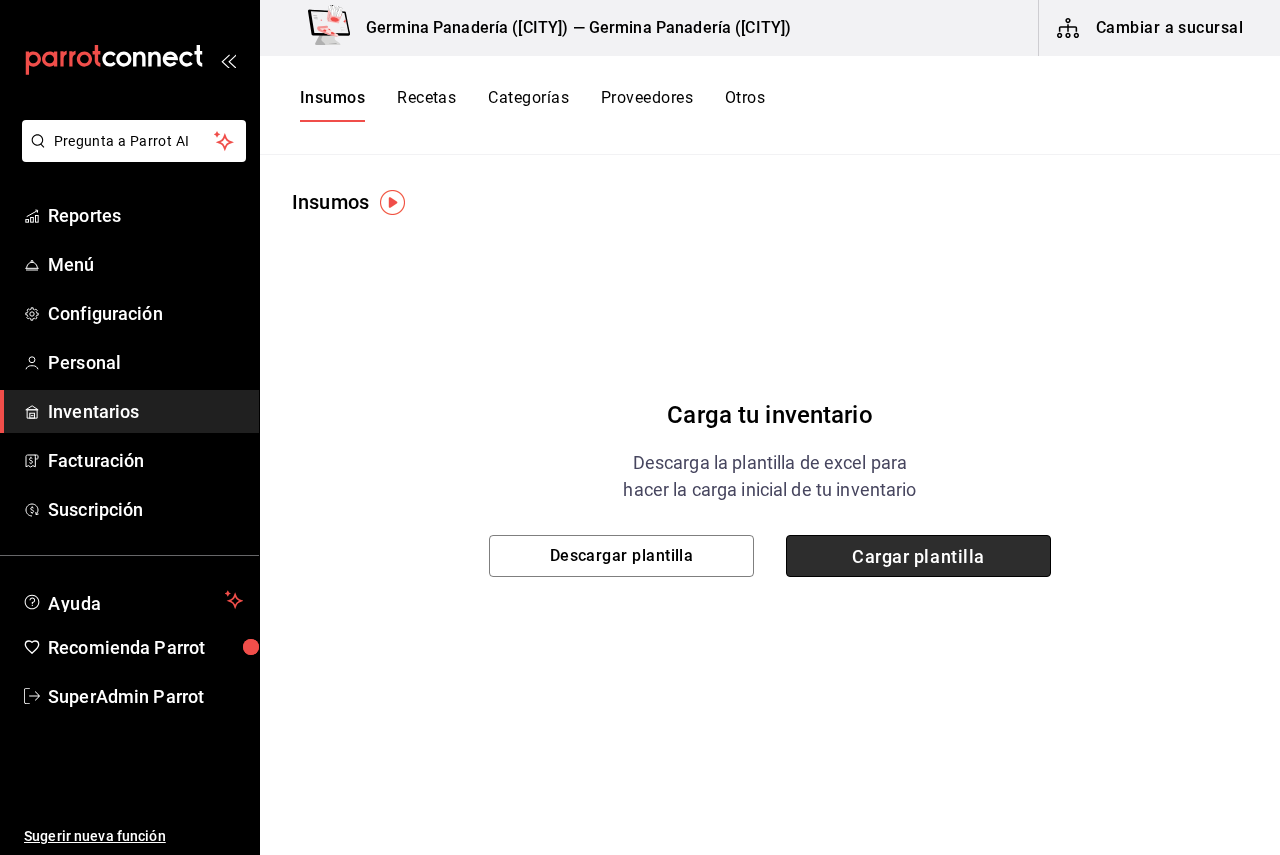 click on "Cargar plantilla" at bounding box center (918, 556) 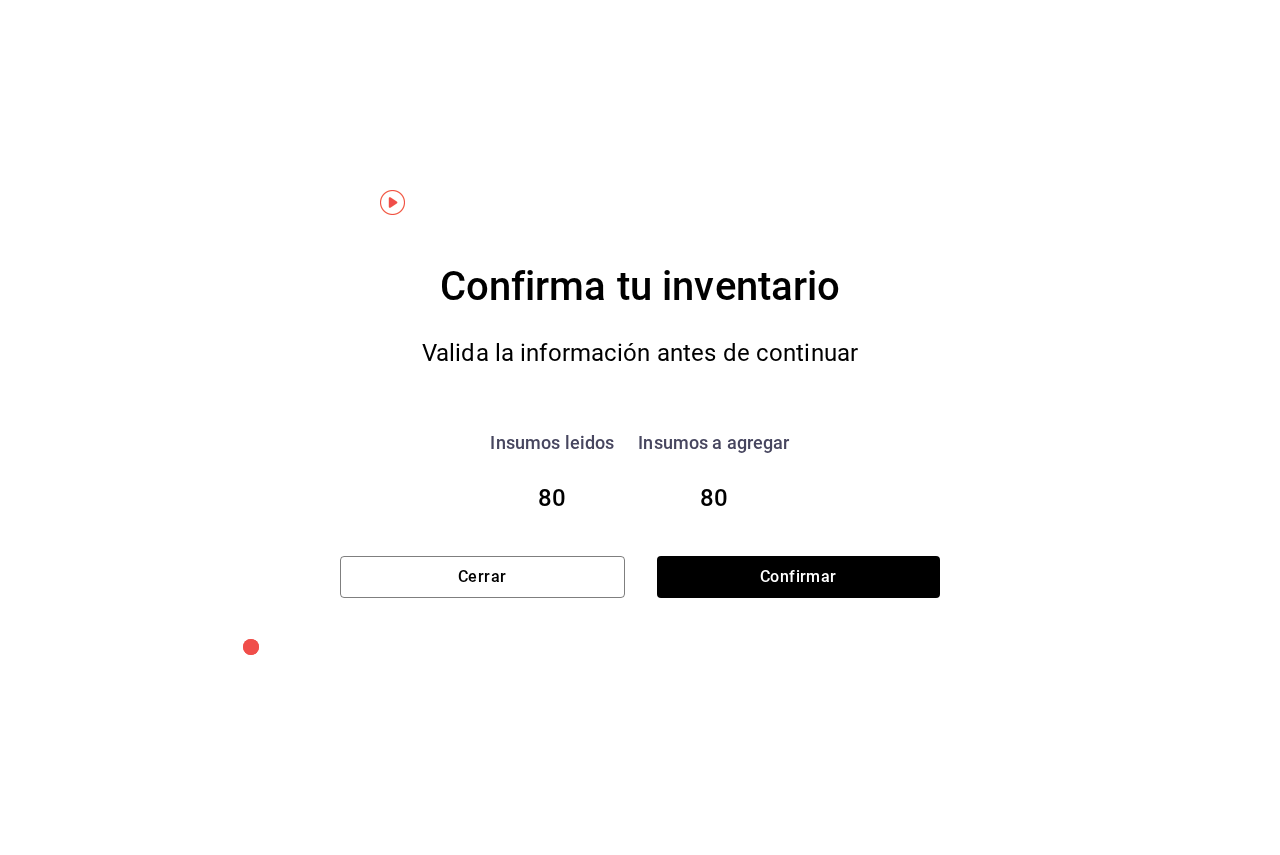 click on "Confirma tu inventario Valida la información antes de continuar Insumos leidos 80 Insumos a agregar 80 Cerrar Confirmar" at bounding box center [640, 428] 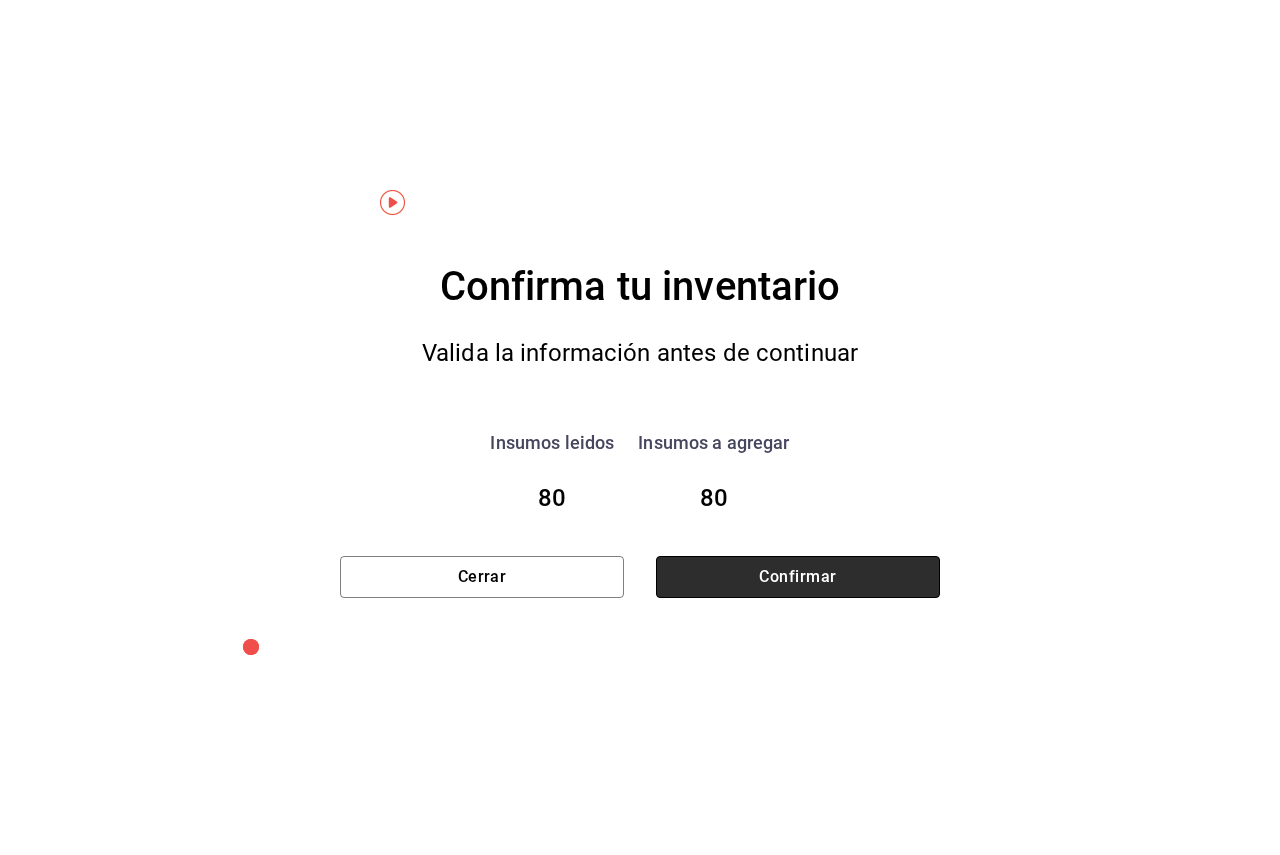 click on "Confirmar" at bounding box center (798, 577) 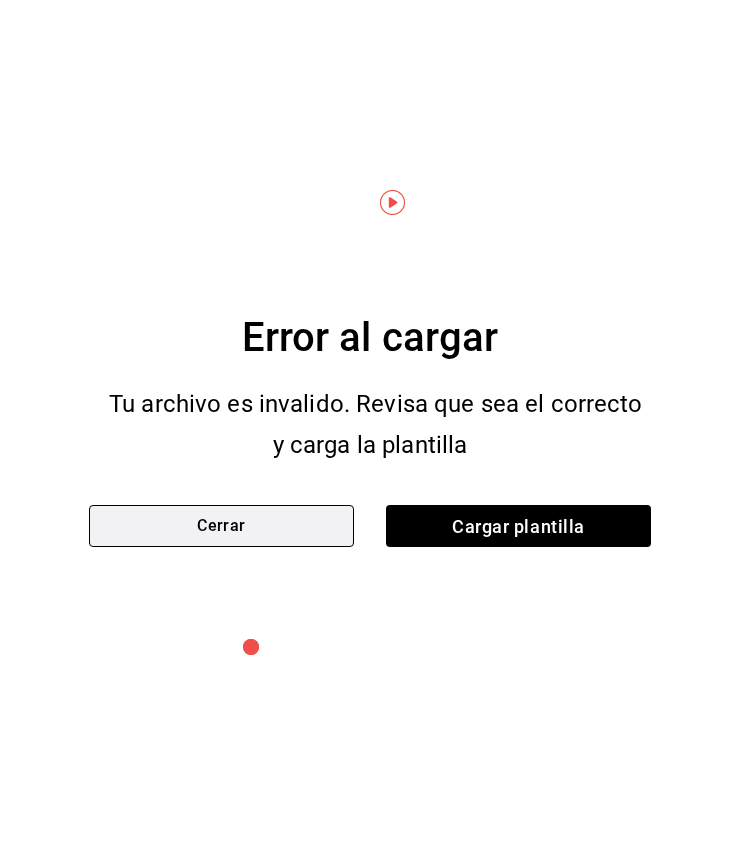 click on "Cerrar" at bounding box center [221, 526] 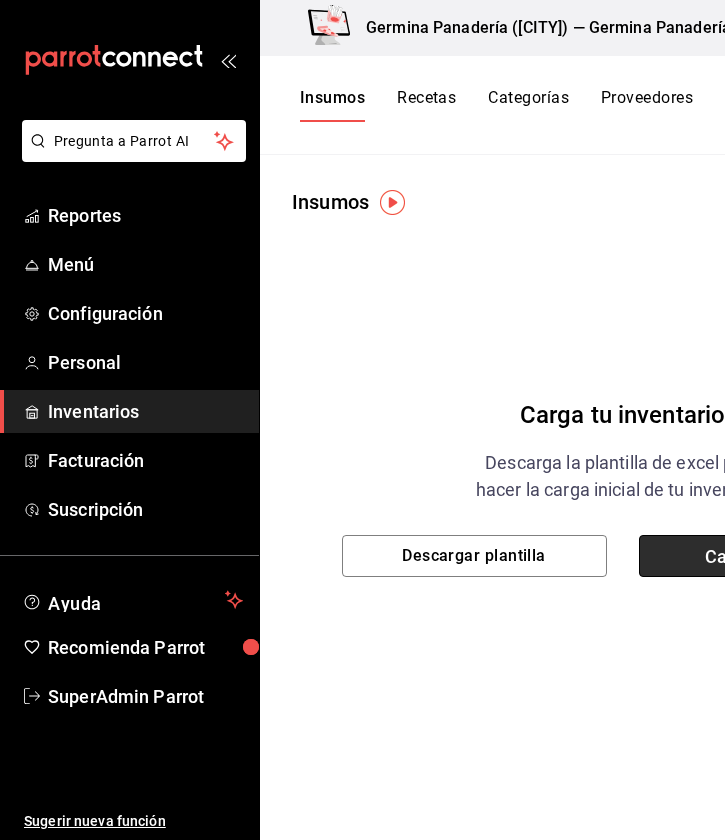 click on "Cargar plantilla" at bounding box center [771, 556] 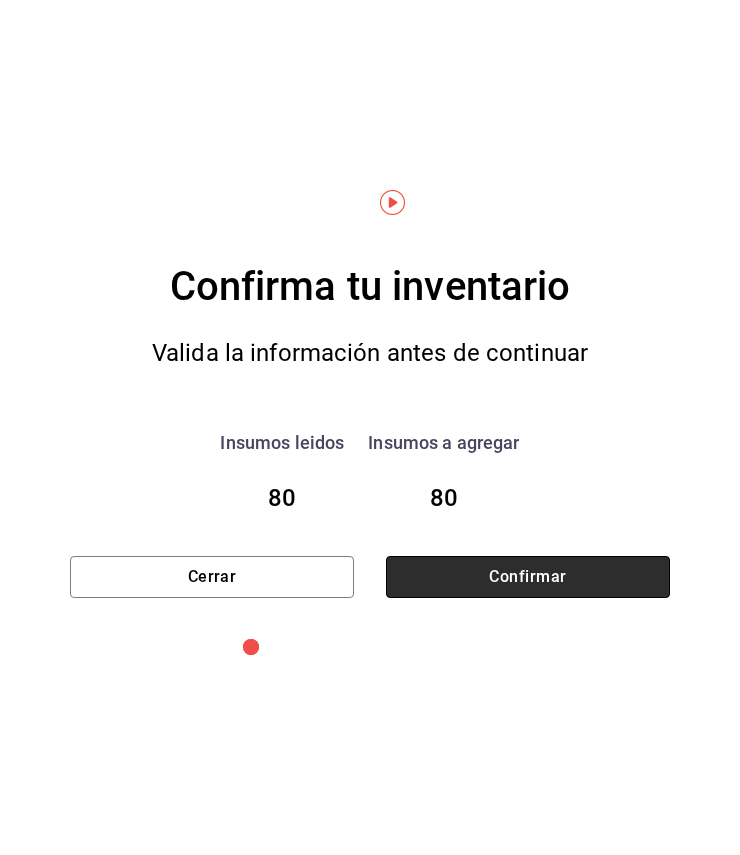 click on "Confirmar" at bounding box center (528, 577) 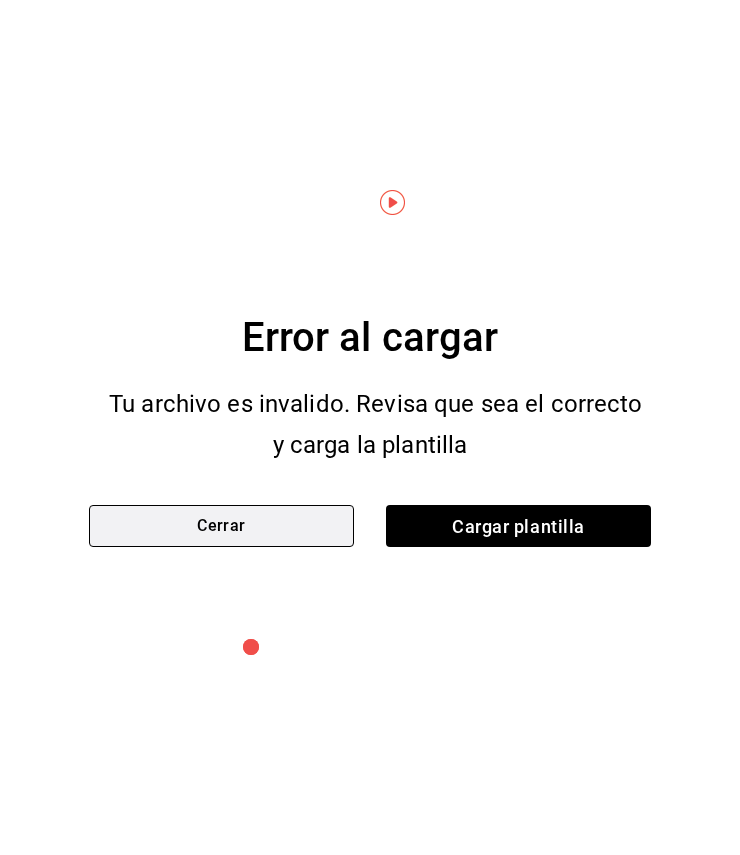 click on "Cerrar" at bounding box center [221, 526] 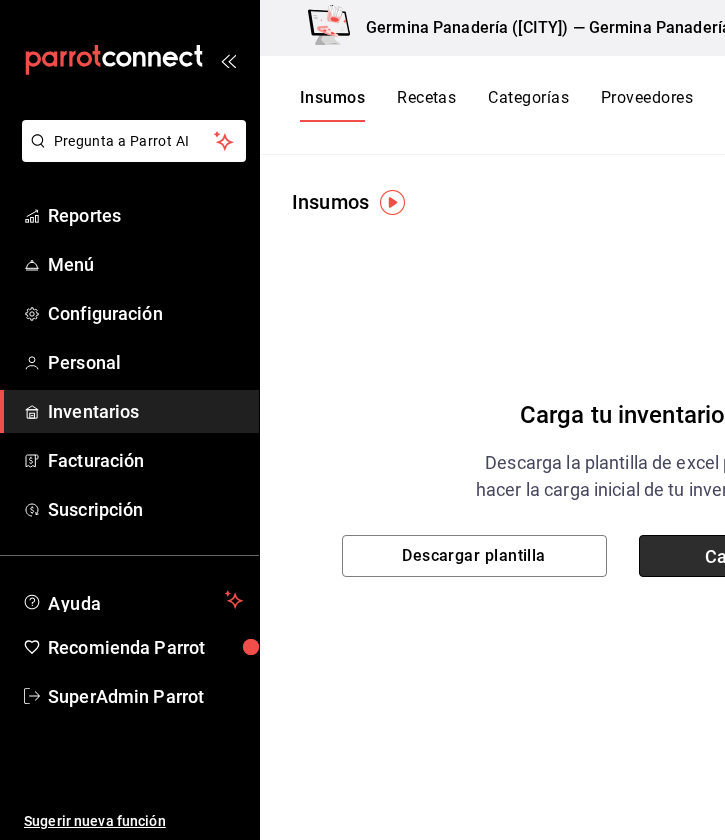 click on "Cargar plantilla" at bounding box center [771, 556] 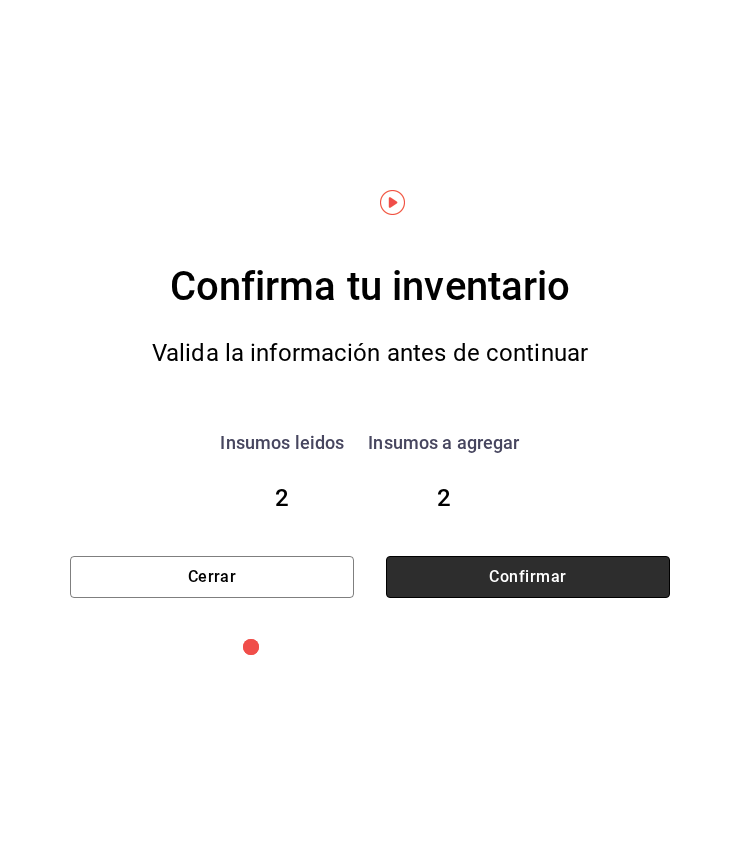 click on "Confirmar" at bounding box center (528, 577) 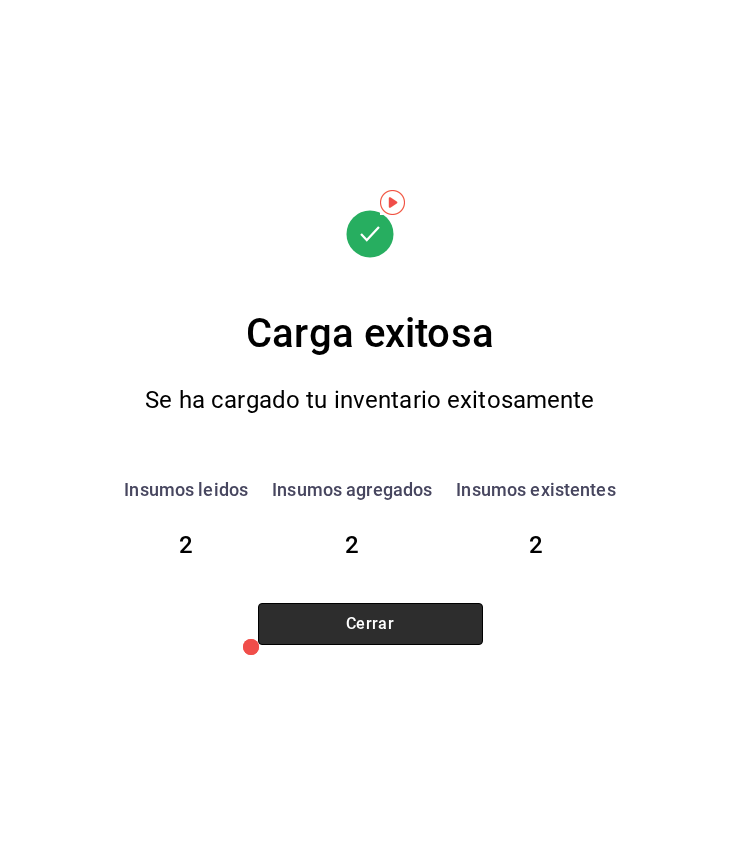 click on "Cerrar" at bounding box center (370, 624) 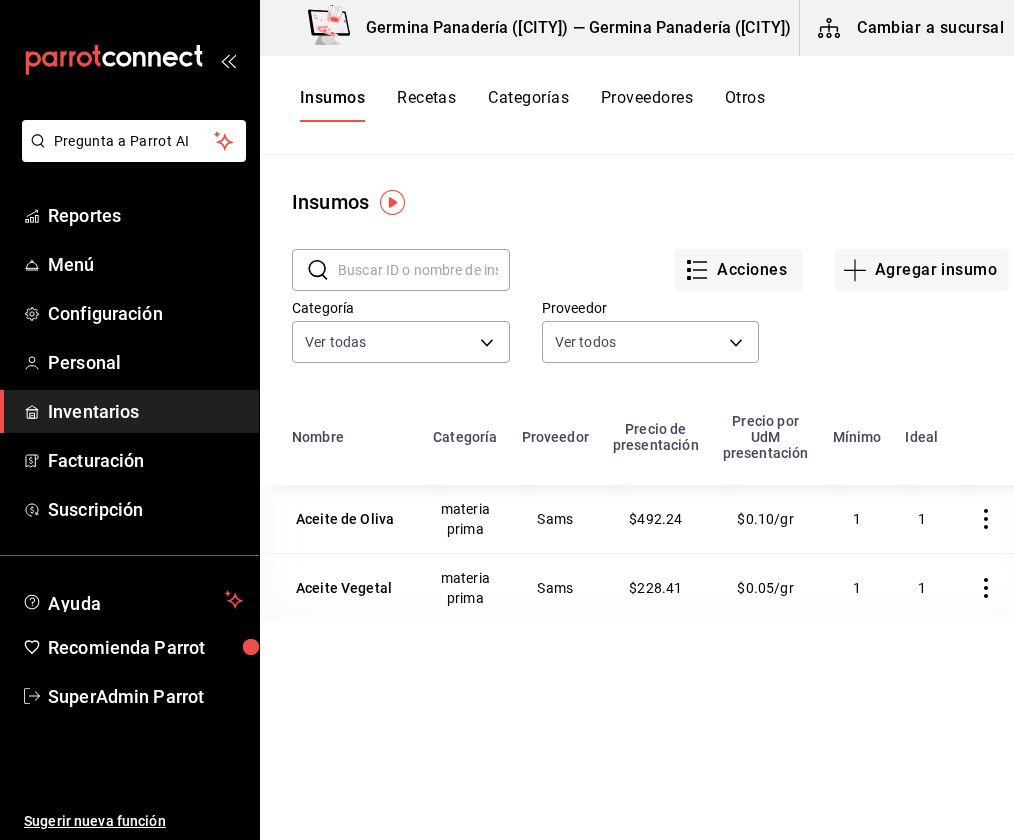 drag, startPoint x: 806, startPoint y: 763, endPoint x: 577, endPoint y: 719, distance: 233.18877 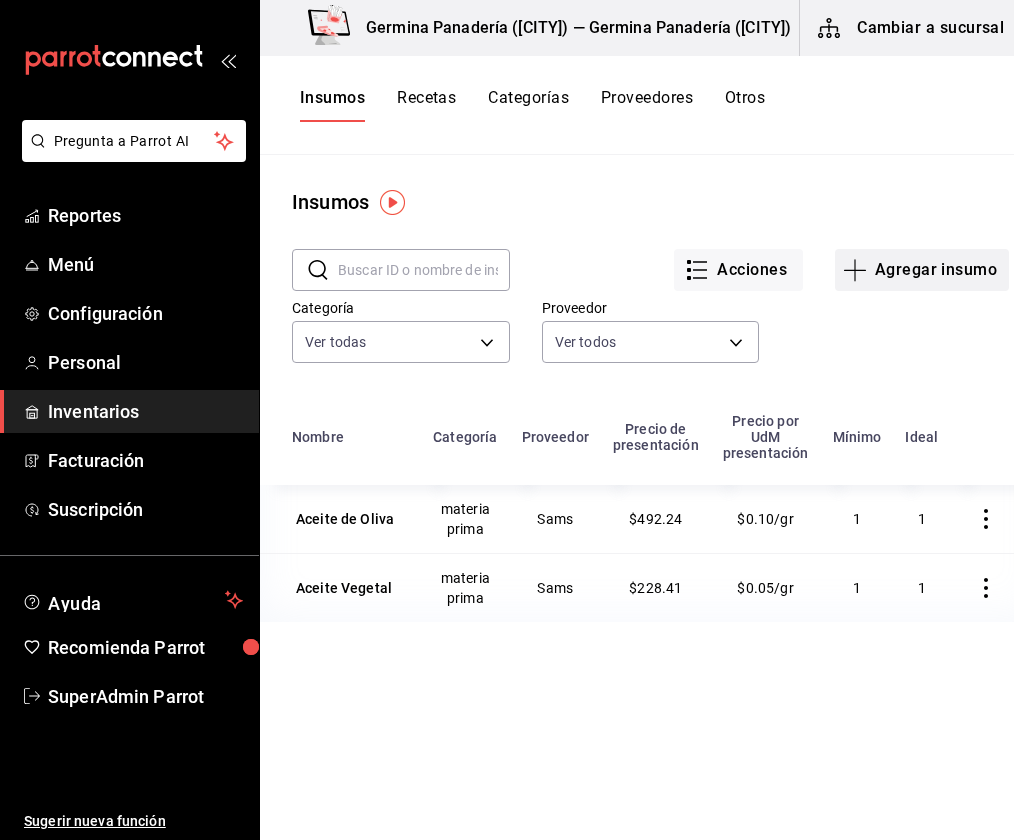 click on "Agregar insumo" at bounding box center [922, 270] 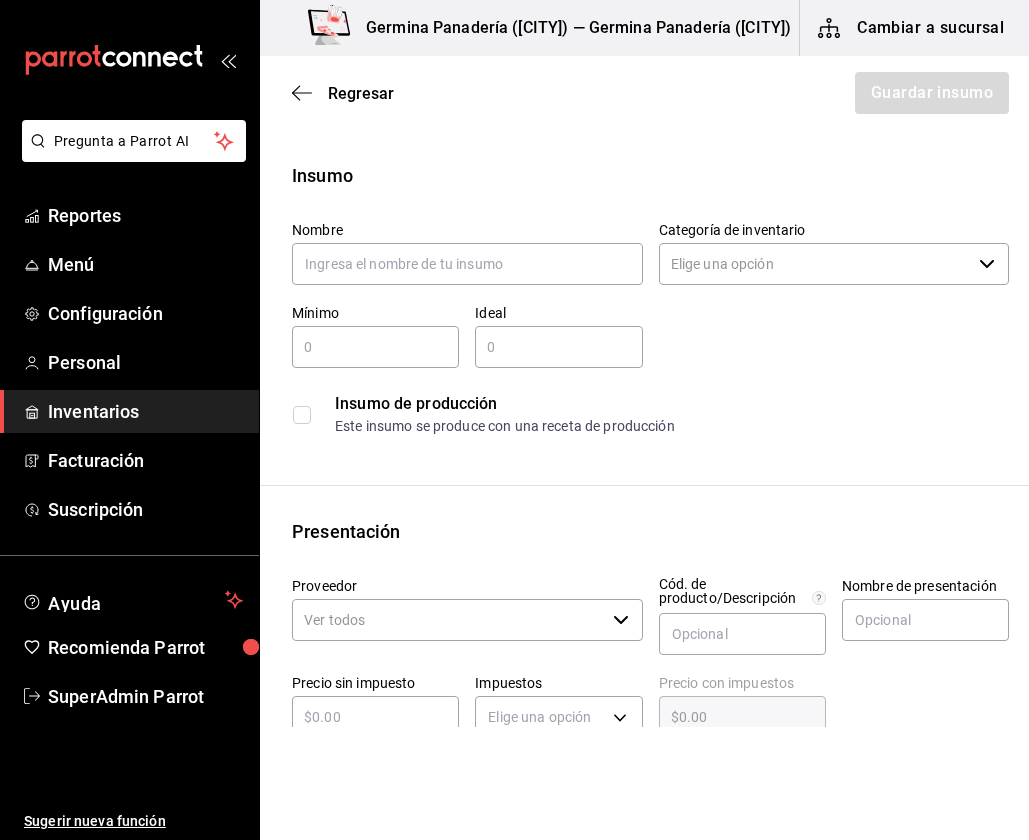 click on "Regresar Guardar insumo" at bounding box center (650, 93) 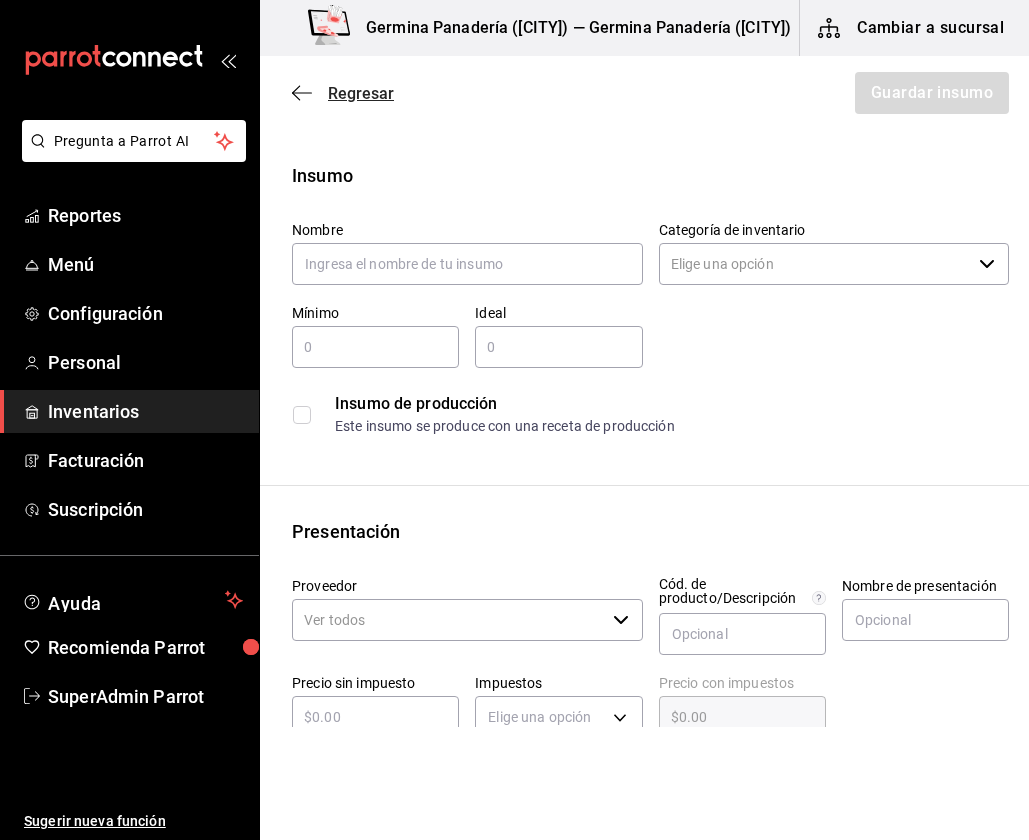 click 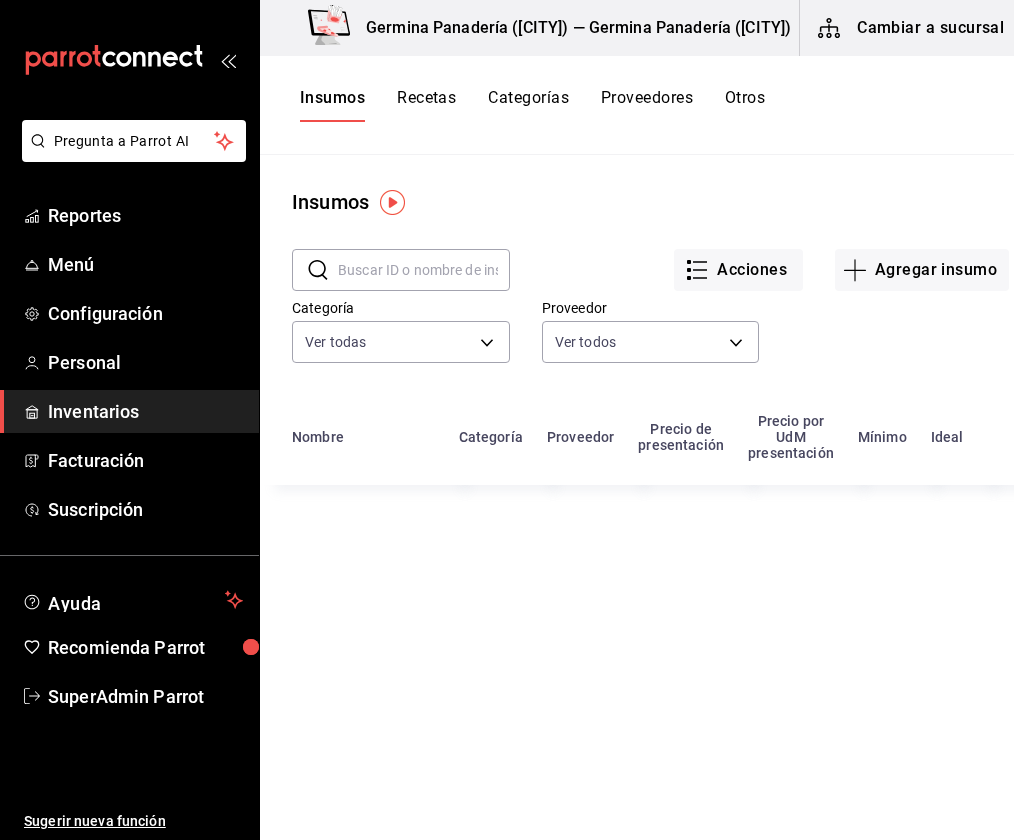 click on "Acciones" at bounding box center [738, 270] 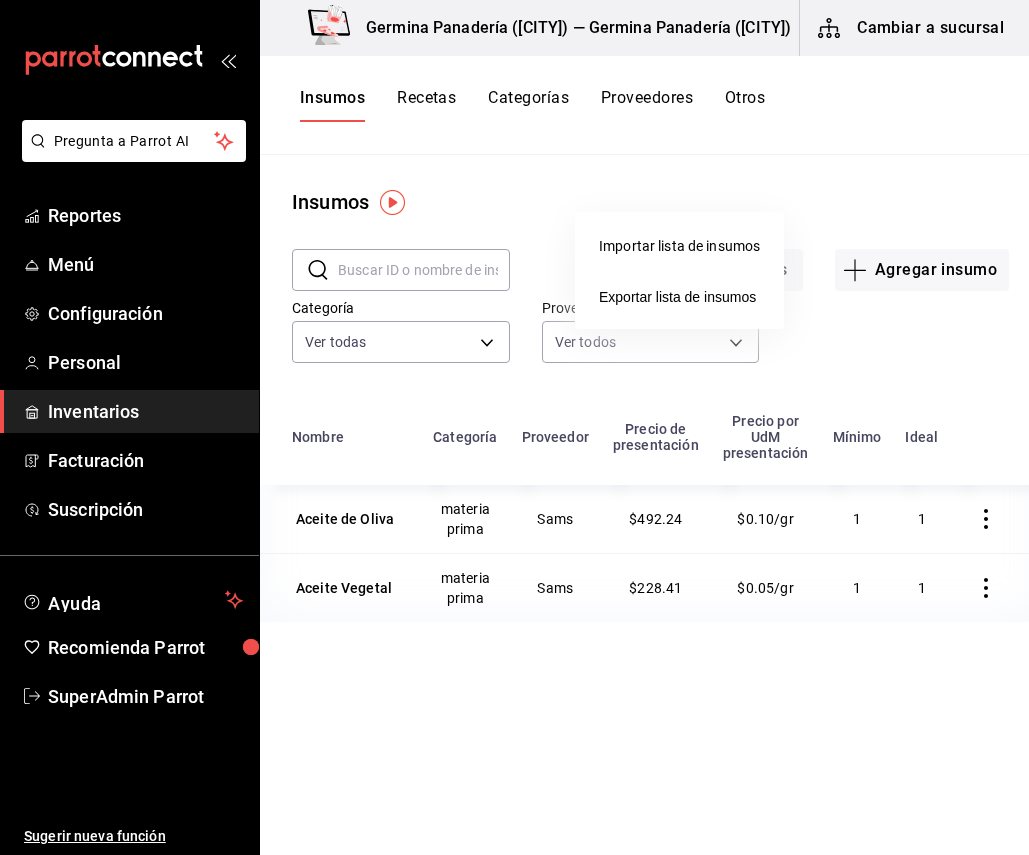click on "Importar lista de insumos" at bounding box center (679, 246) 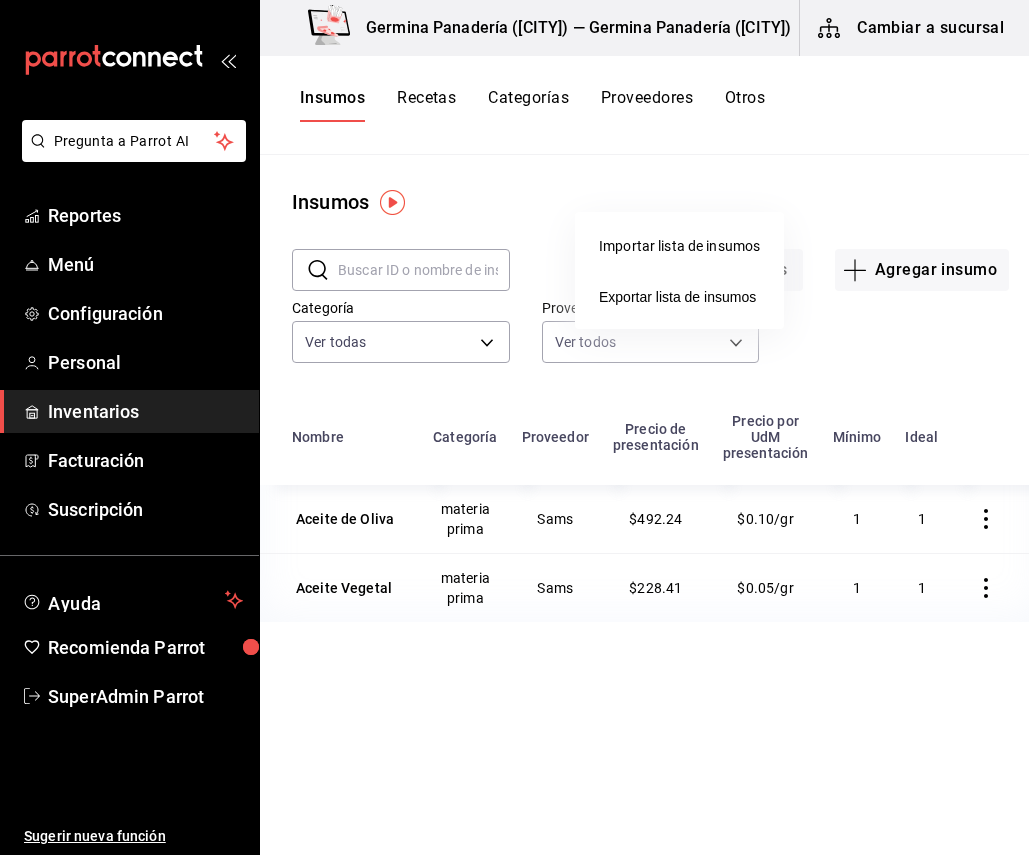 click at bounding box center [514, 427] 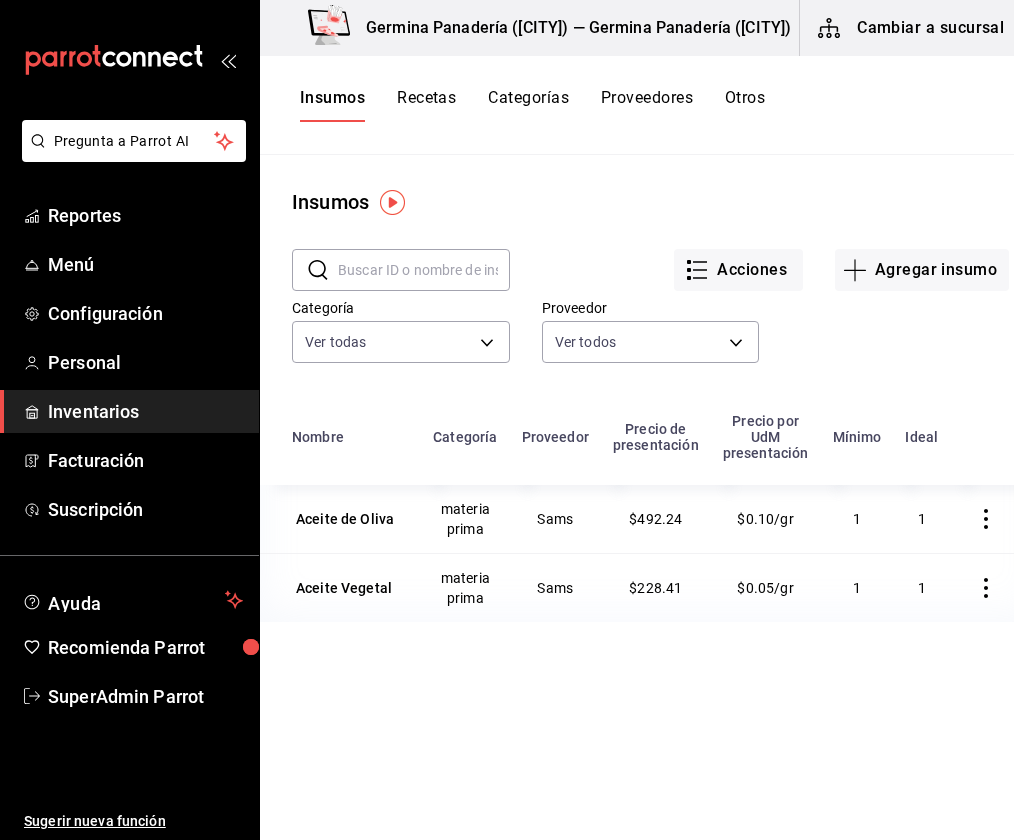 click 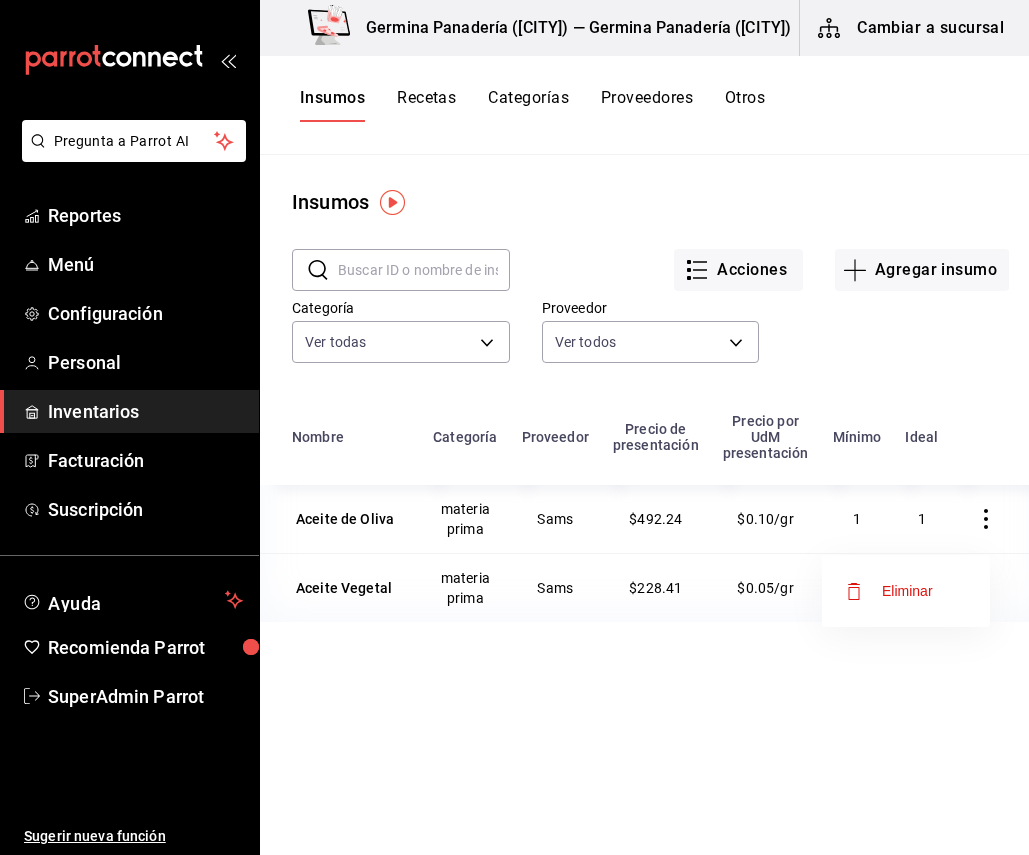 click on "Eliminar" at bounding box center (907, 591) 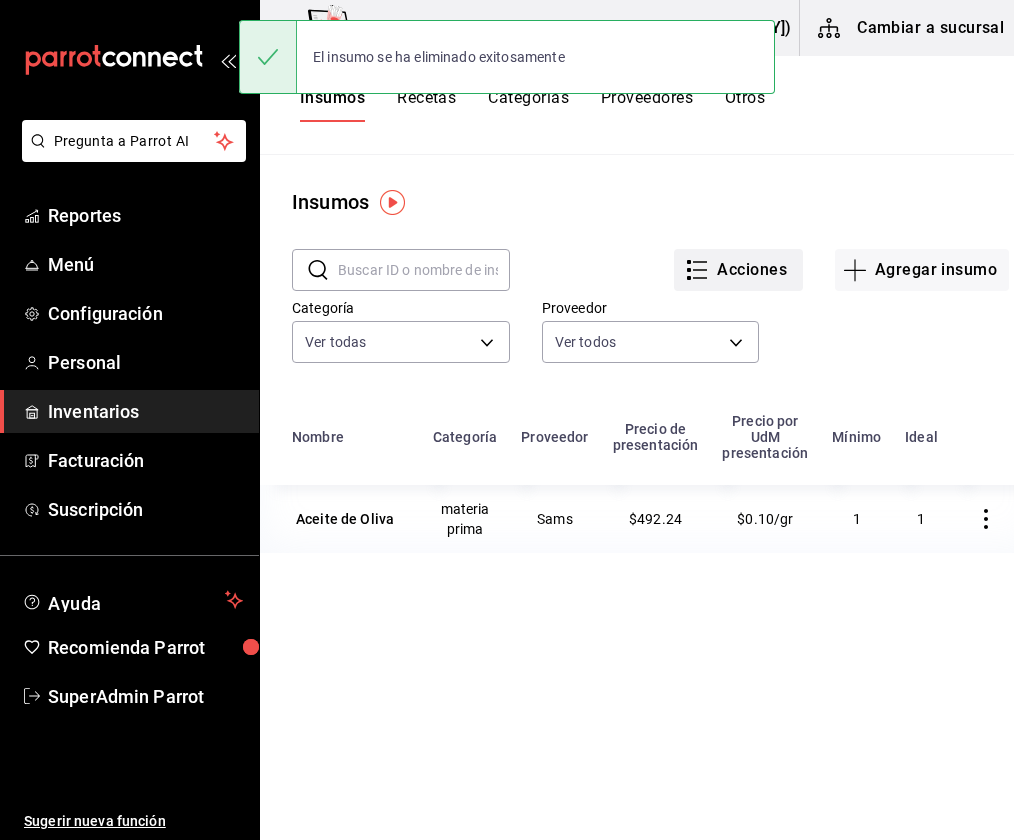 click on "Acciones" at bounding box center [738, 270] 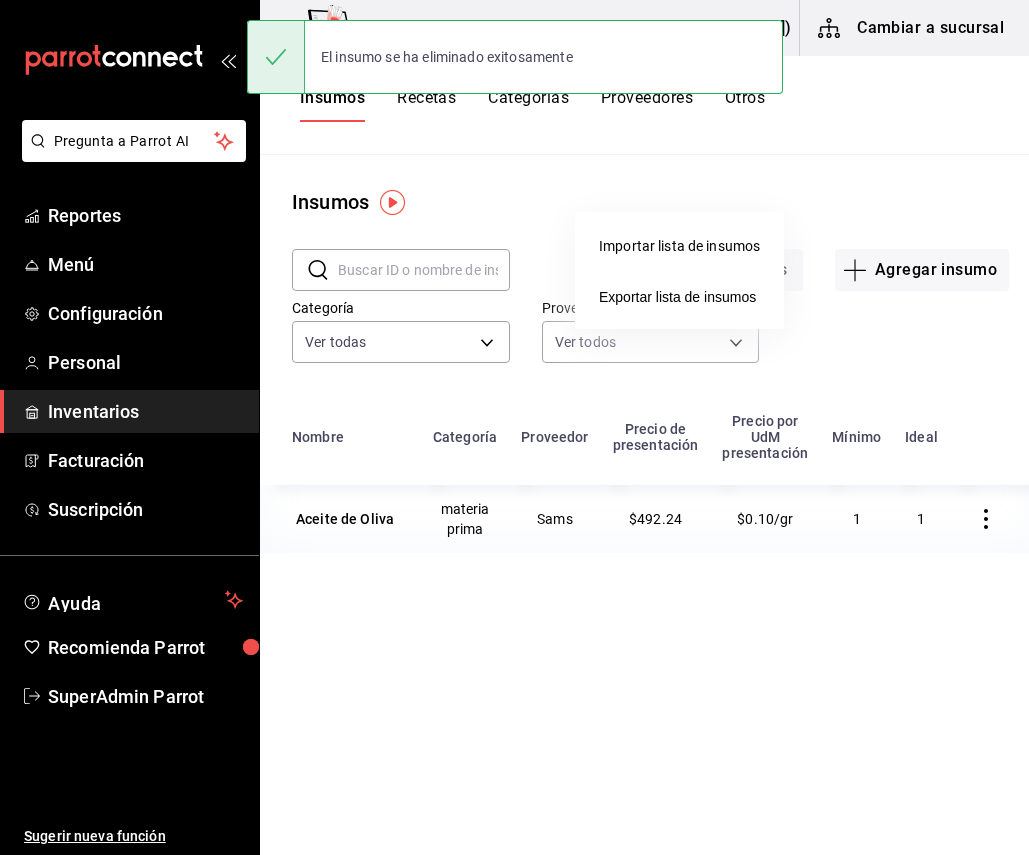 click on "Importar lista de insumos" at bounding box center [679, 246] 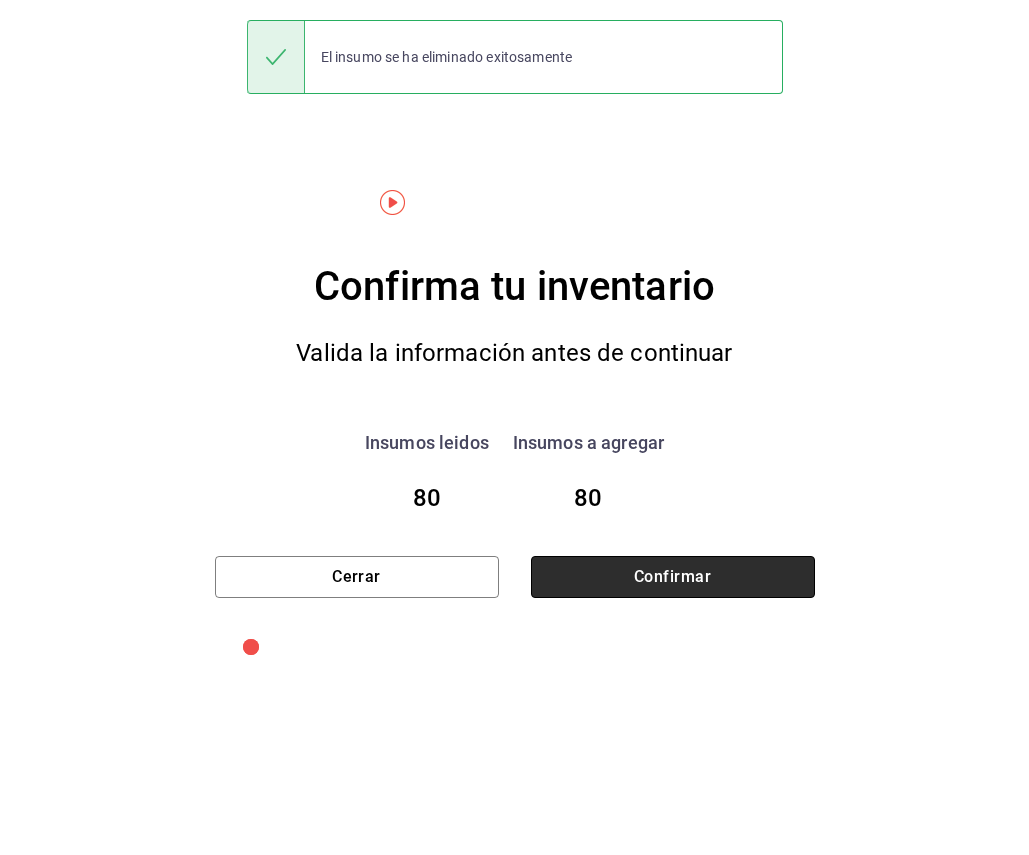click on "Confirmar" at bounding box center (673, 577) 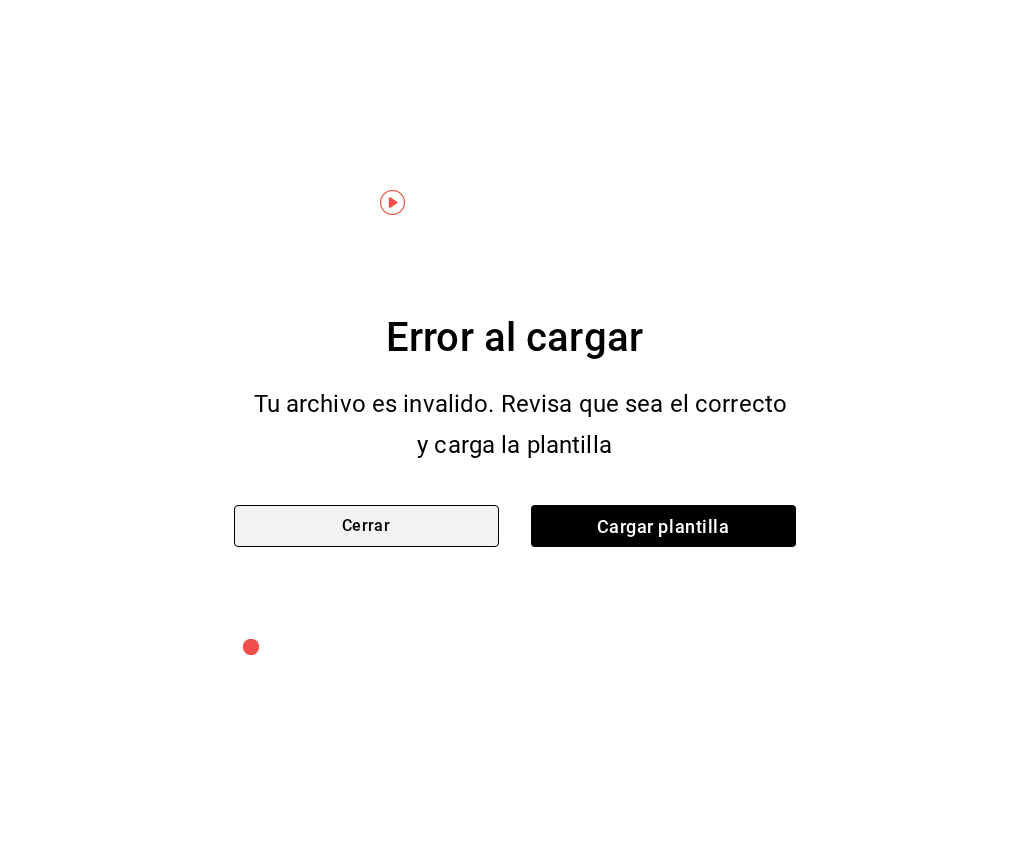 click on "Cerrar" at bounding box center (366, 526) 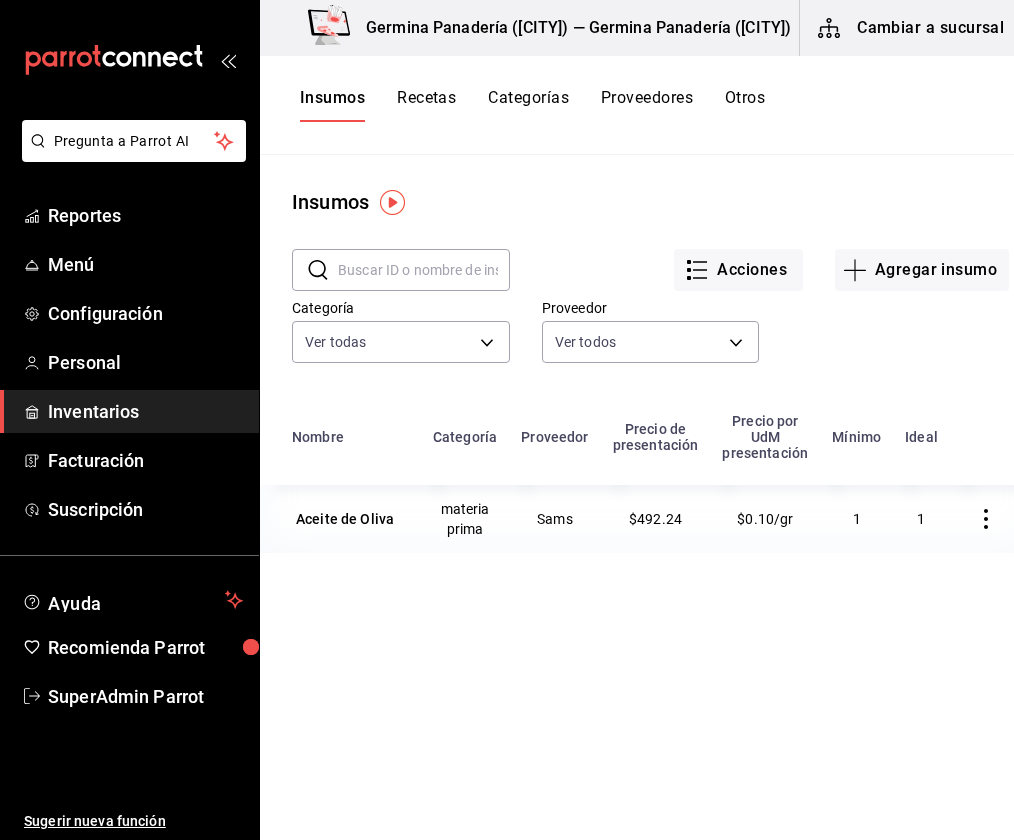 click 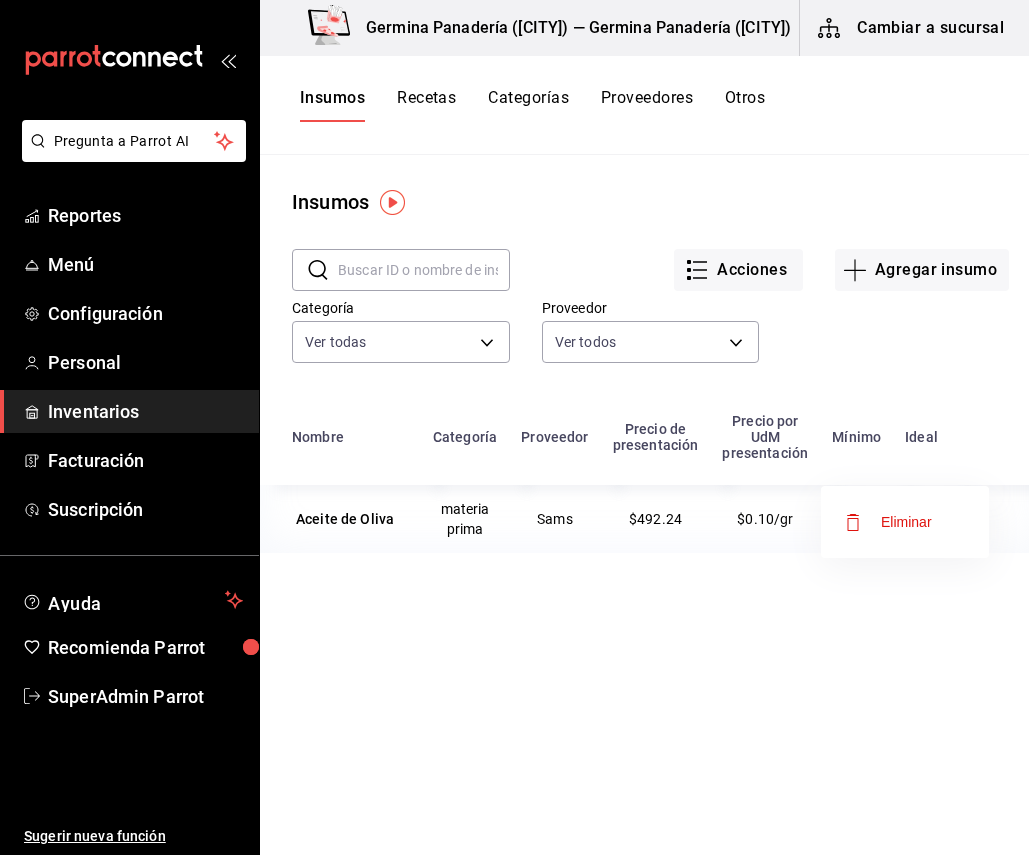 click on "Eliminar" at bounding box center [906, 522] 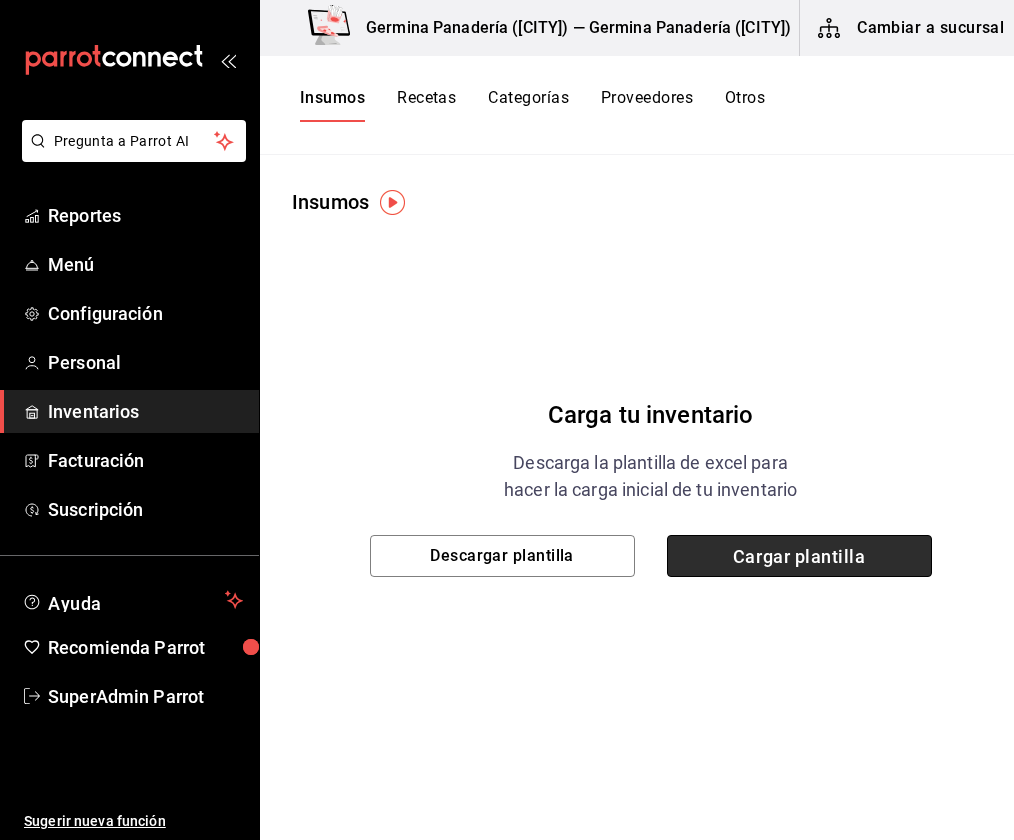 click on "Cargar plantilla" at bounding box center [799, 556] 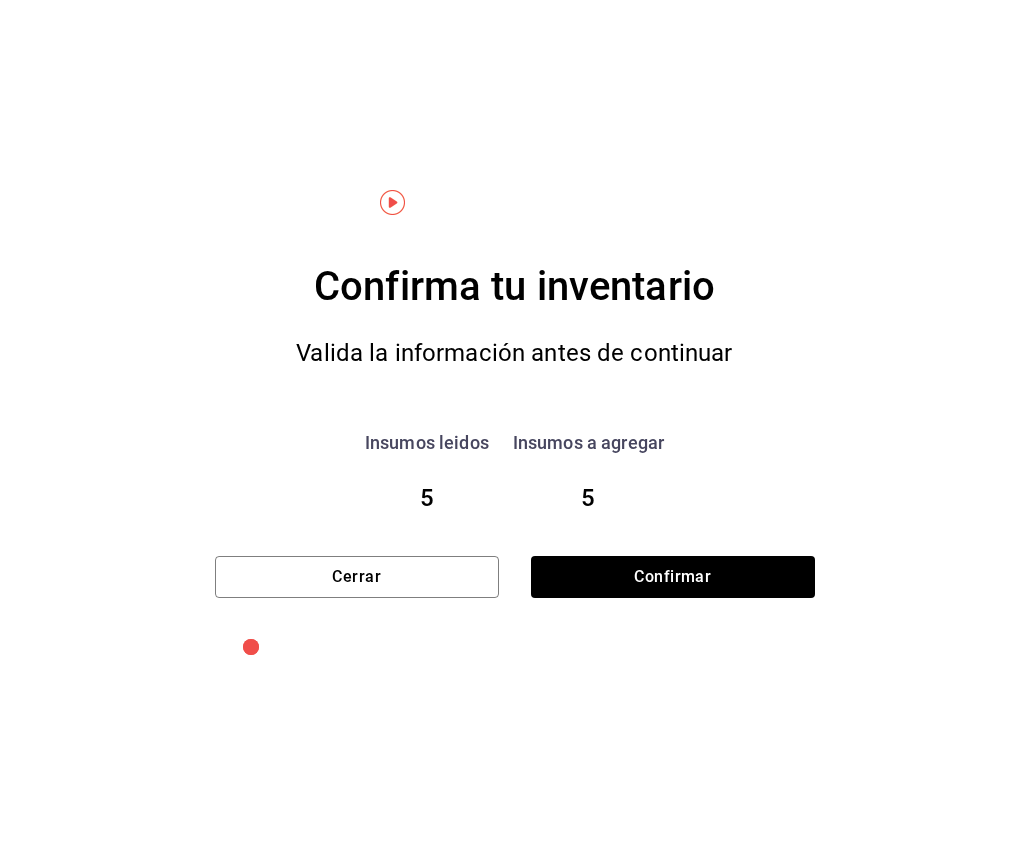 click on "Confirma tu inventario Valida la información antes de continuar Insumos leidos 5 Insumos a agregar 5 Cerrar Confirmar" at bounding box center [515, 428] 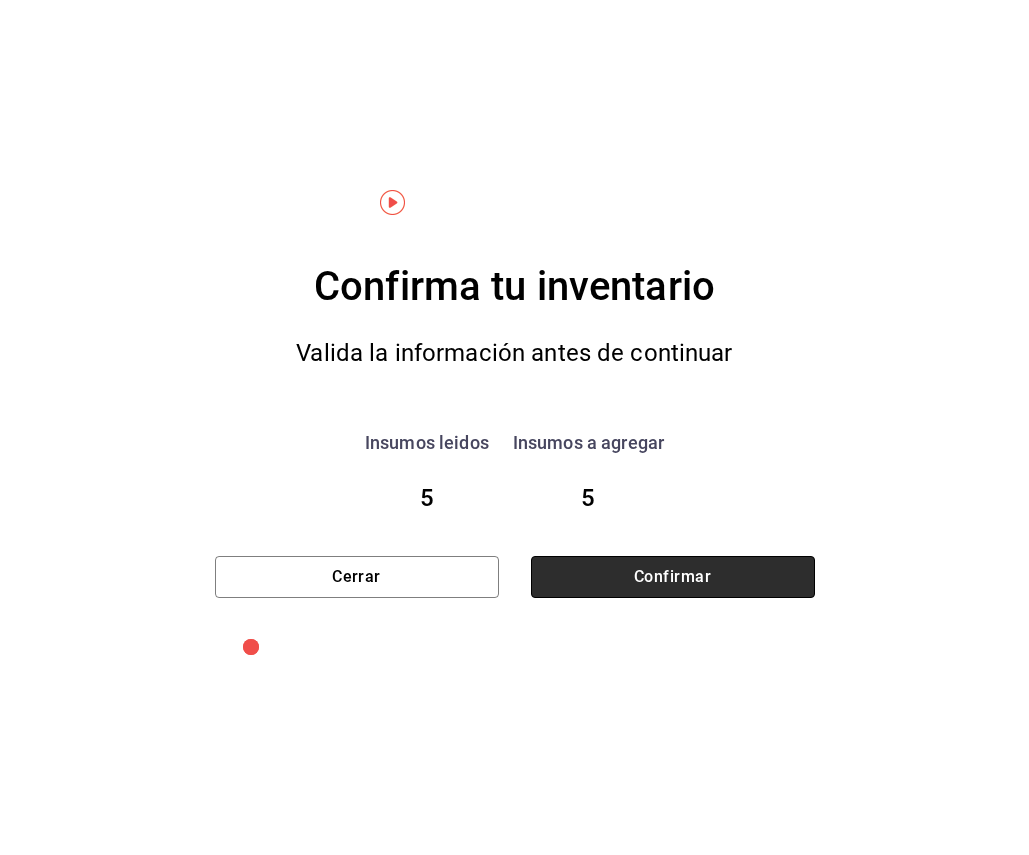 click on "Confirmar" at bounding box center [673, 577] 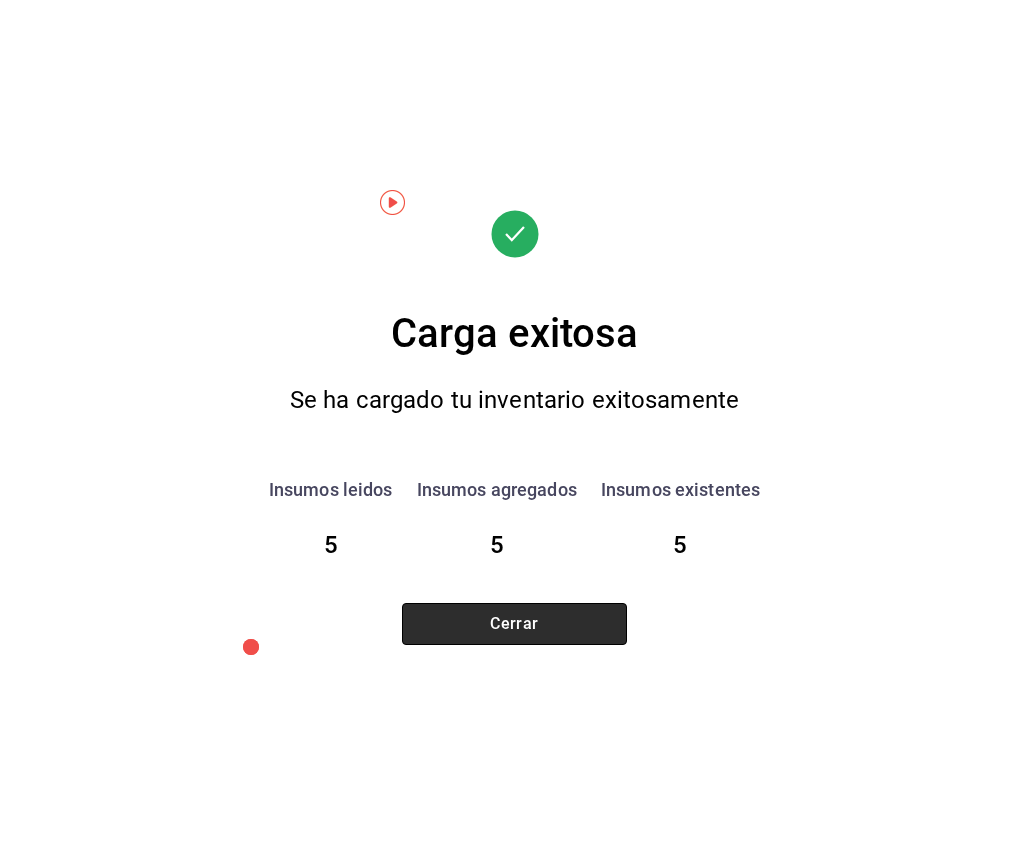 click on "Cerrar" at bounding box center (514, 624) 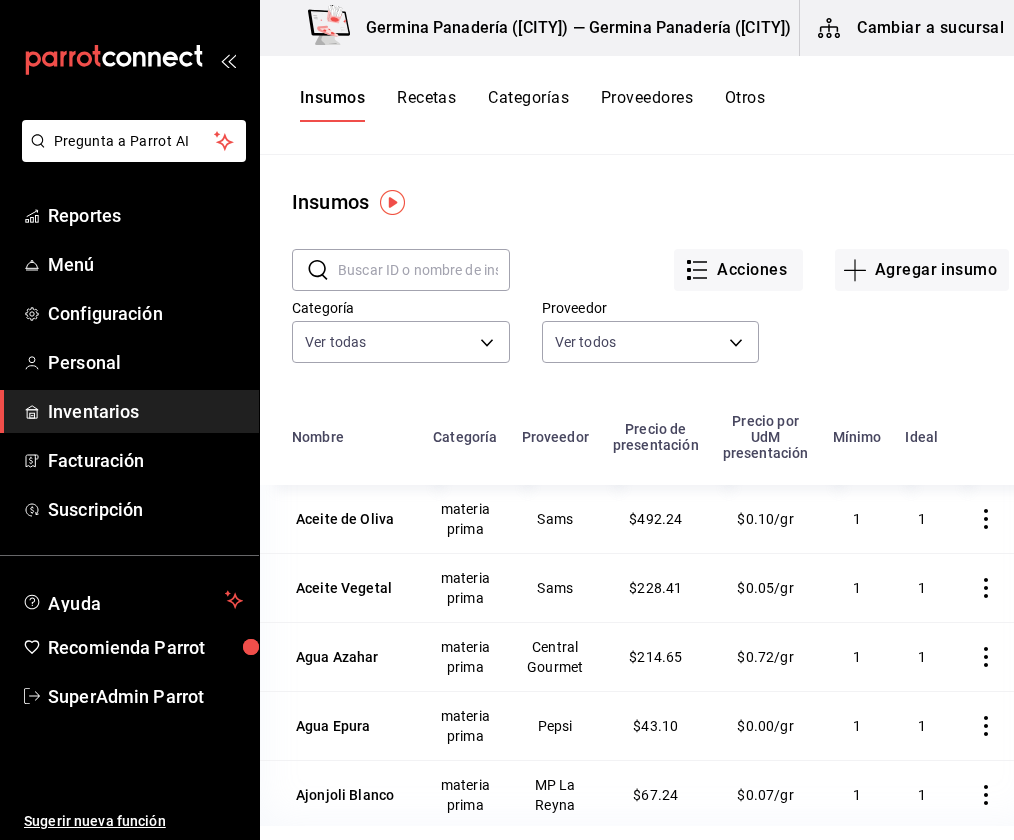 click at bounding box center (986, 519) 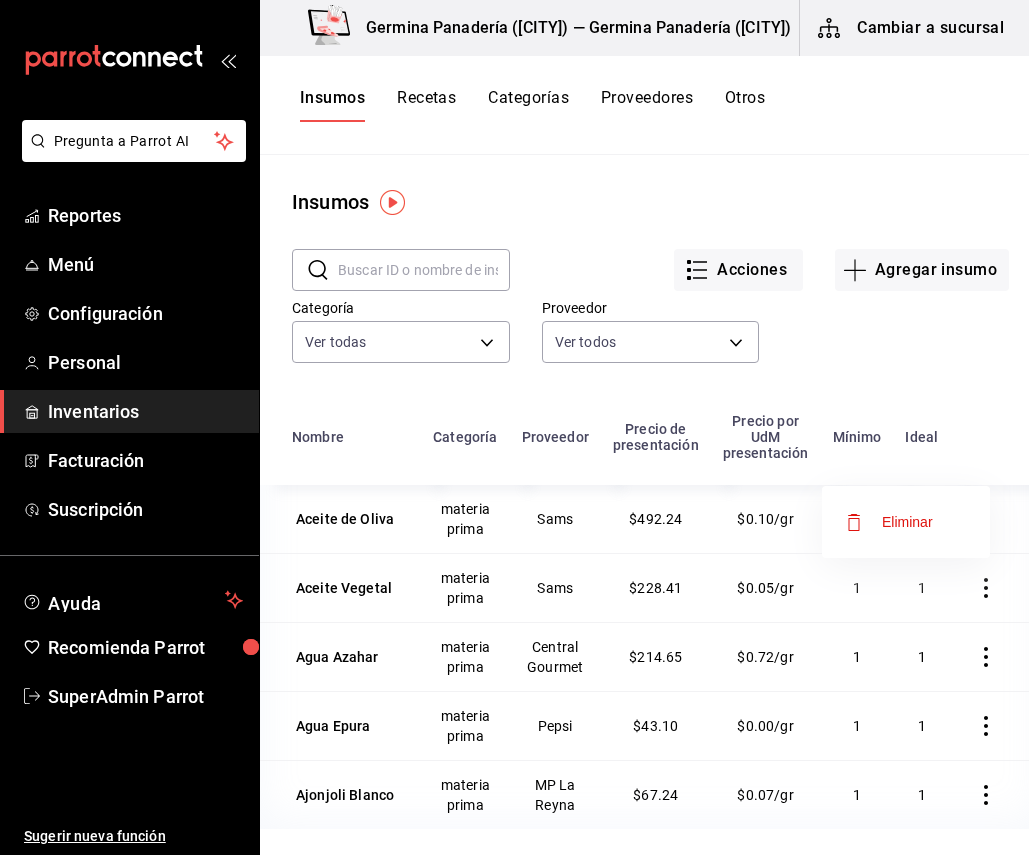 click on "Eliminar" at bounding box center (907, 522) 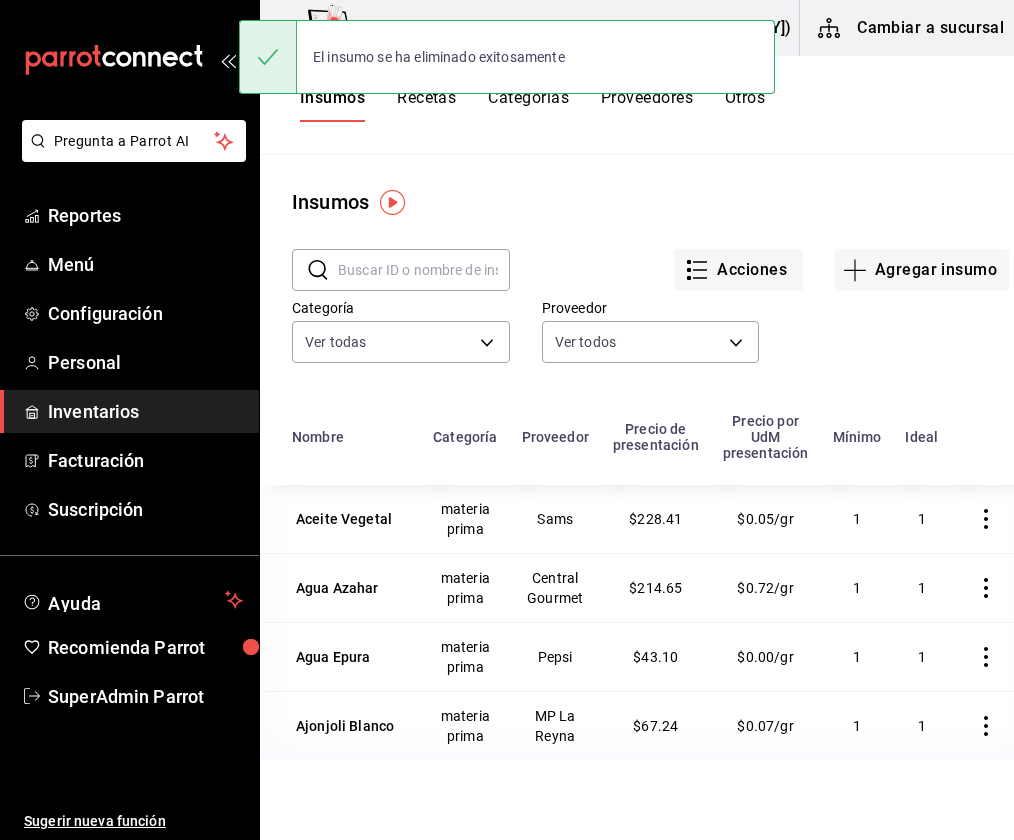 click at bounding box center (986, 519) 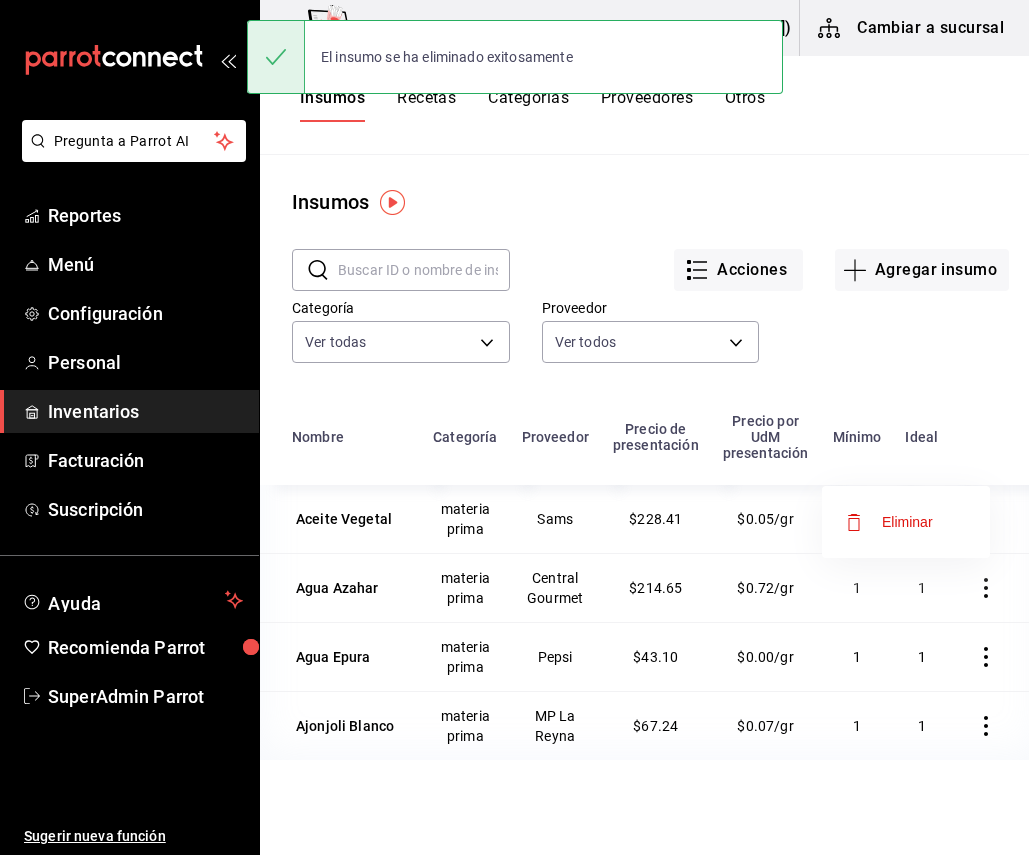 click on "Eliminar" at bounding box center [906, 522] 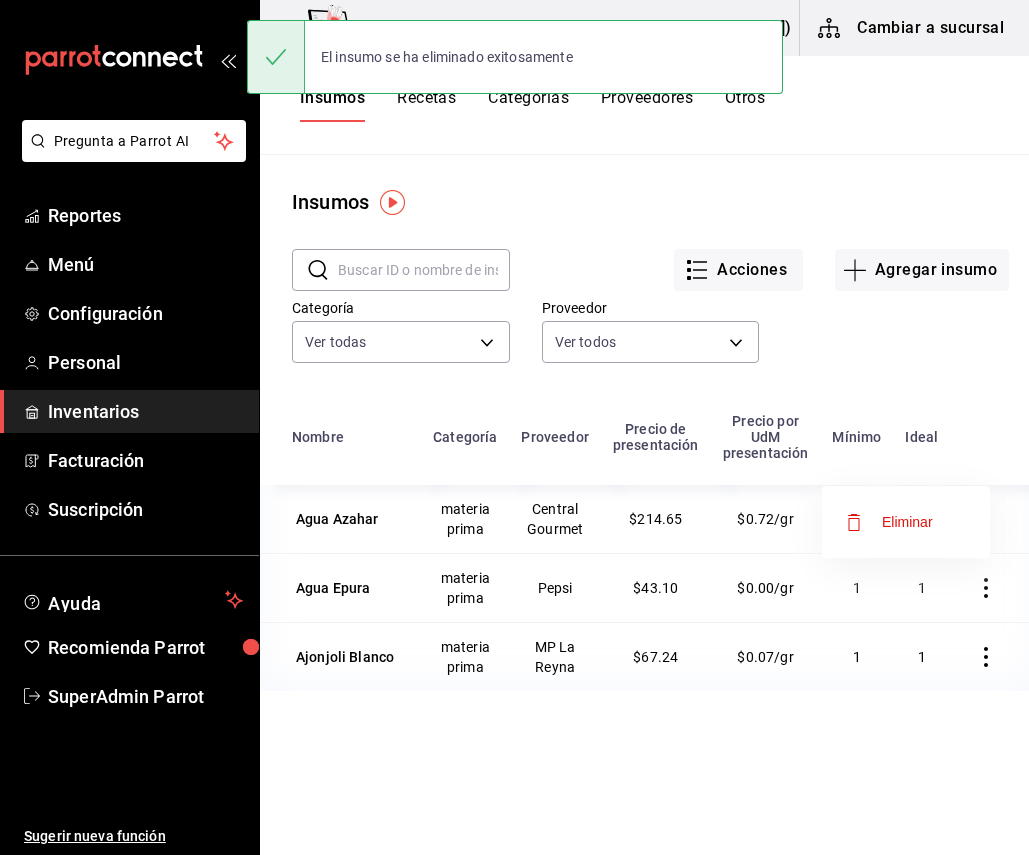 click on "Eliminar" at bounding box center (906, 522) 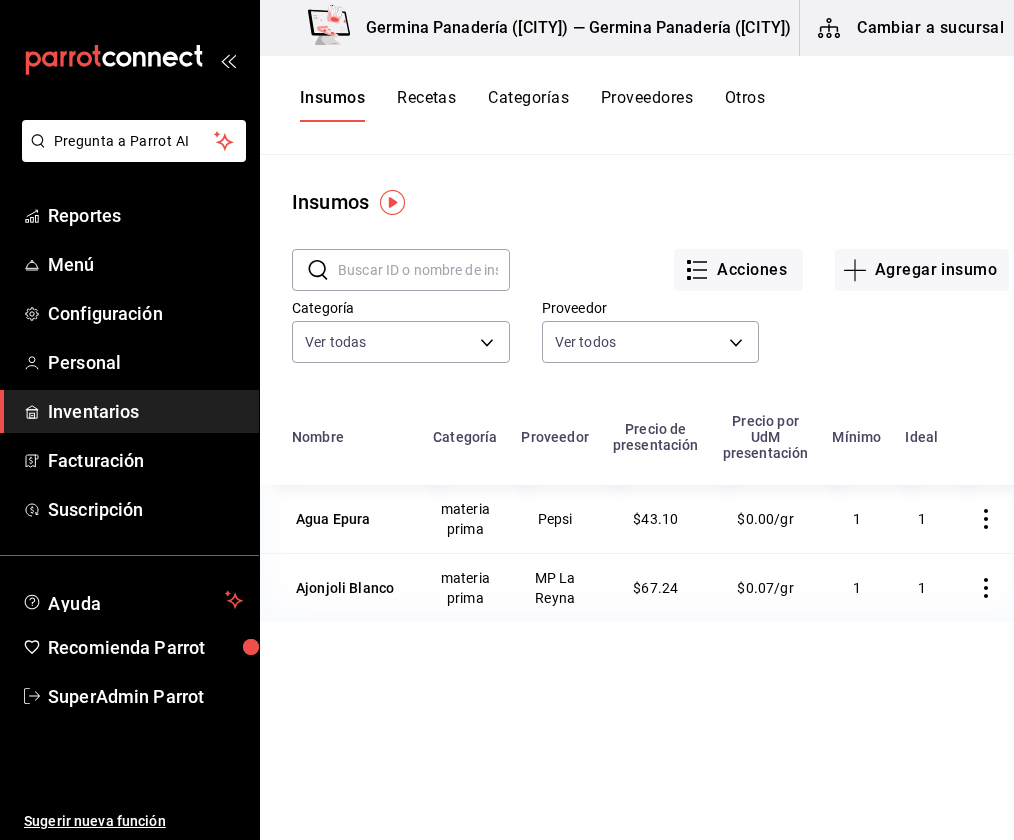 click 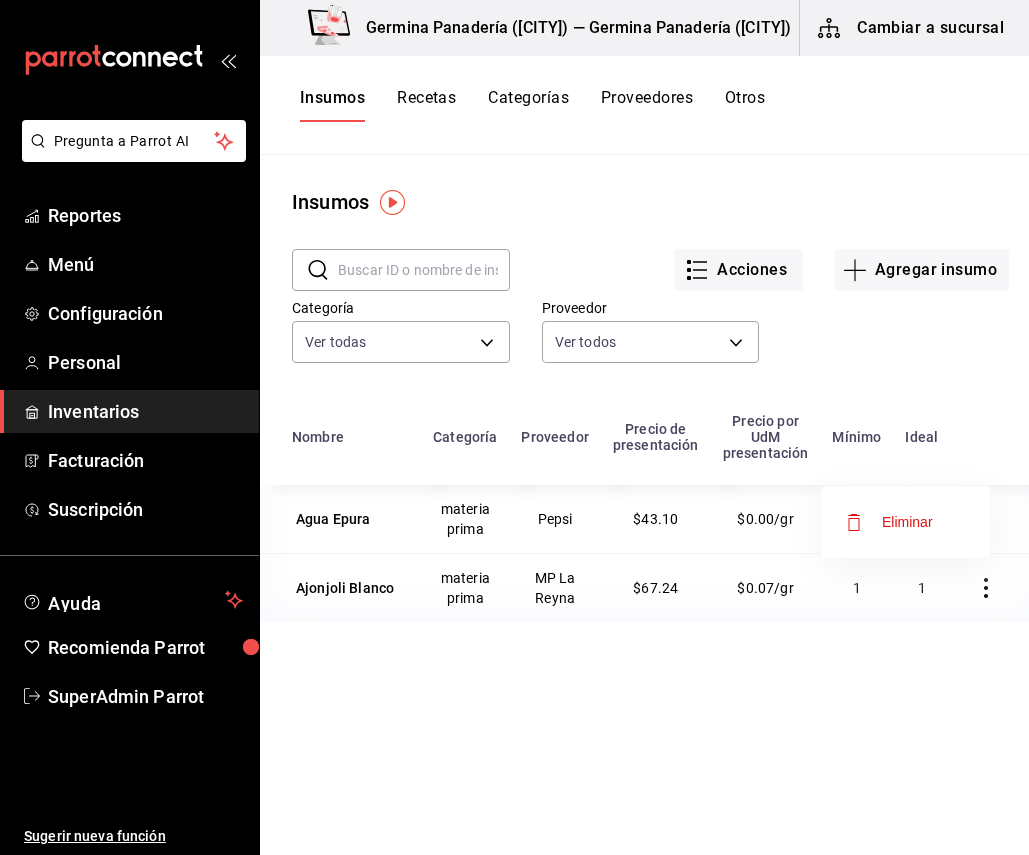 click on "Eliminar" at bounding box center (889, 522) 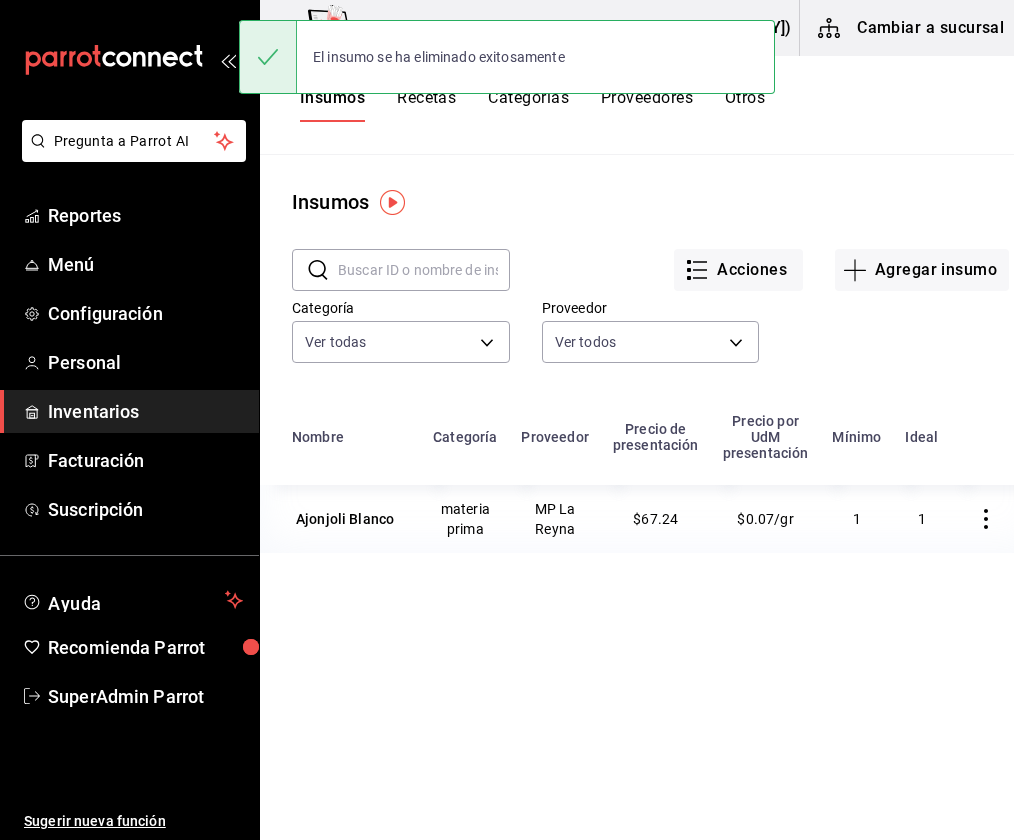 click 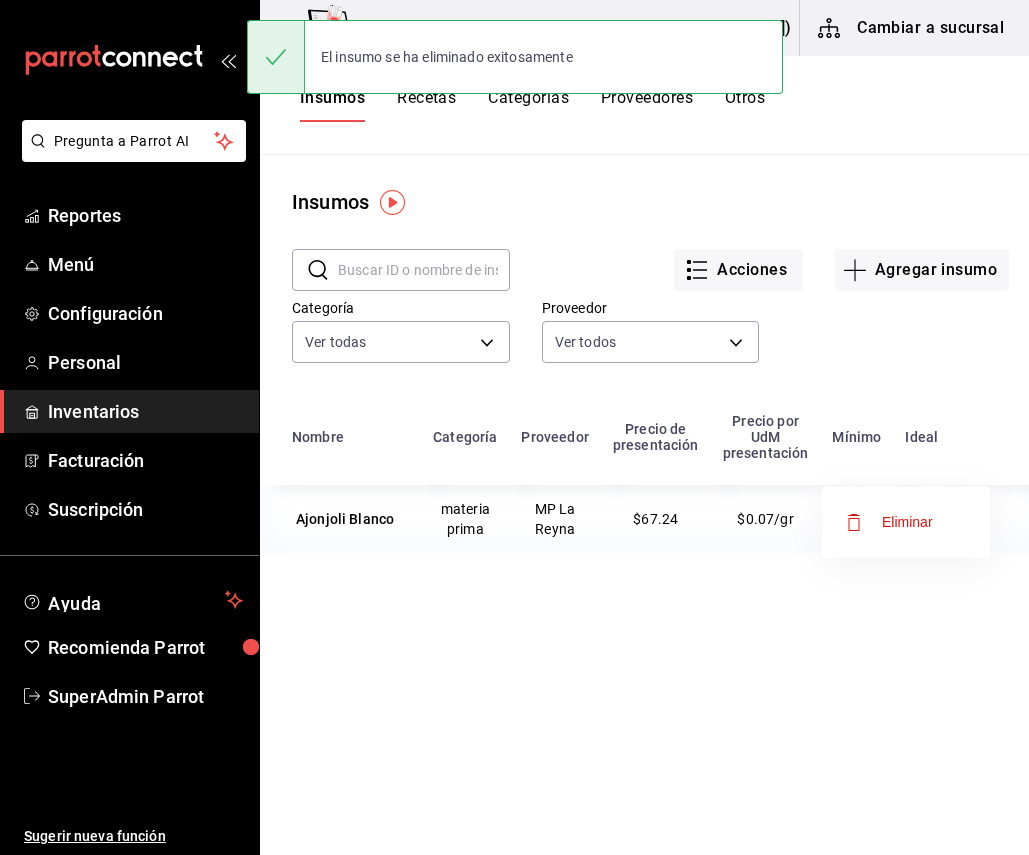 click on "Eliminar" at bounding box center [907, 522] 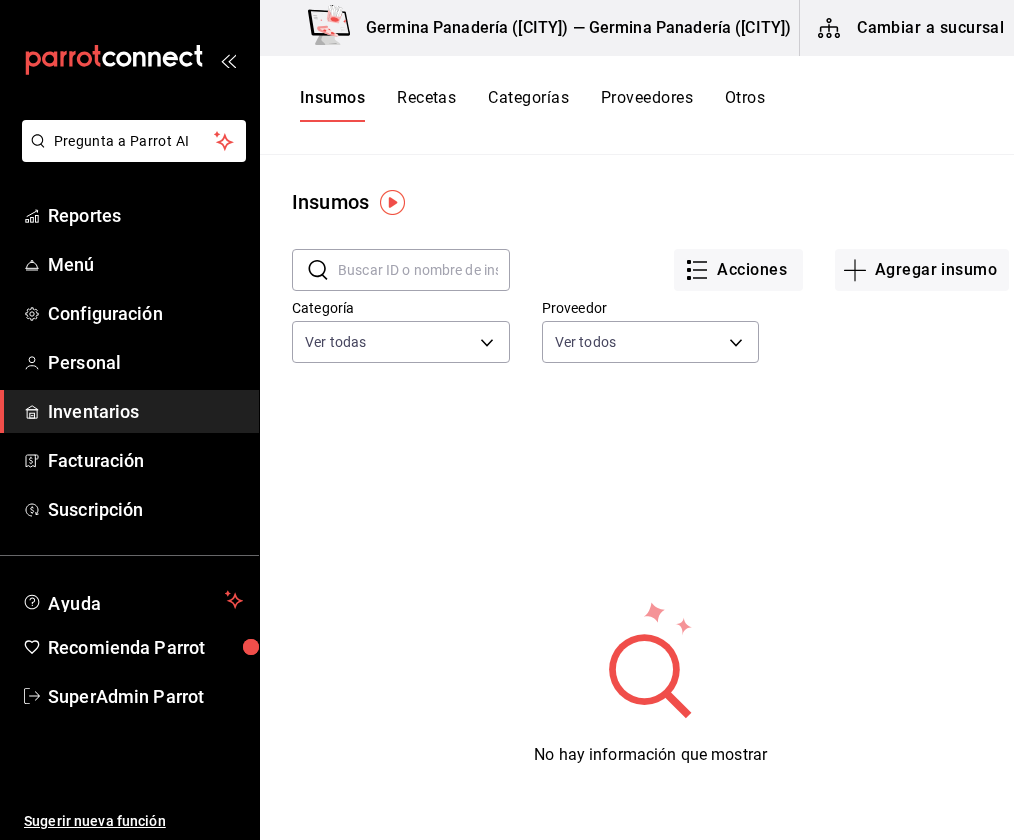 drag, startPoint x: 721, startPoint y: 620, endPoint x: 754, endPoint y: 542, distance: 84.693565 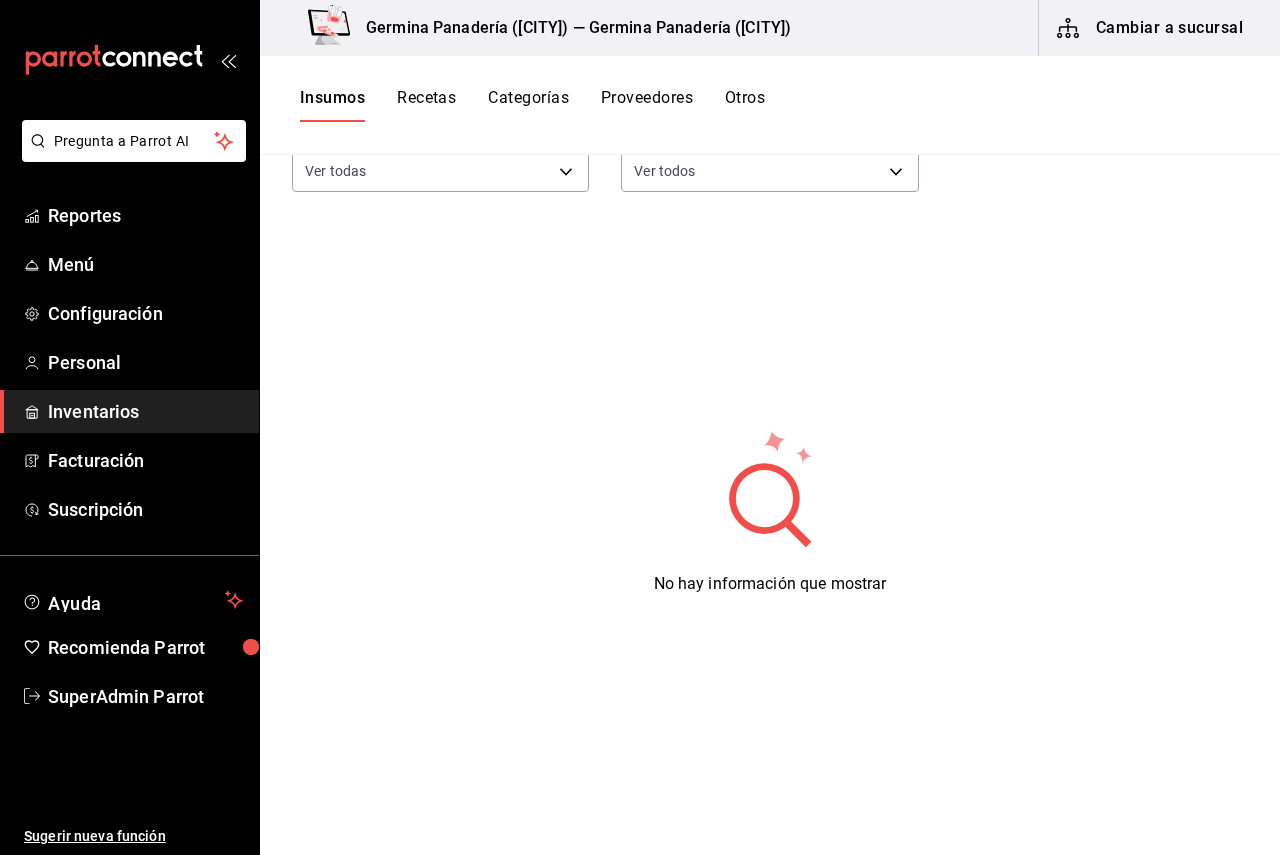 scroll, scrollTop: 0, scrollLeft: 0, axis: both 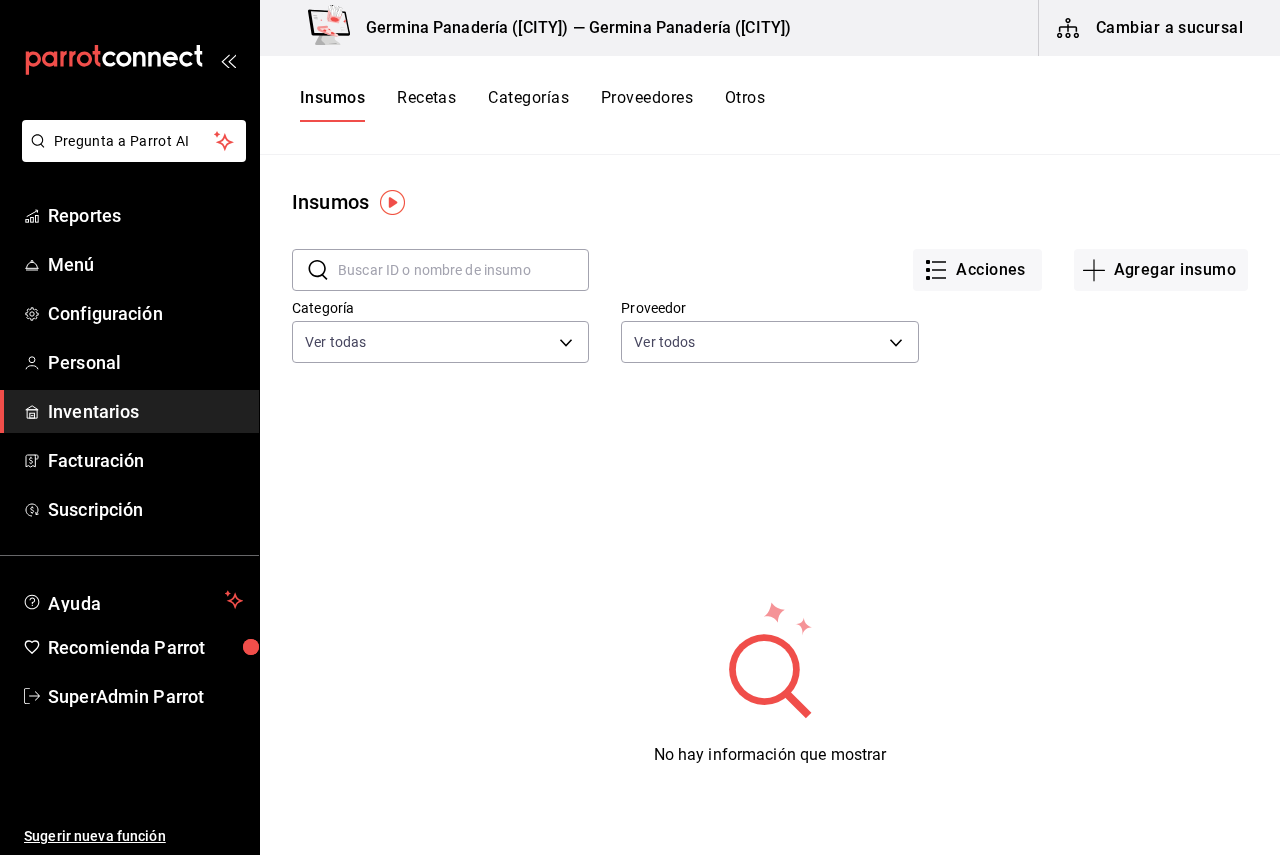 click on "Recetas" at bounding box center [426, 105] 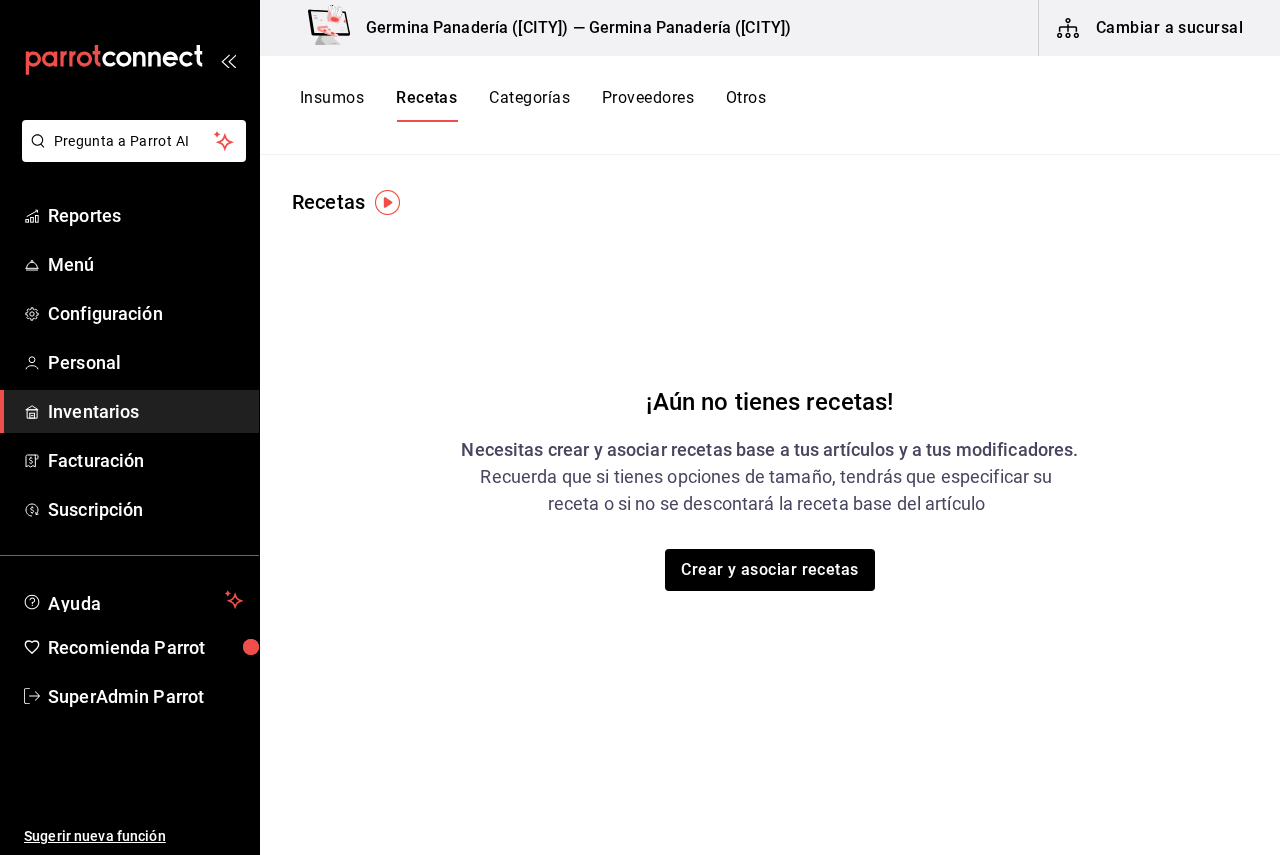 click on "Insumos" at bounding box center [332, 105] 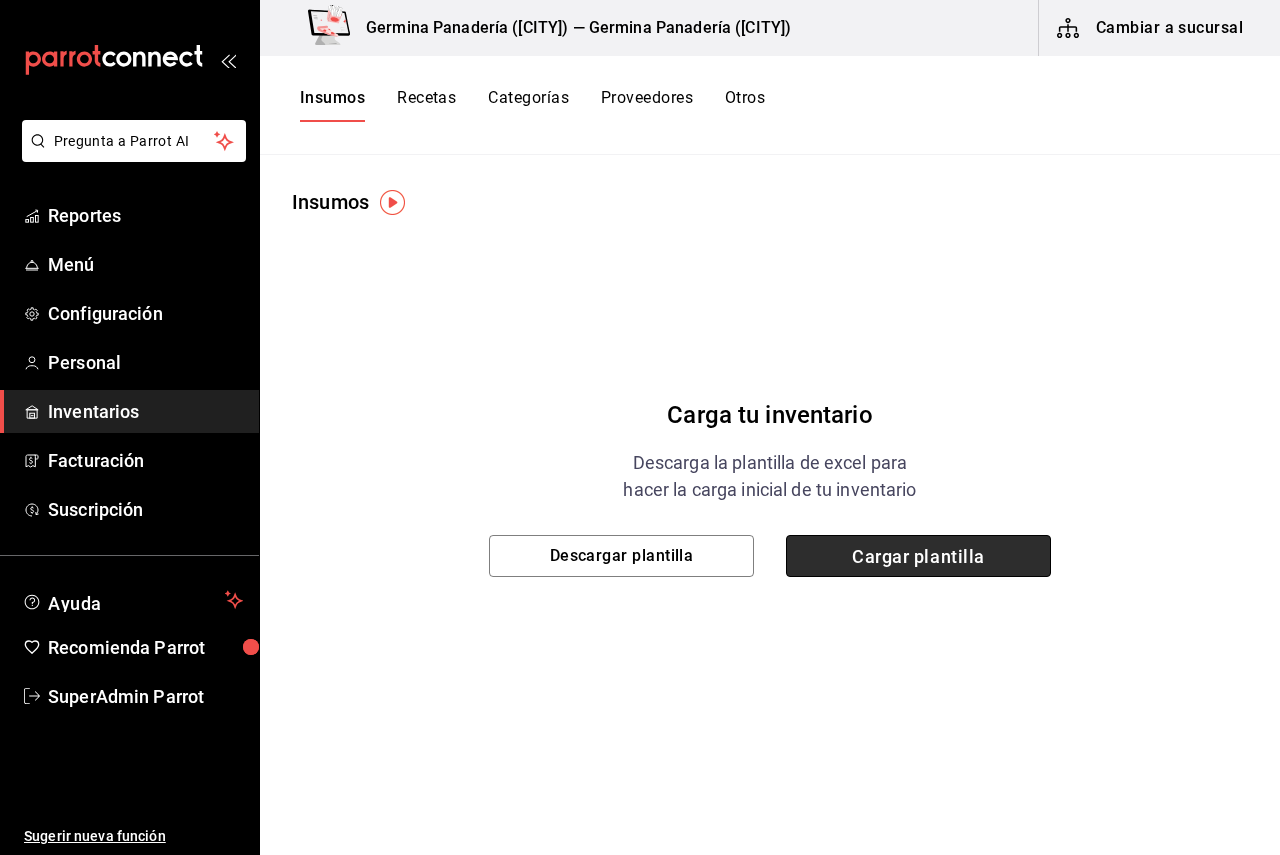 click on "Cargar plantilla" at bounding box center (918, 556) 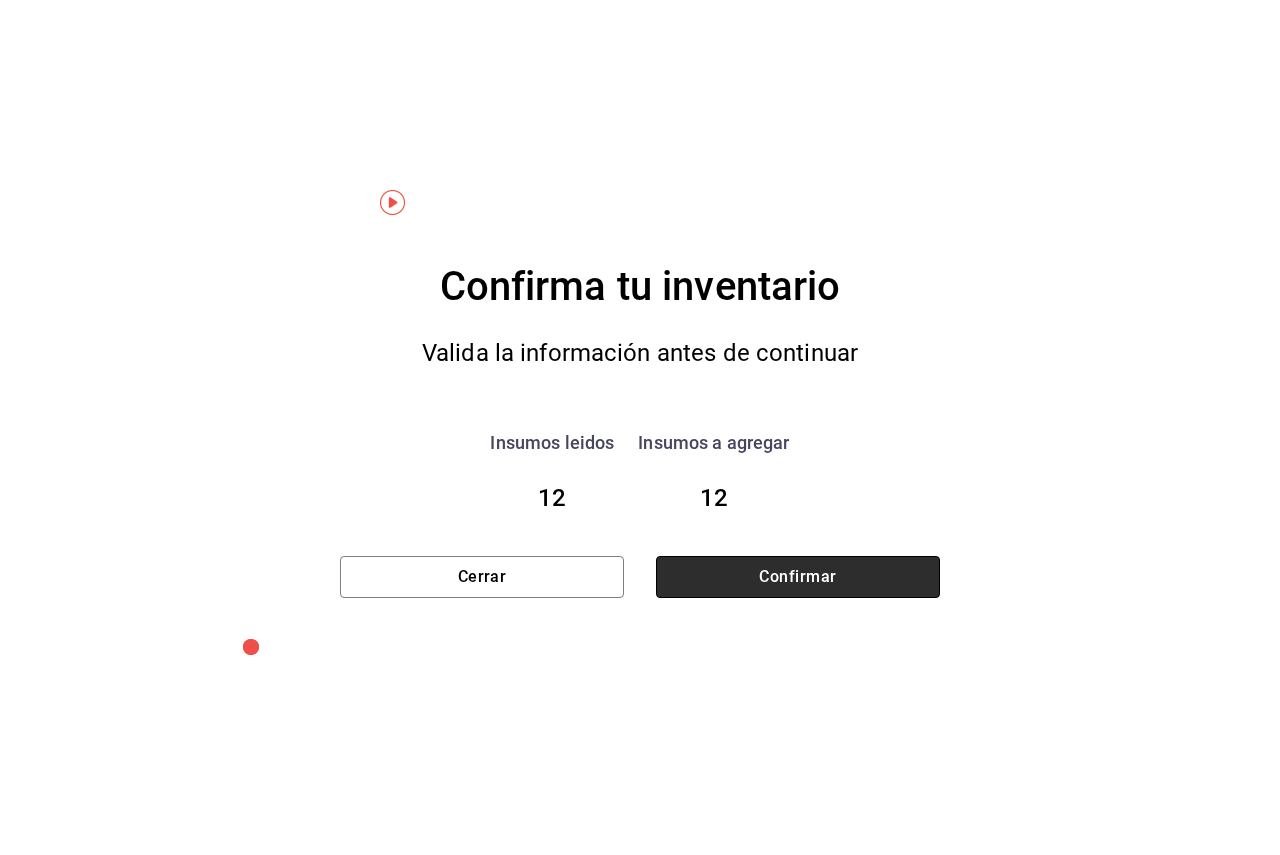 click on "Confirmar" at bounding box center (798, 577) 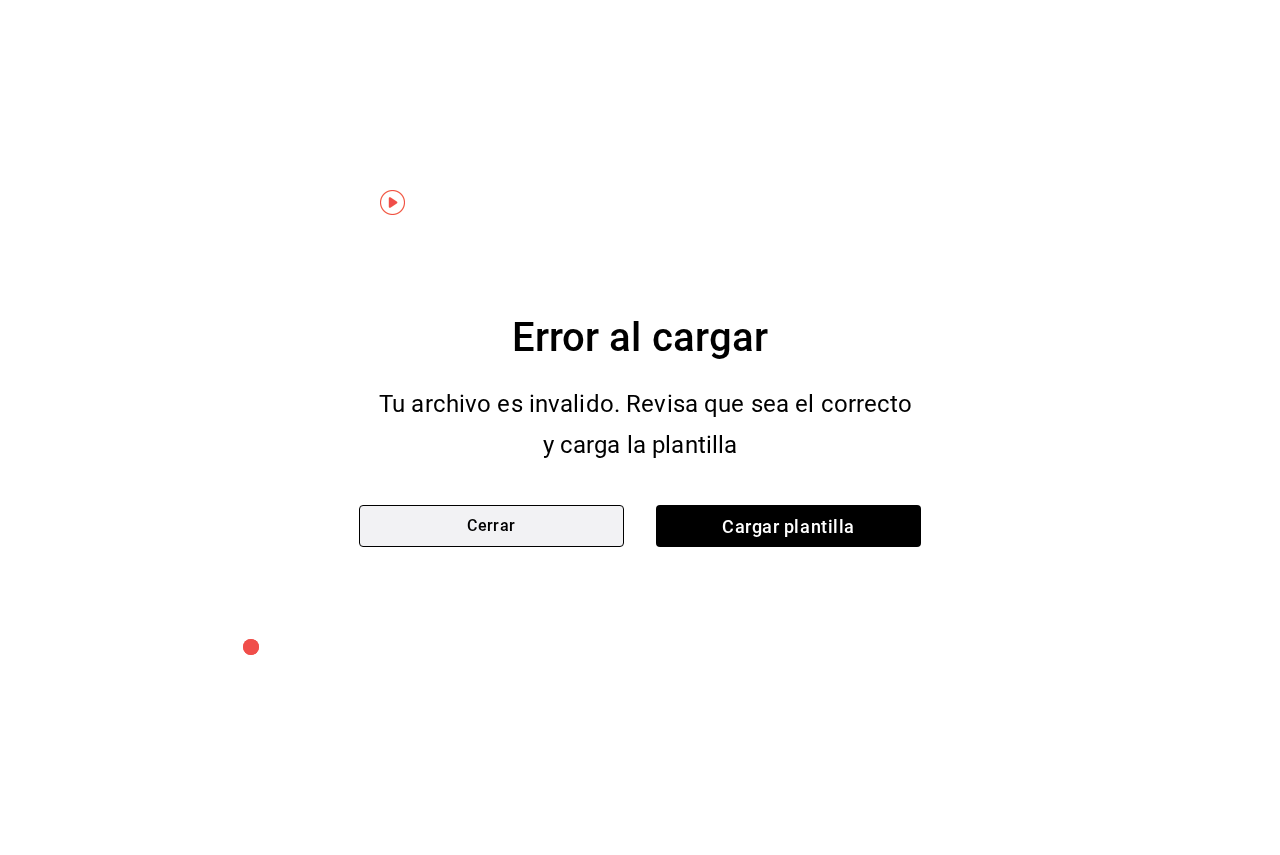 click on "Cerrar" at bounding box center (491, 526) 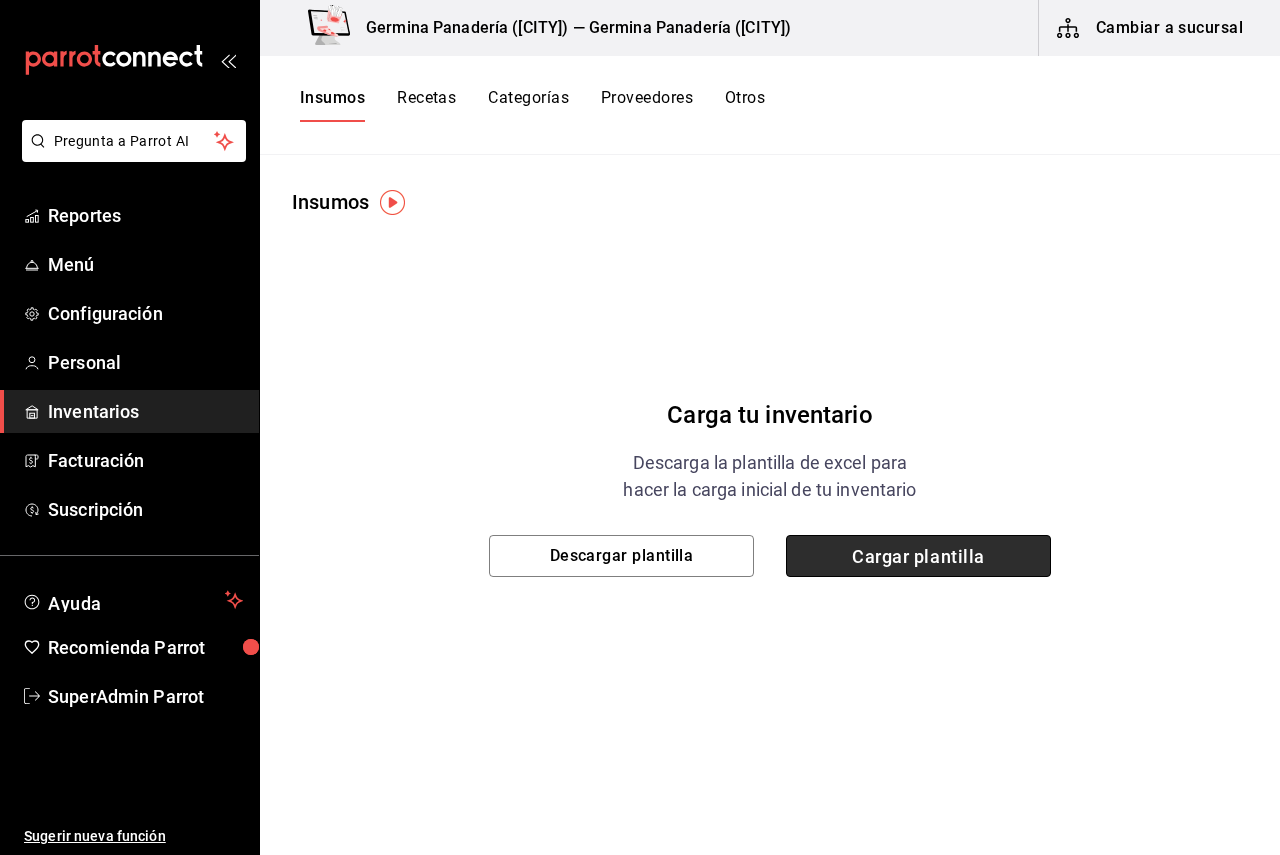 click on "Cargar plantilla" at bounding box center [918, 556] 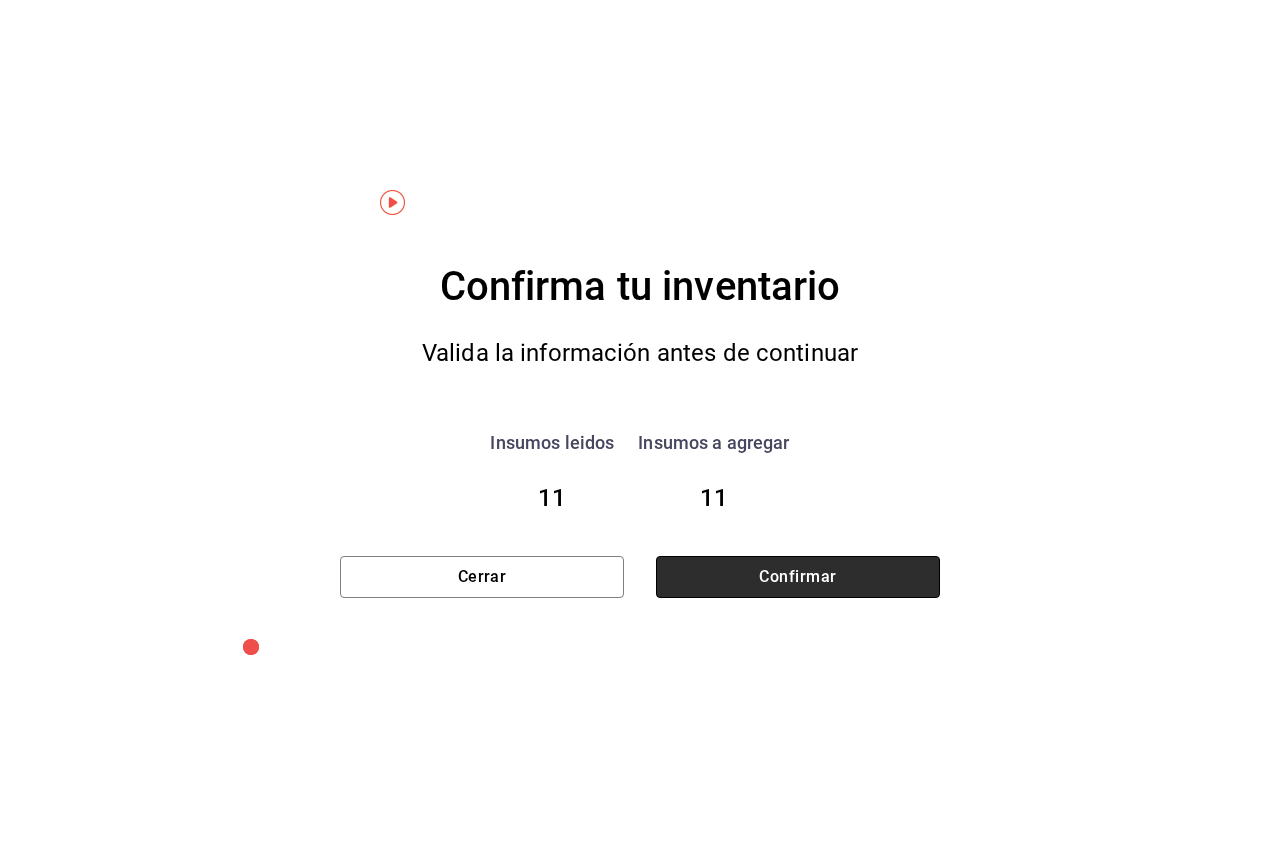 click on "Confirmar" at bounding box center [798, 577] 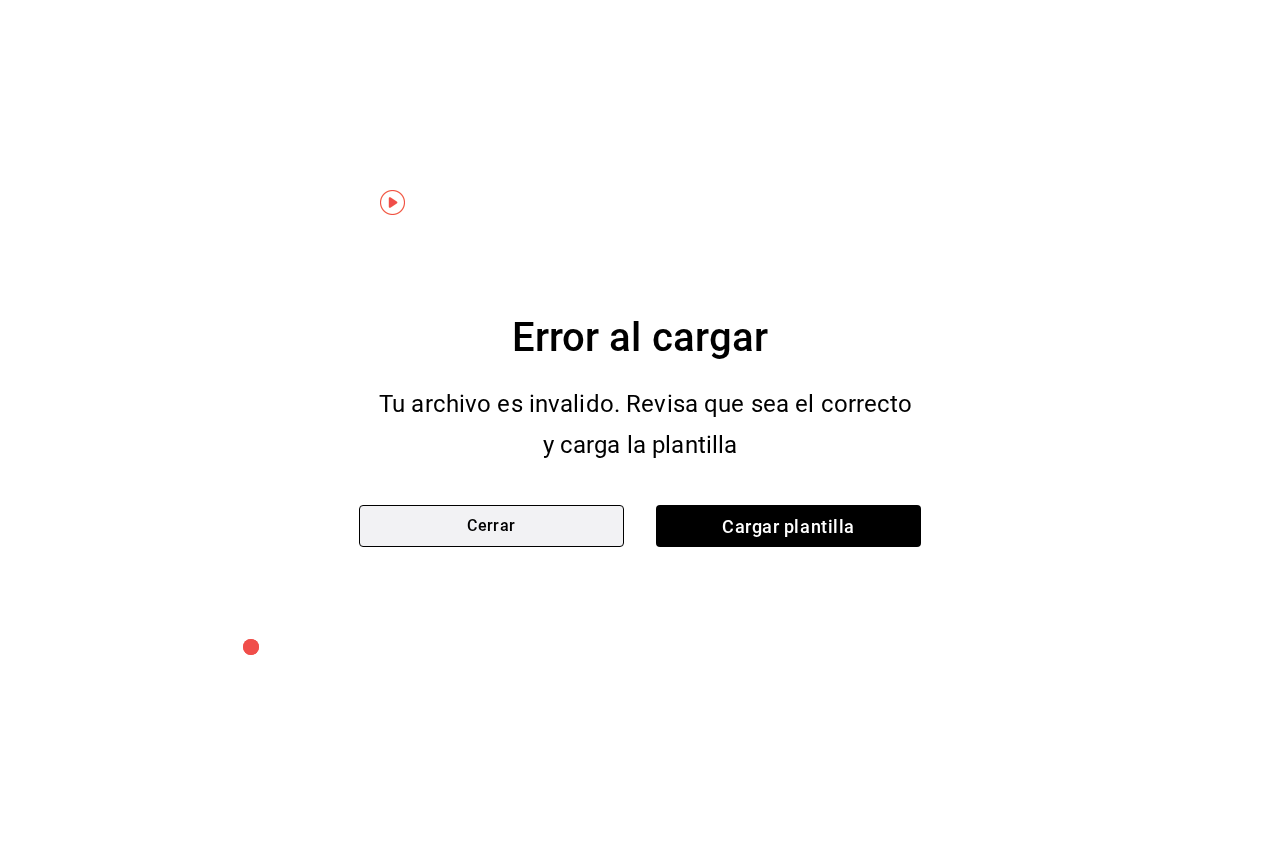 click on "Cerrar" at bounding box center [491, 526] 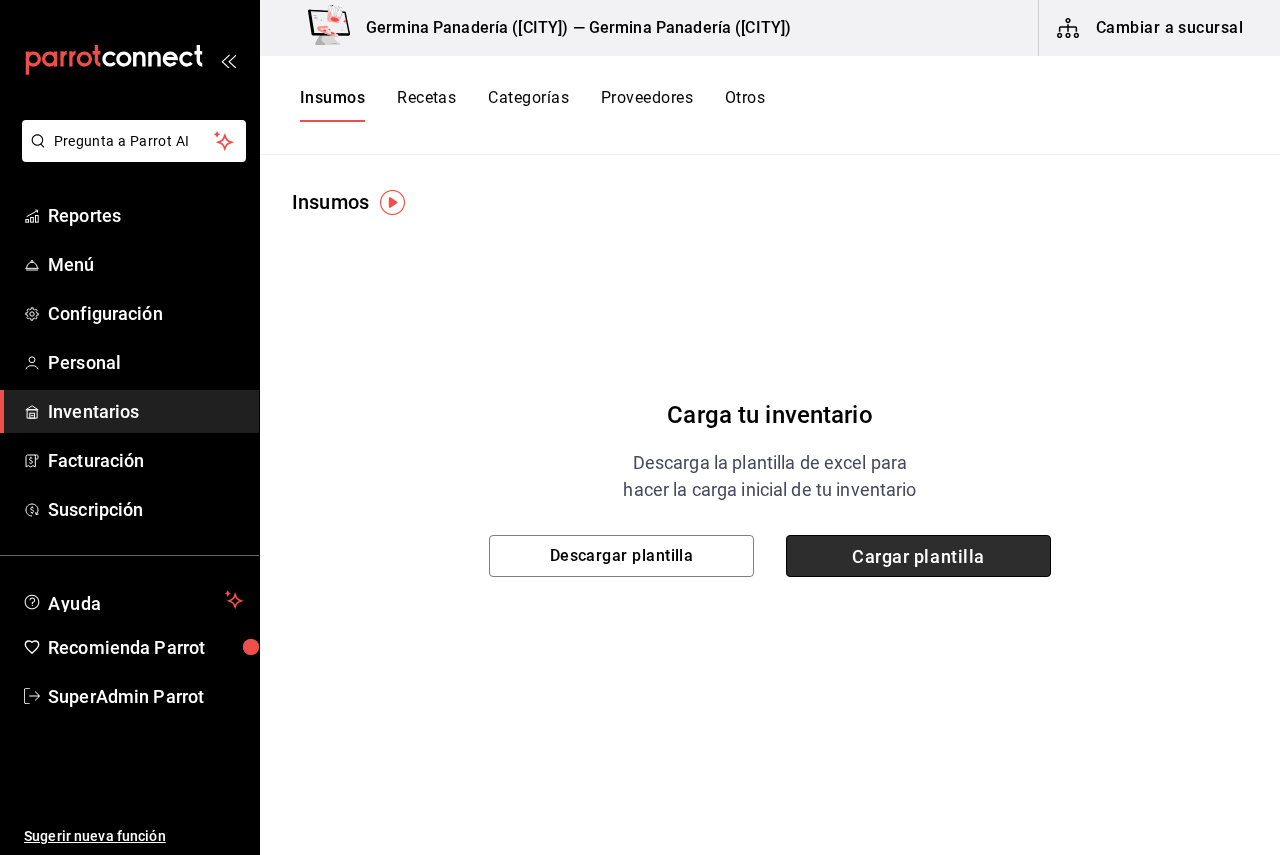 click on "Cargar plantilla" at bounding box center (918, 556) 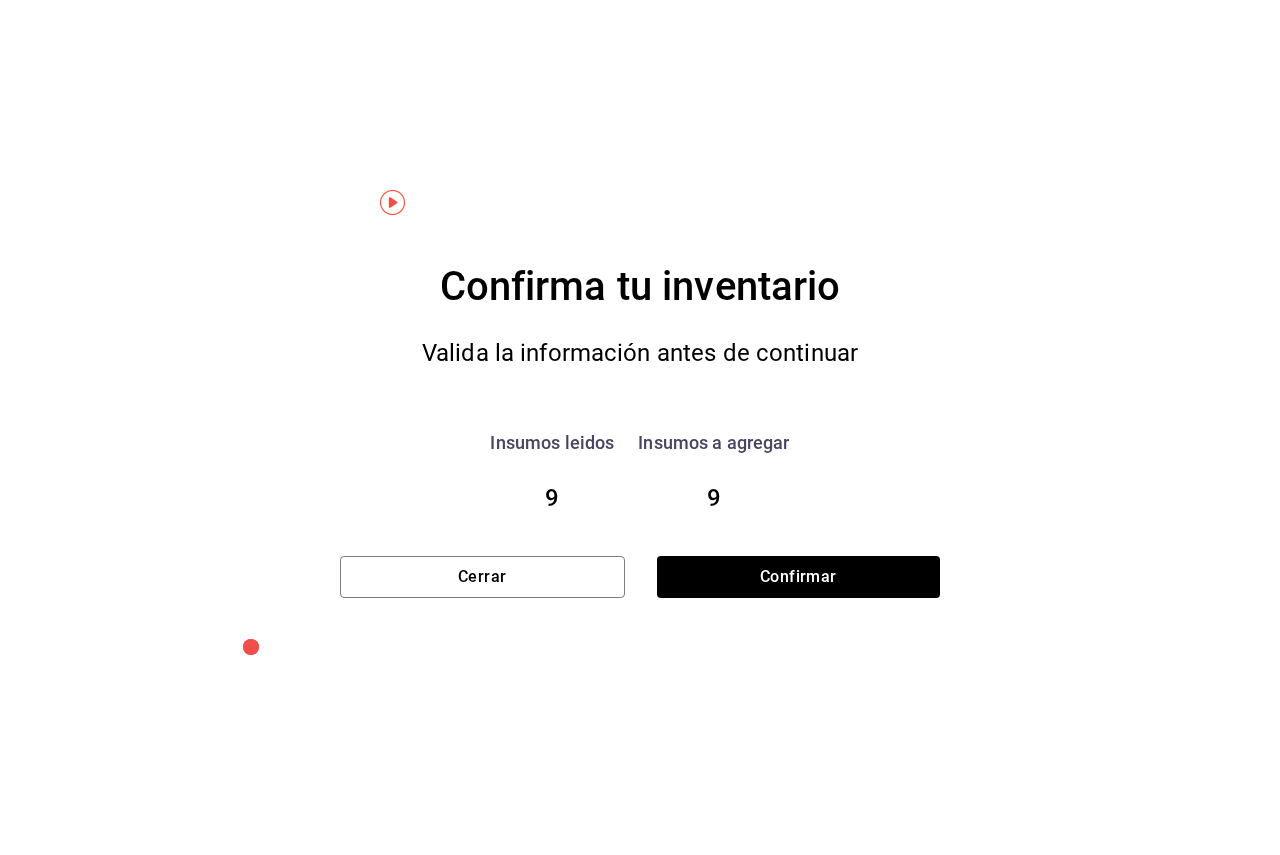 click on "Confirma tu inventario Valida la información antes de continuar Insumos leidos 9 Insumos a agregar 9 Cerrar Confirmar" at bounding box center [640, 428] 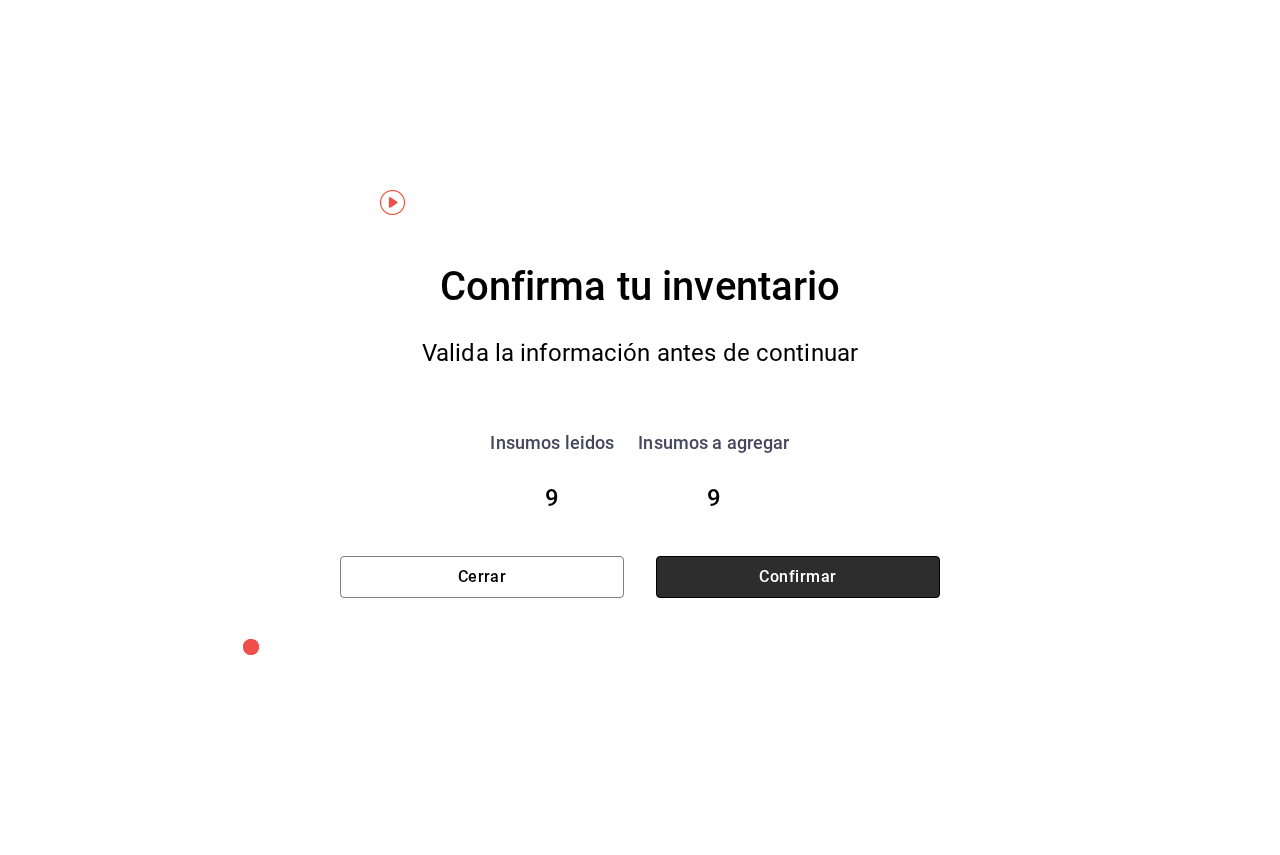 click on "Confirmar" at bounding box center (798, 577) 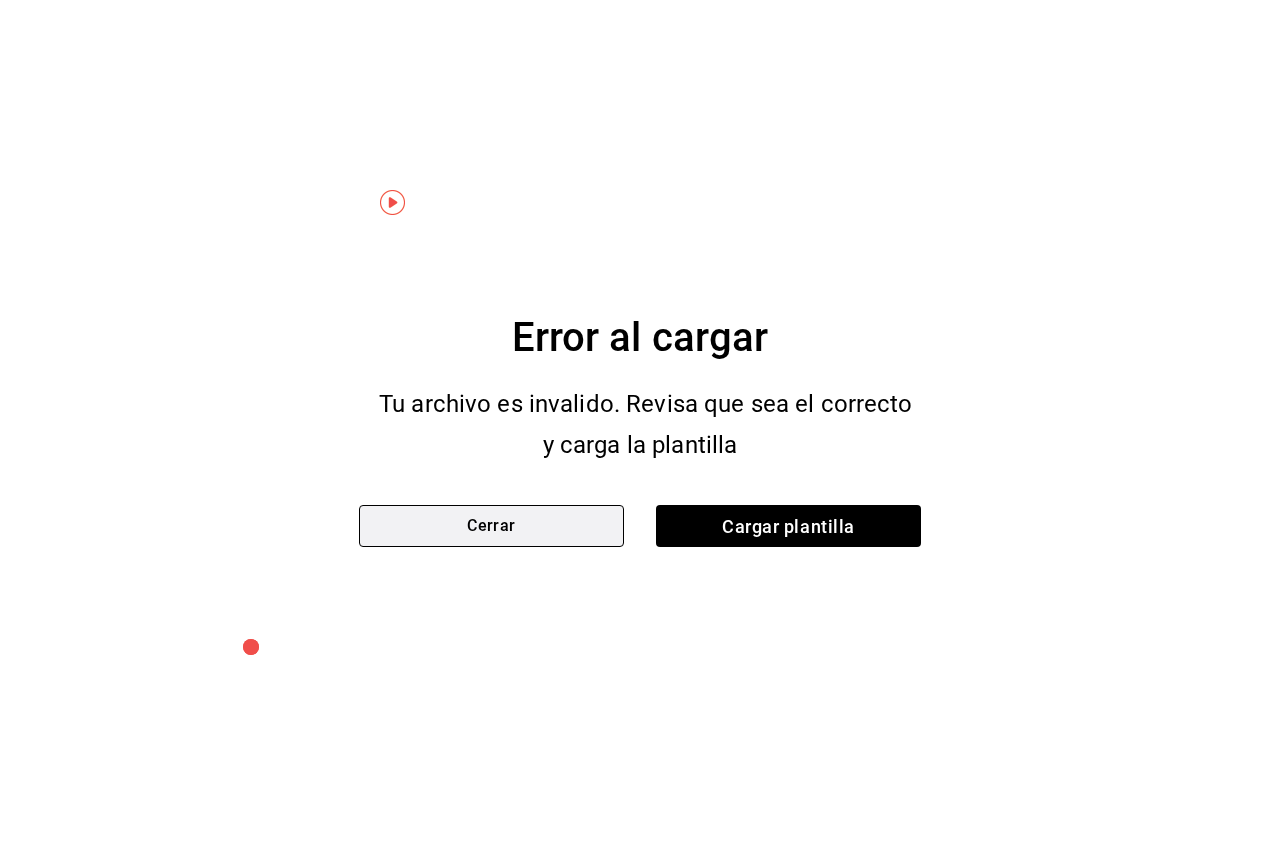 click on "Cerrar" at bounding box center (491, 526) 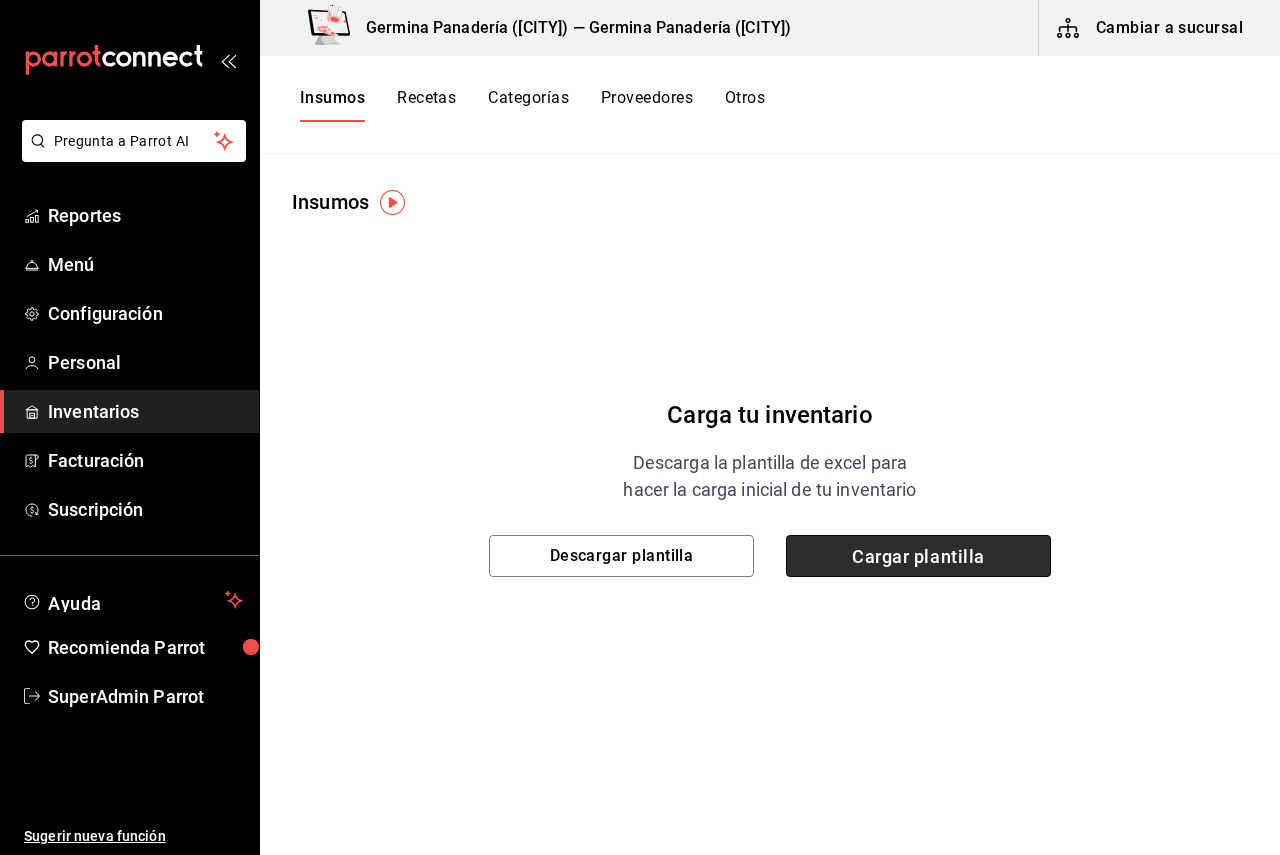 click on "Cargar plantilla" at bounding box center [918, 556] 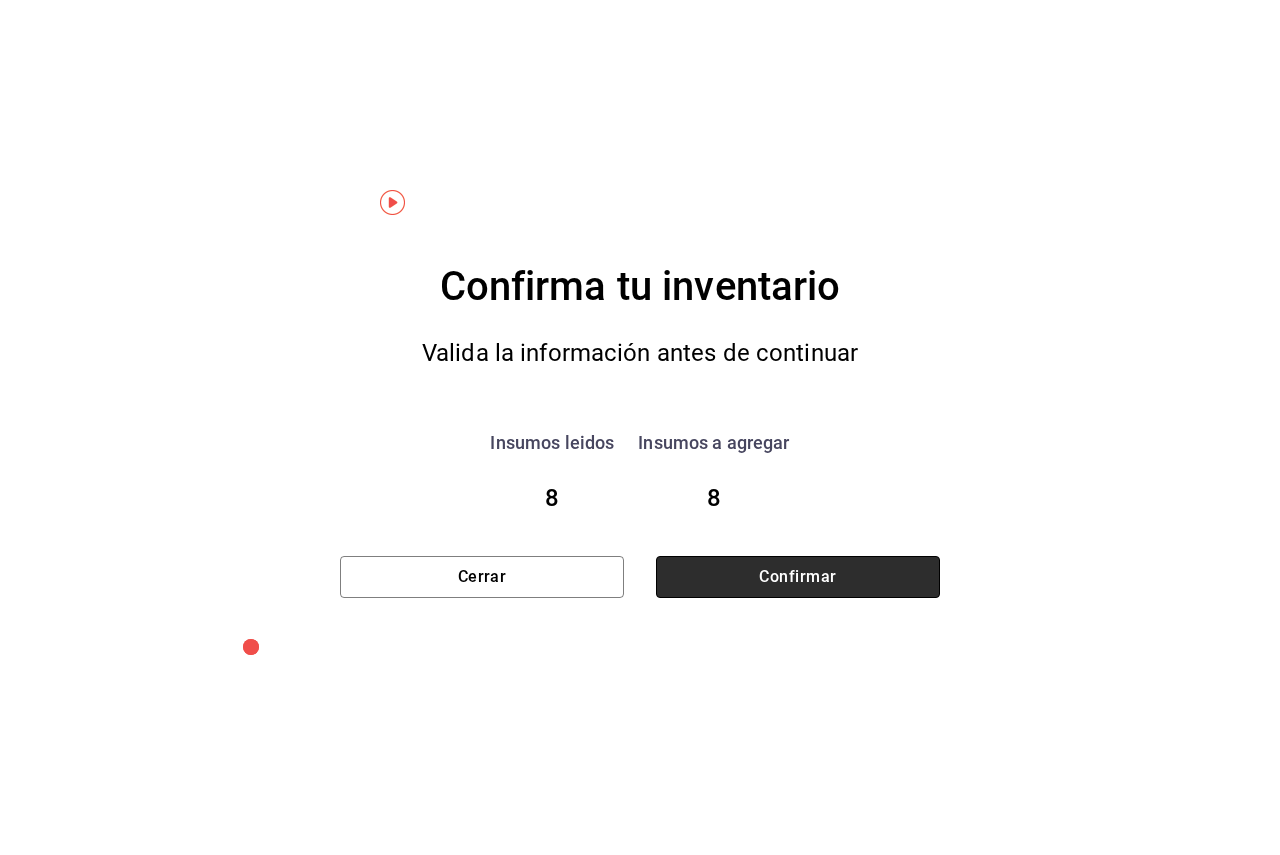 click on "Confirmar" at bounding box center [798, 577] 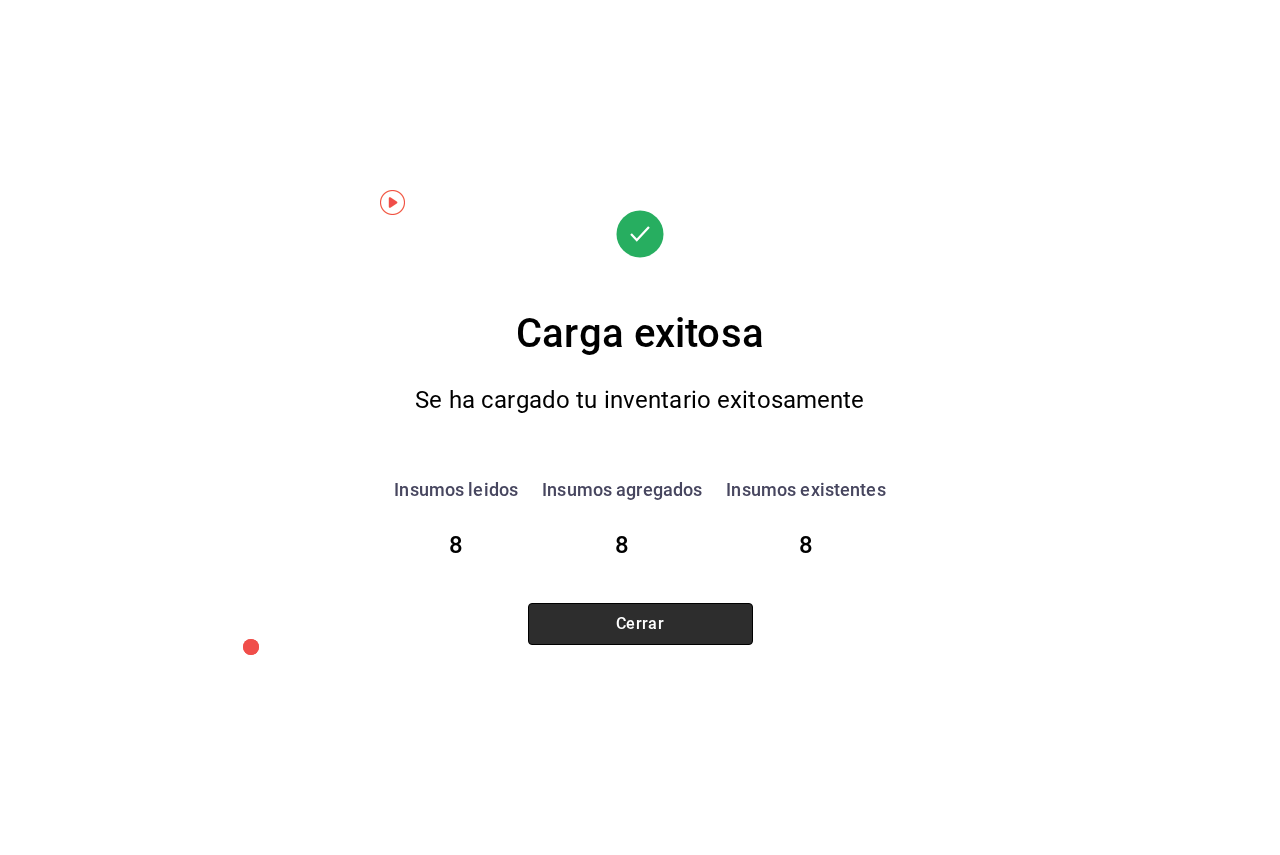 click on "Cerrar" at bounding box center (640, 624) 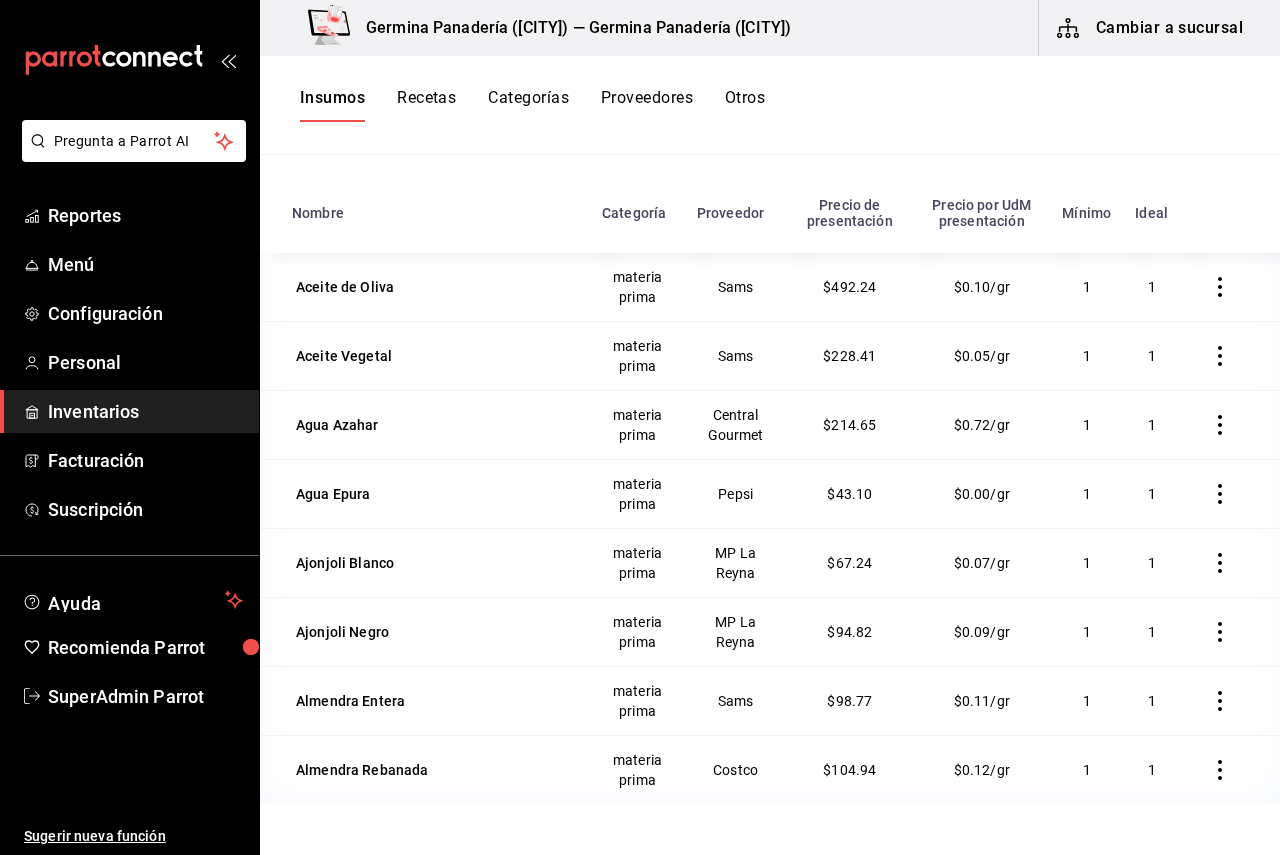 scroll, scrollTop: 246, scrollLeft: 0, axis: vertical 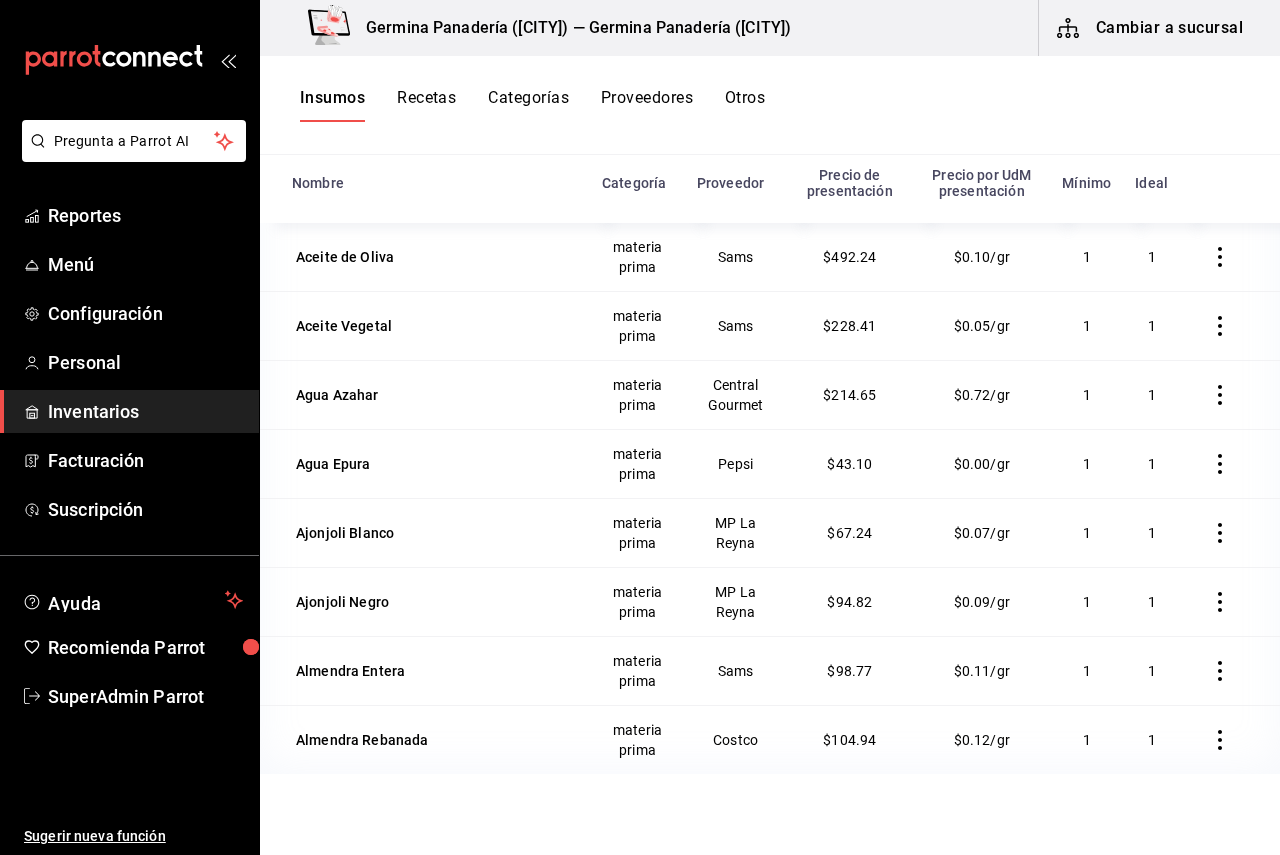 click 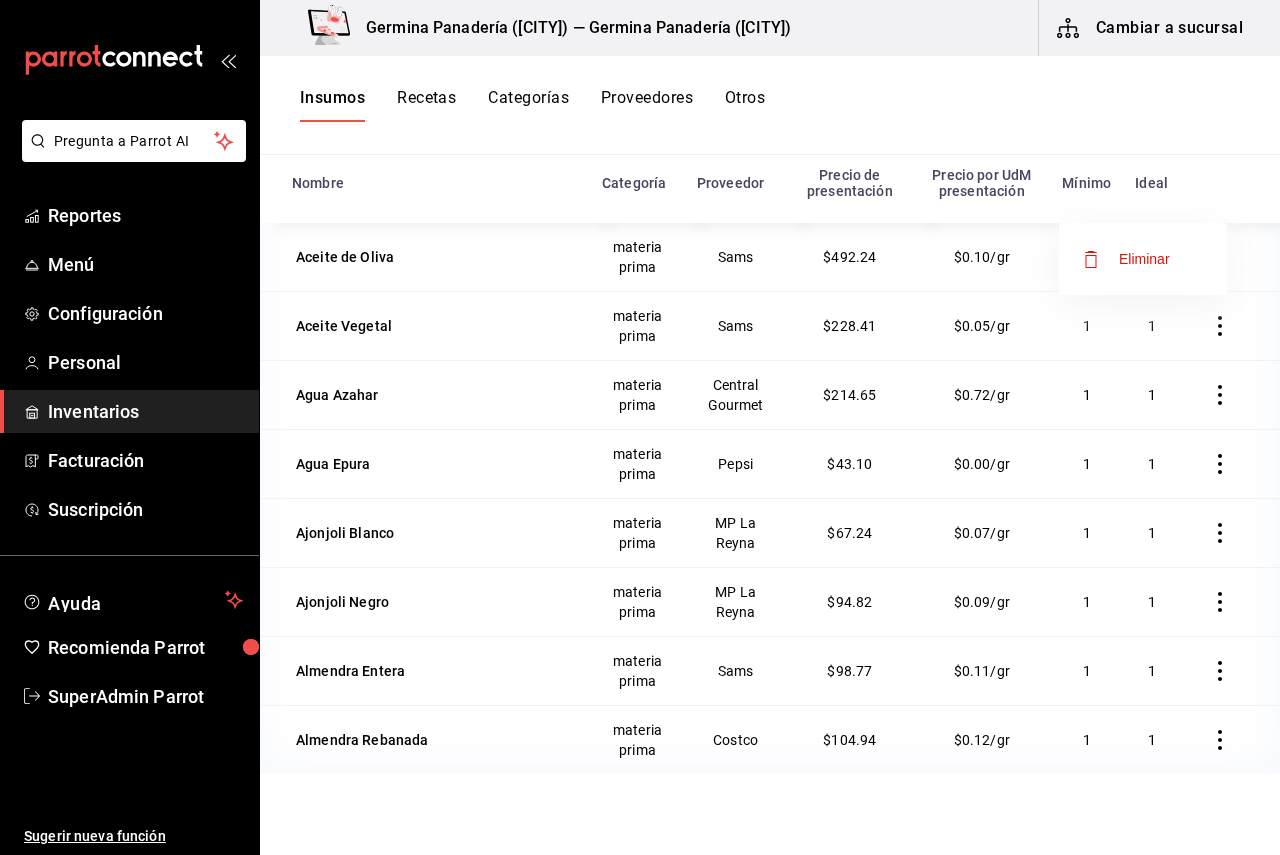 click on "Eliminar" at bounding box center [1126, 259] 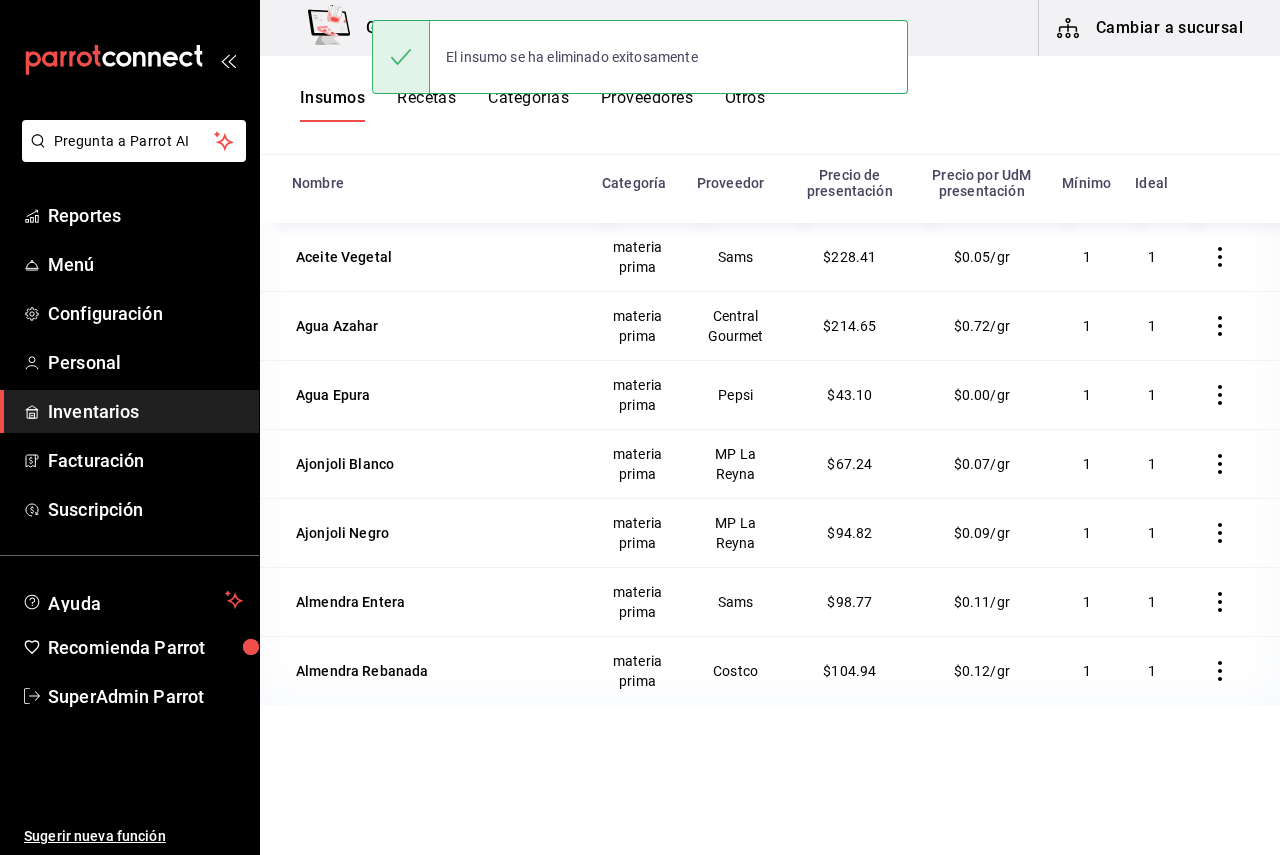 click 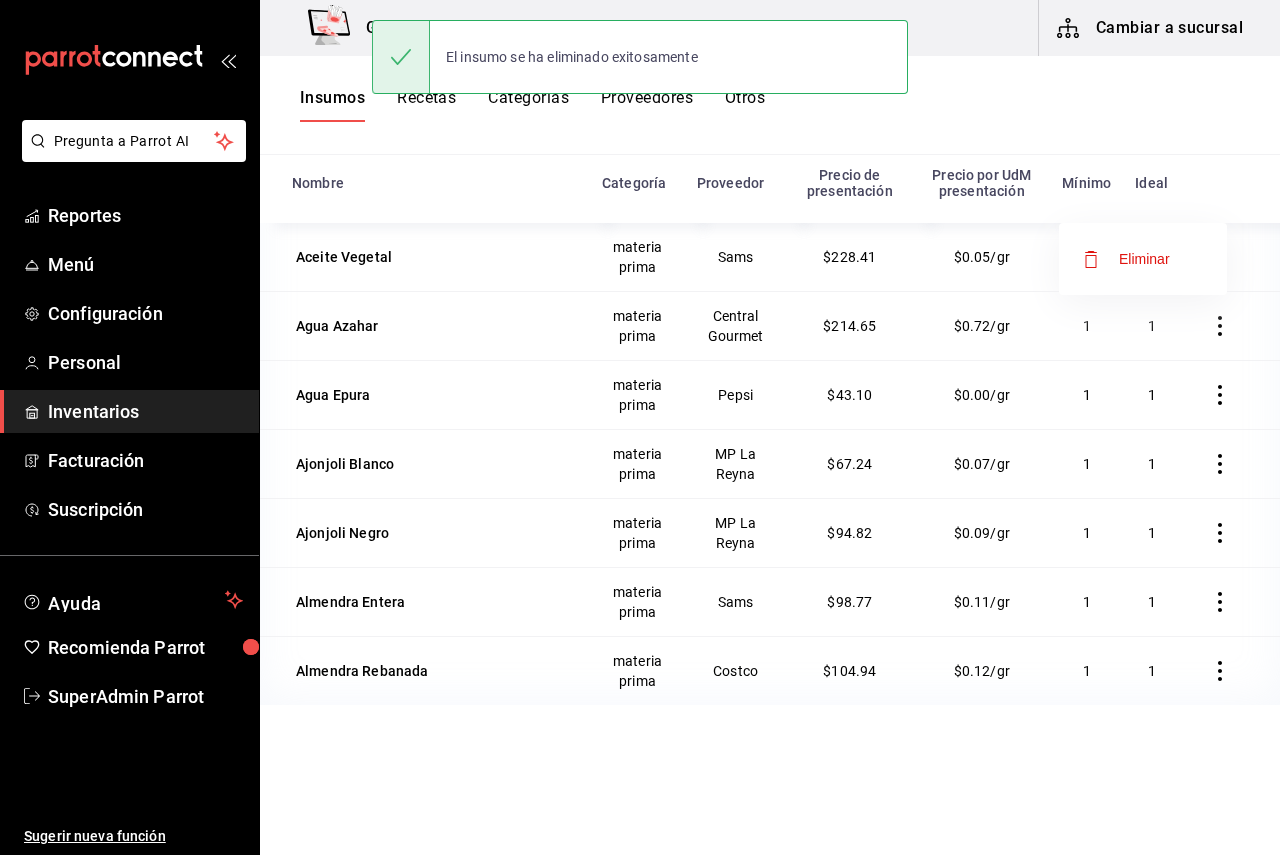 click on "Eliminar" at bounding box center (1143, 259) 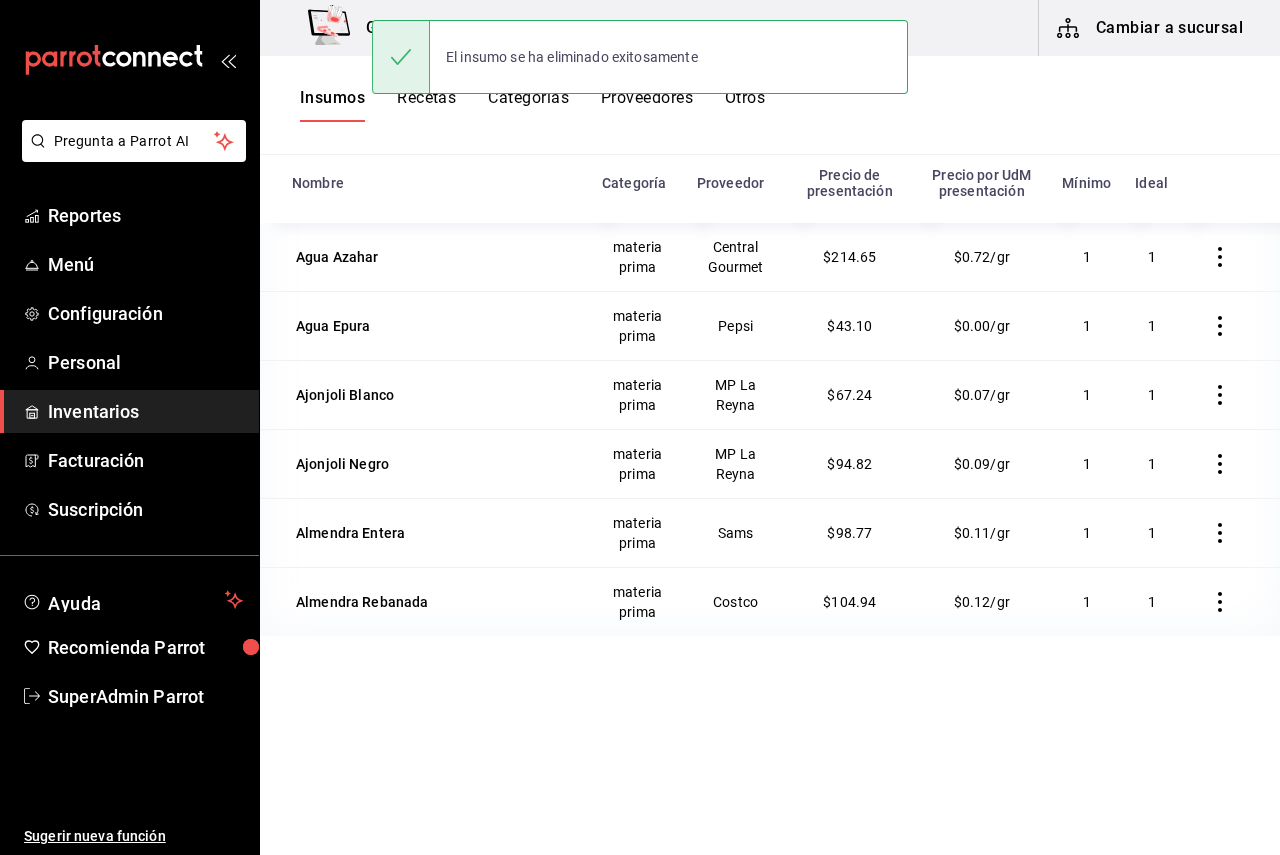 click 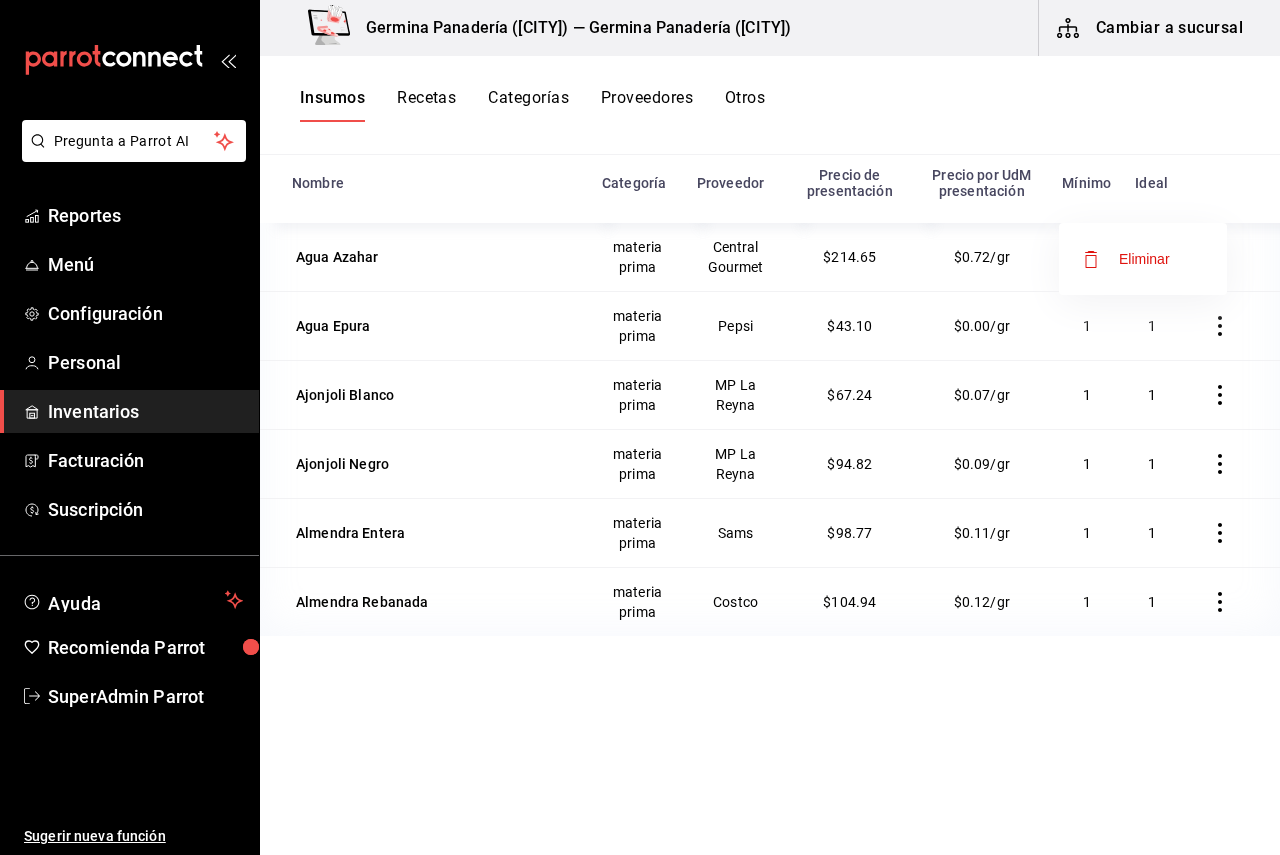 click on "Eliminar" at bounding box center (1143, 259) 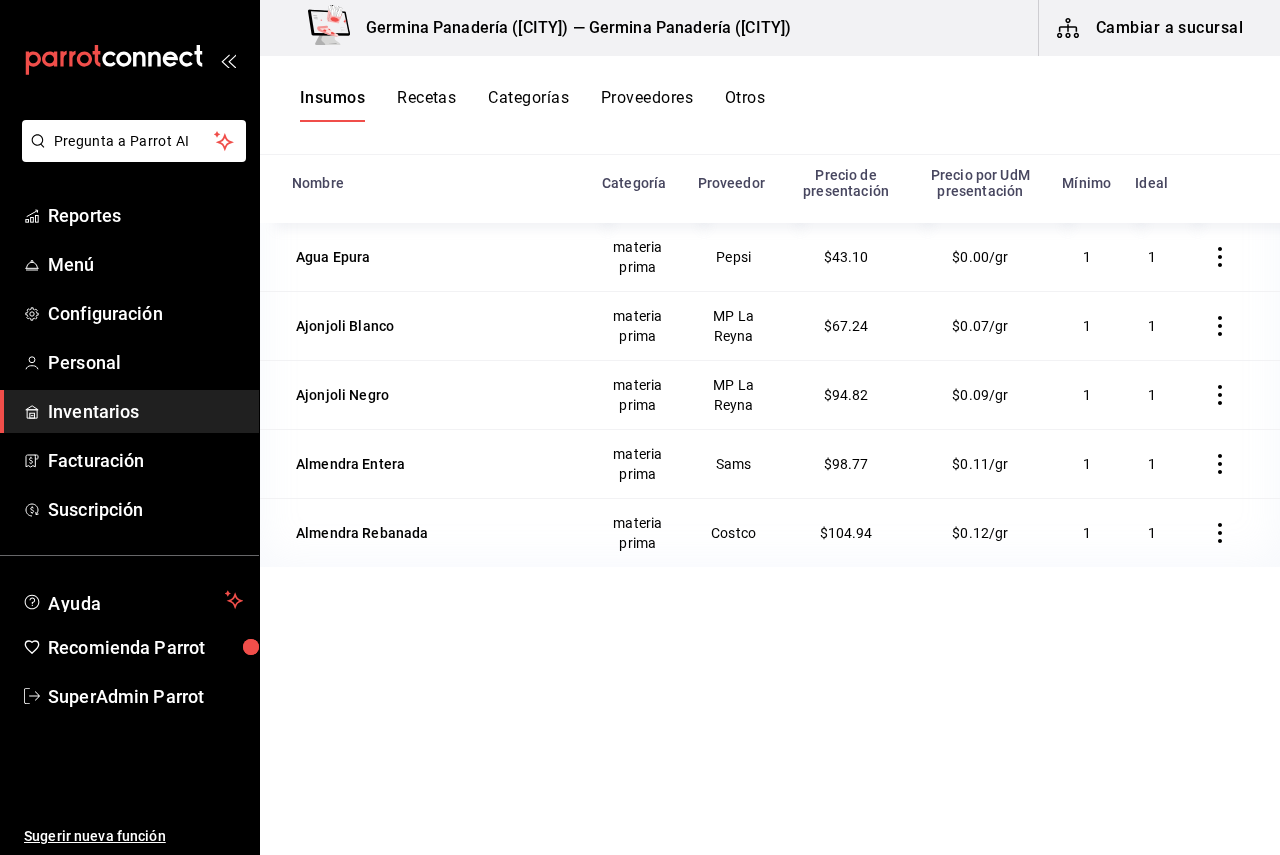 click 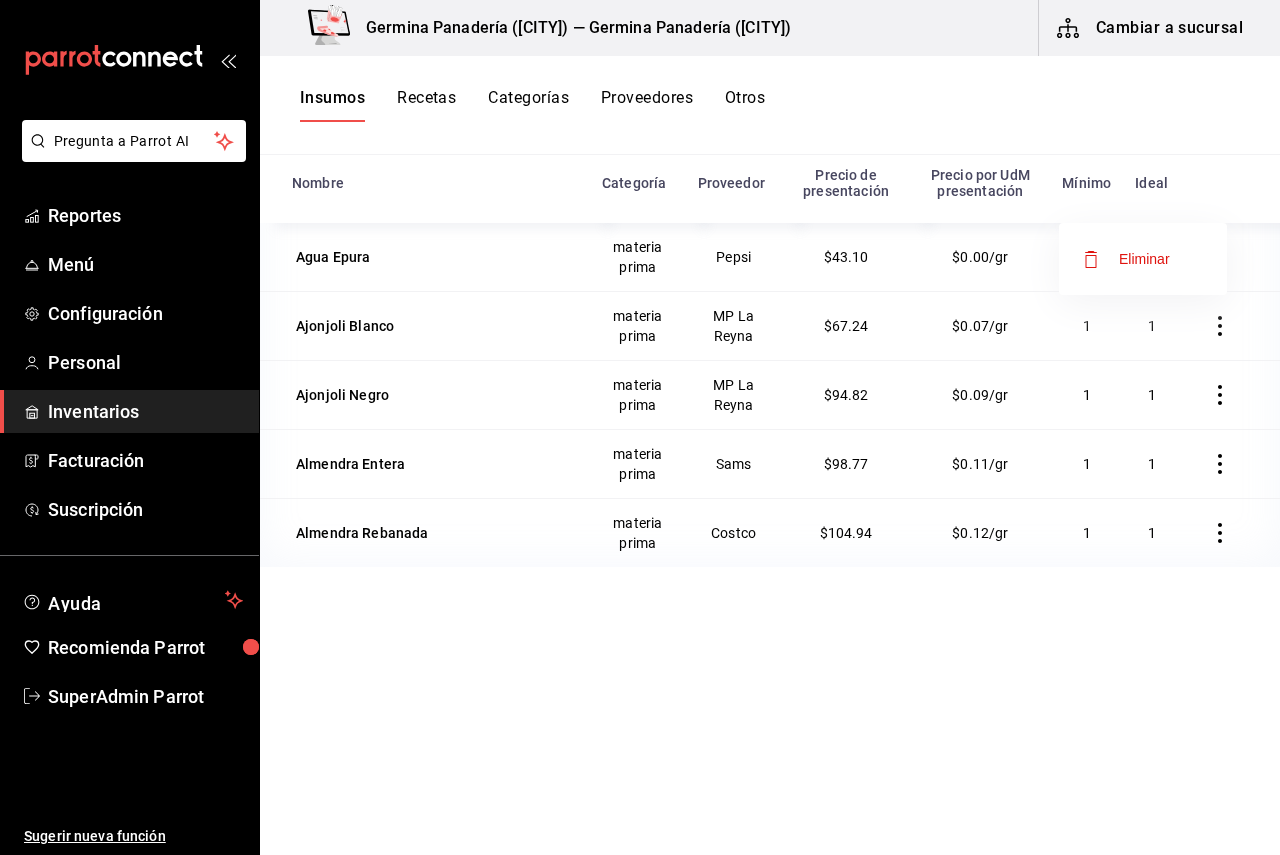 click on "Eliminar" at bounding box center (1126, 259) 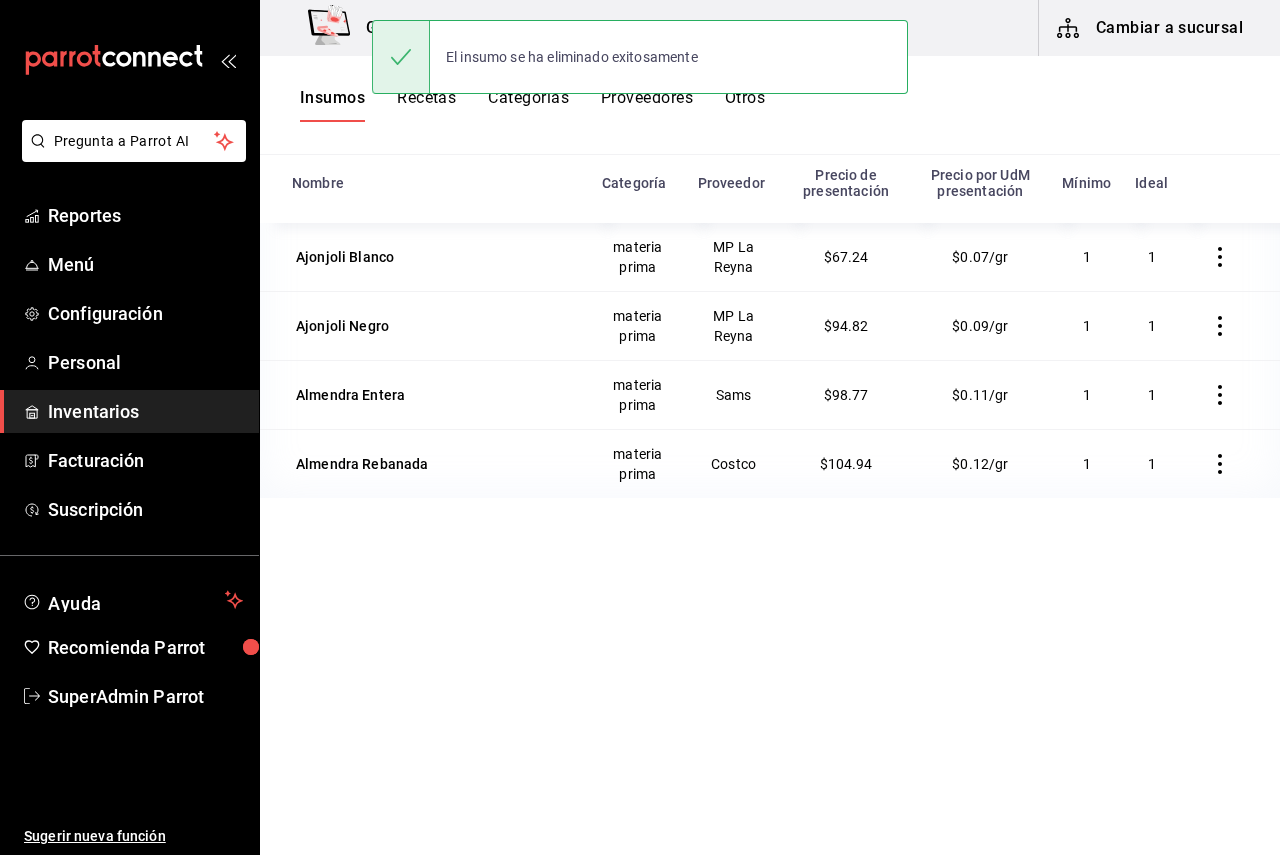 click at bounding box center (1220, 257) 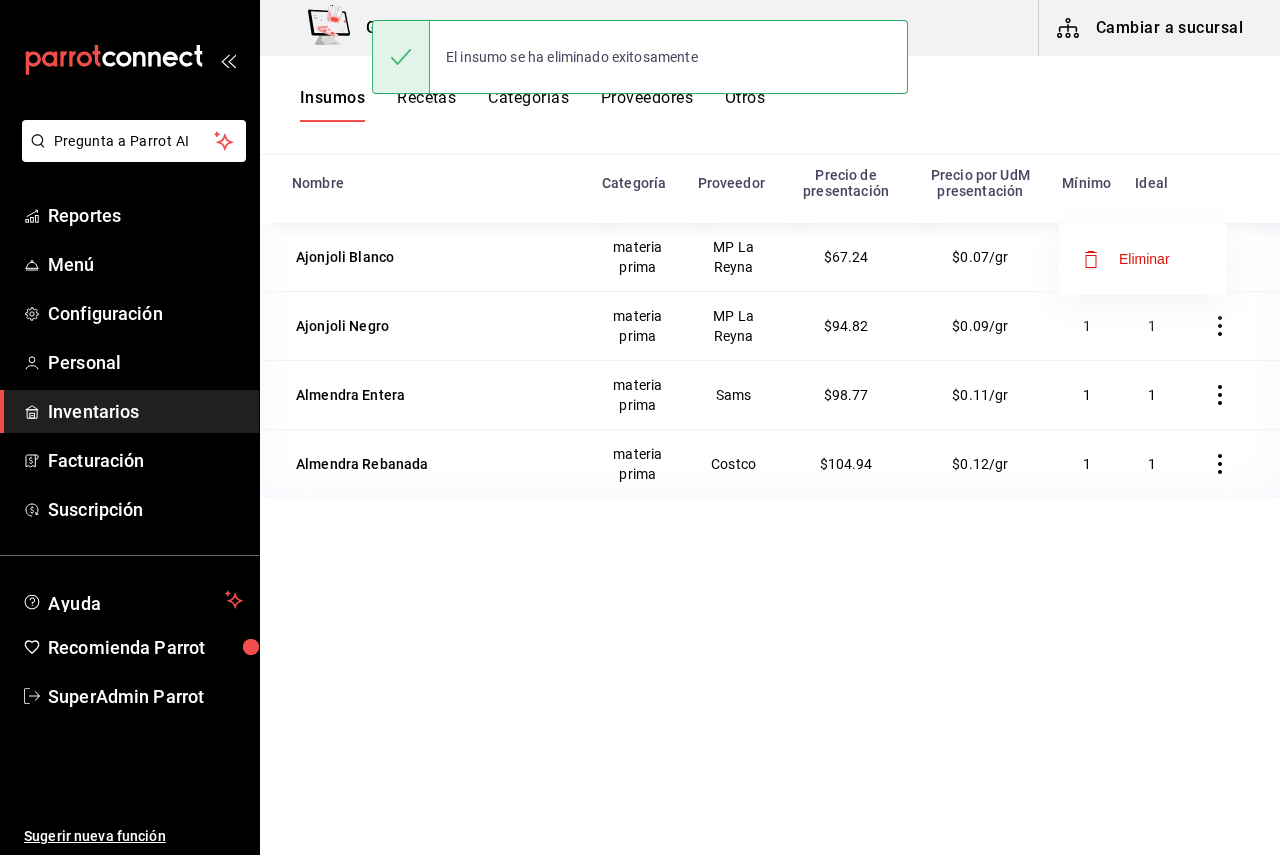 click on "Eliminar" at bounding box center [1126, 259] 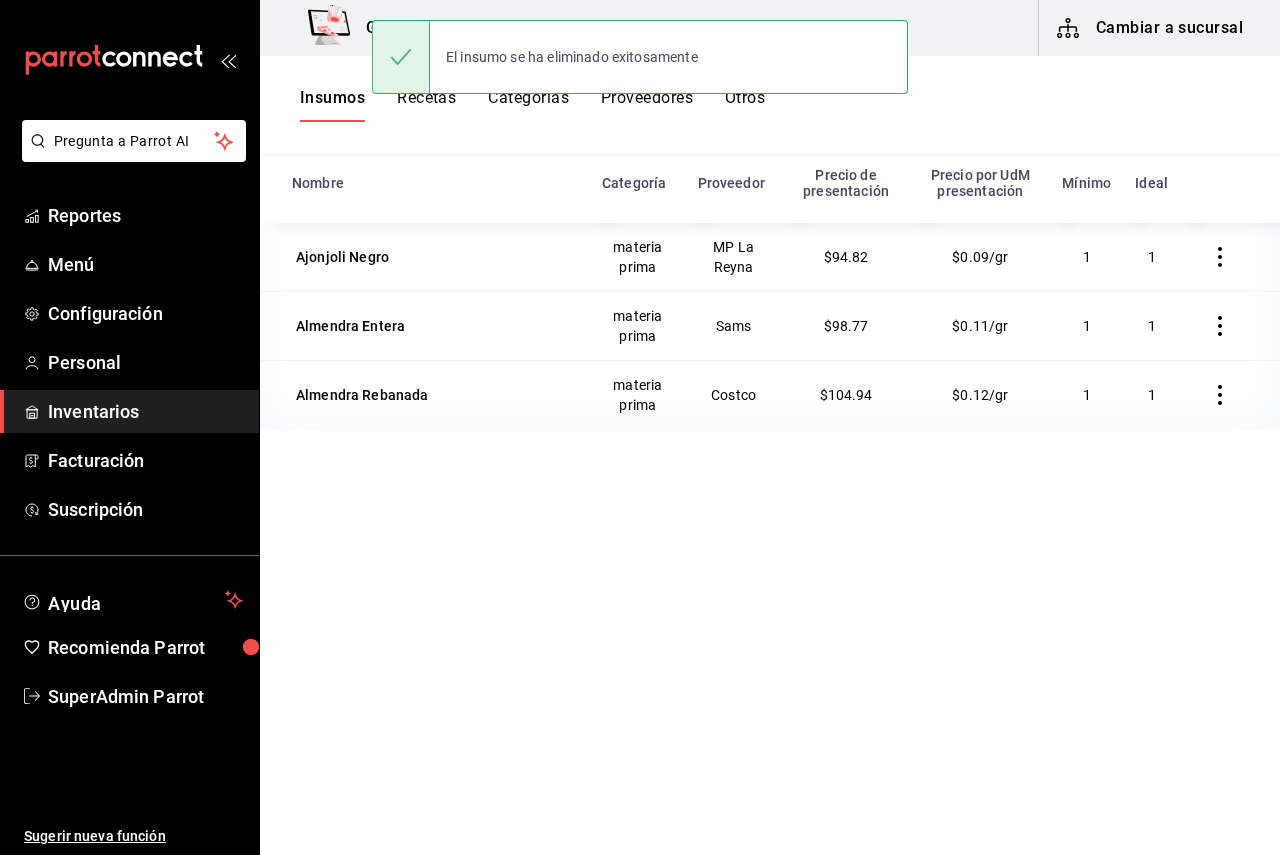 click 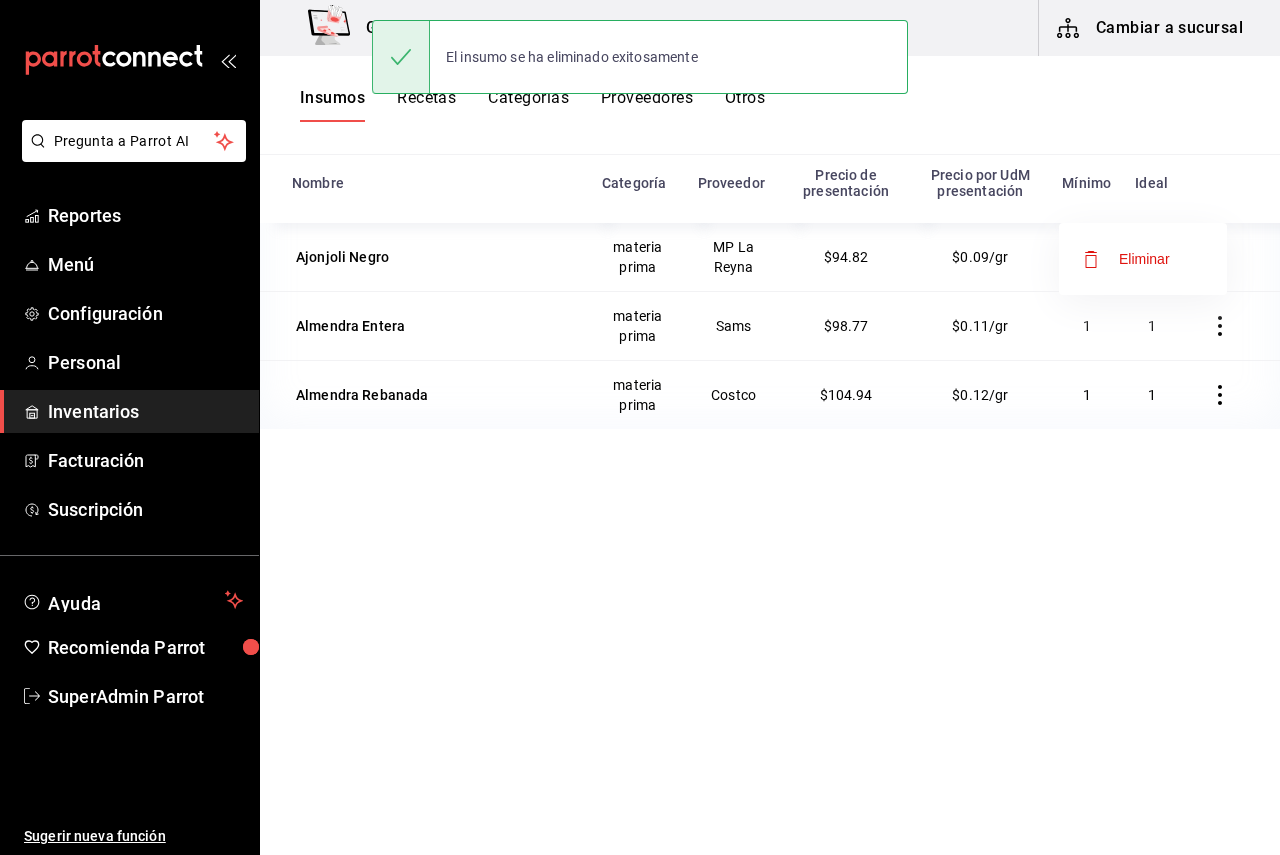 click on "Eliminar" at bounding box center [1144, 259] 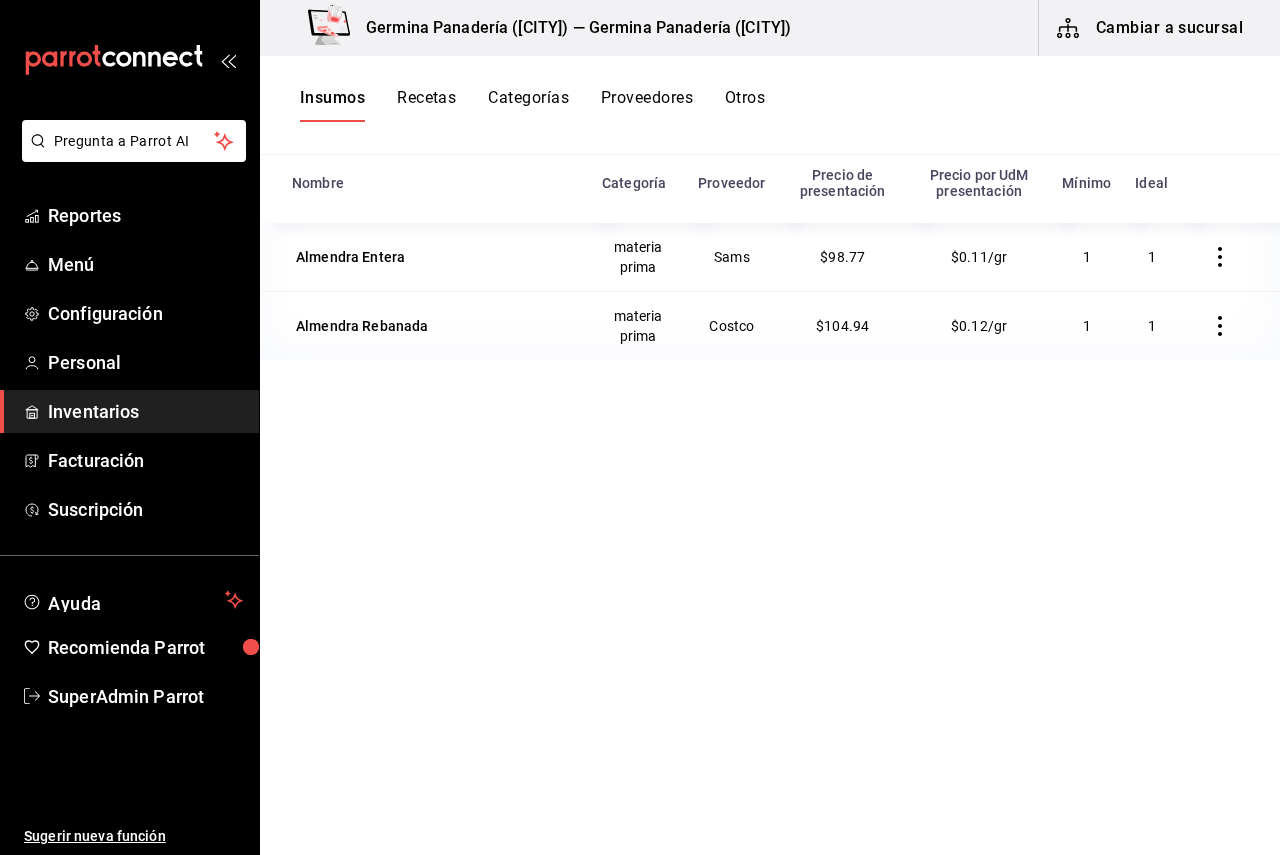 click 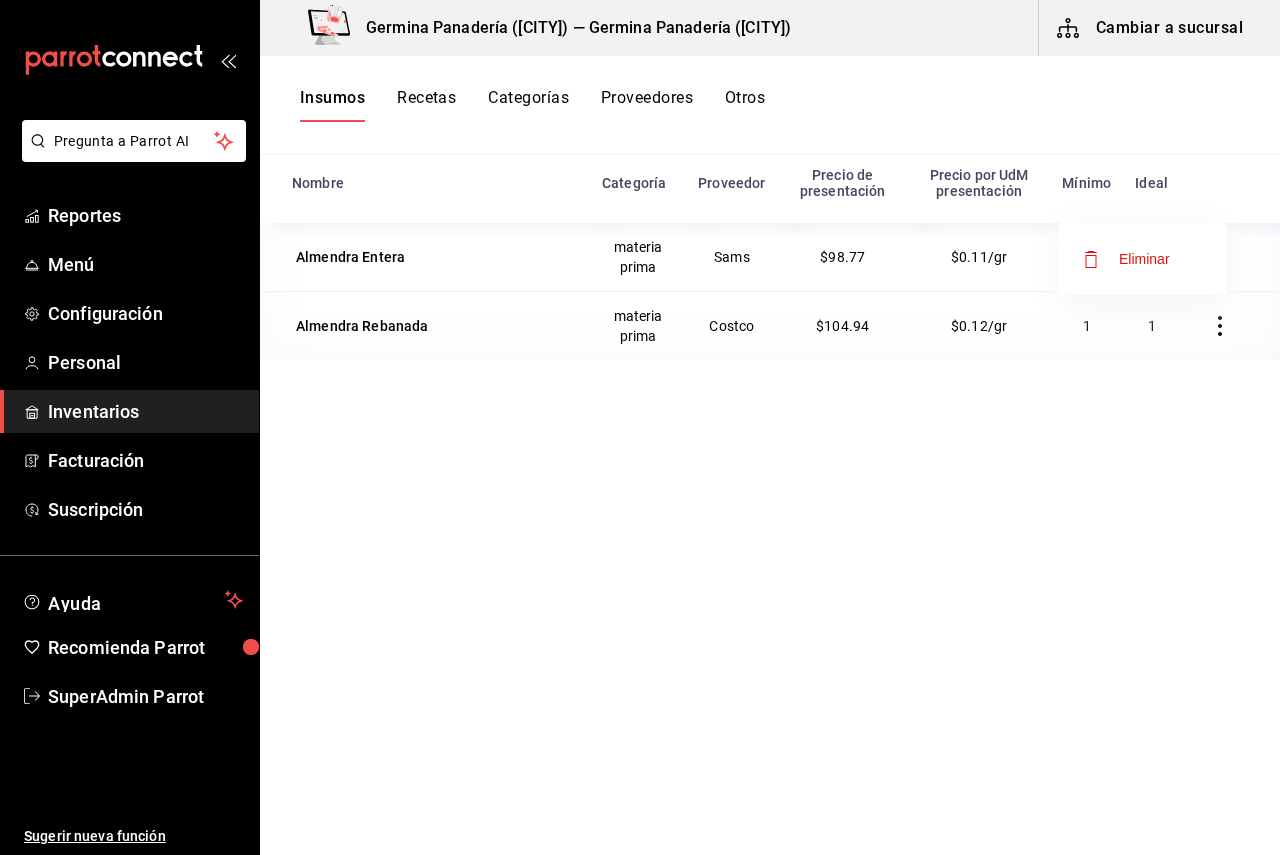 click on "Eliminar" at bounding box center [1126, 259] 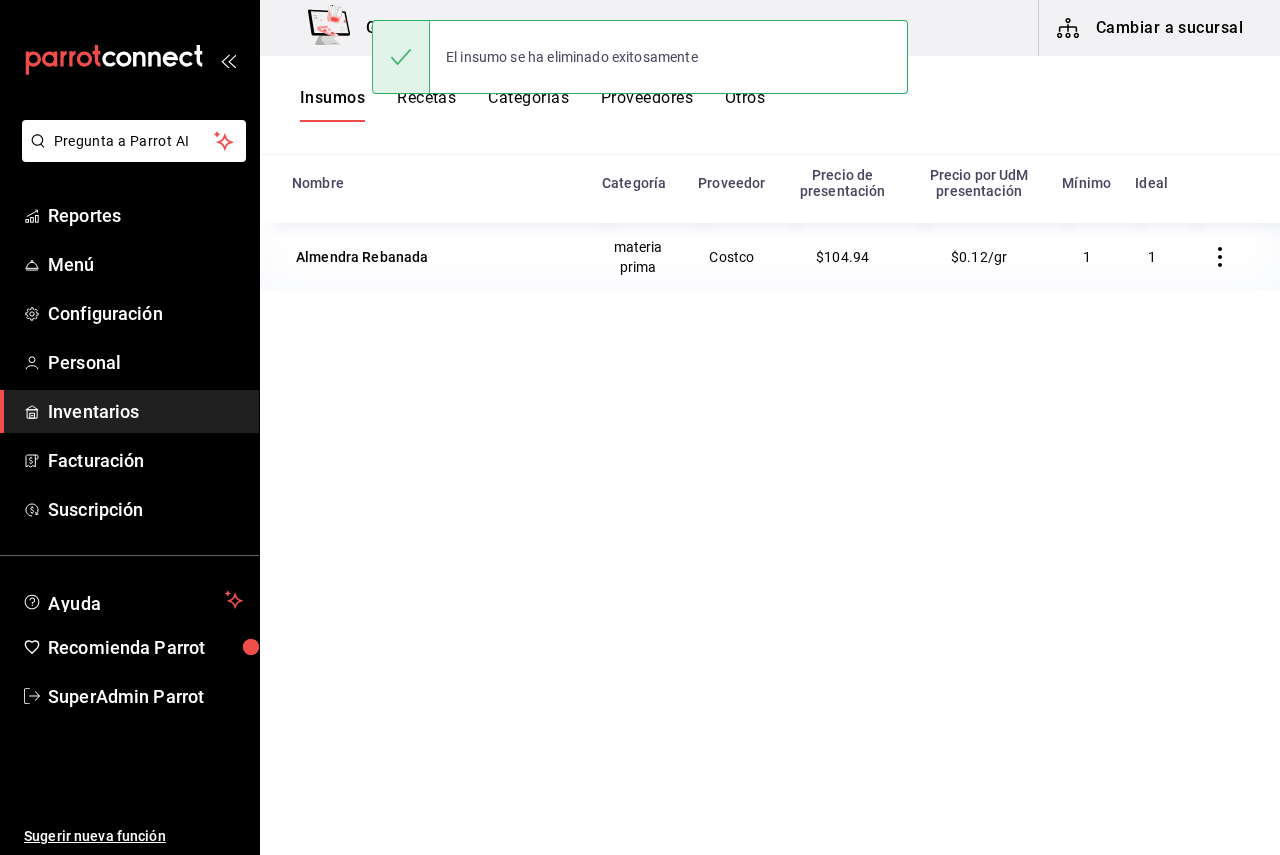 click 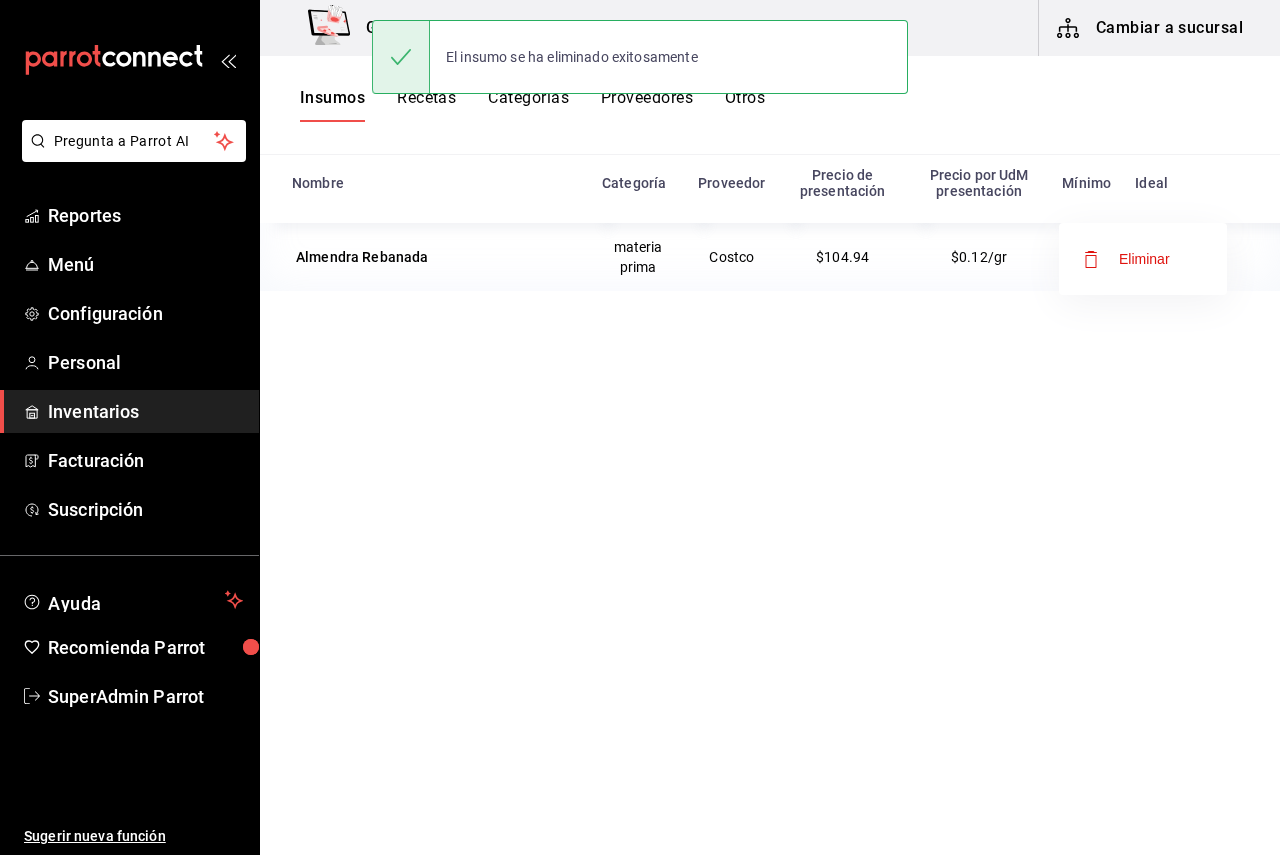 click on "Eliminar" at bounding box center [1144, 259] 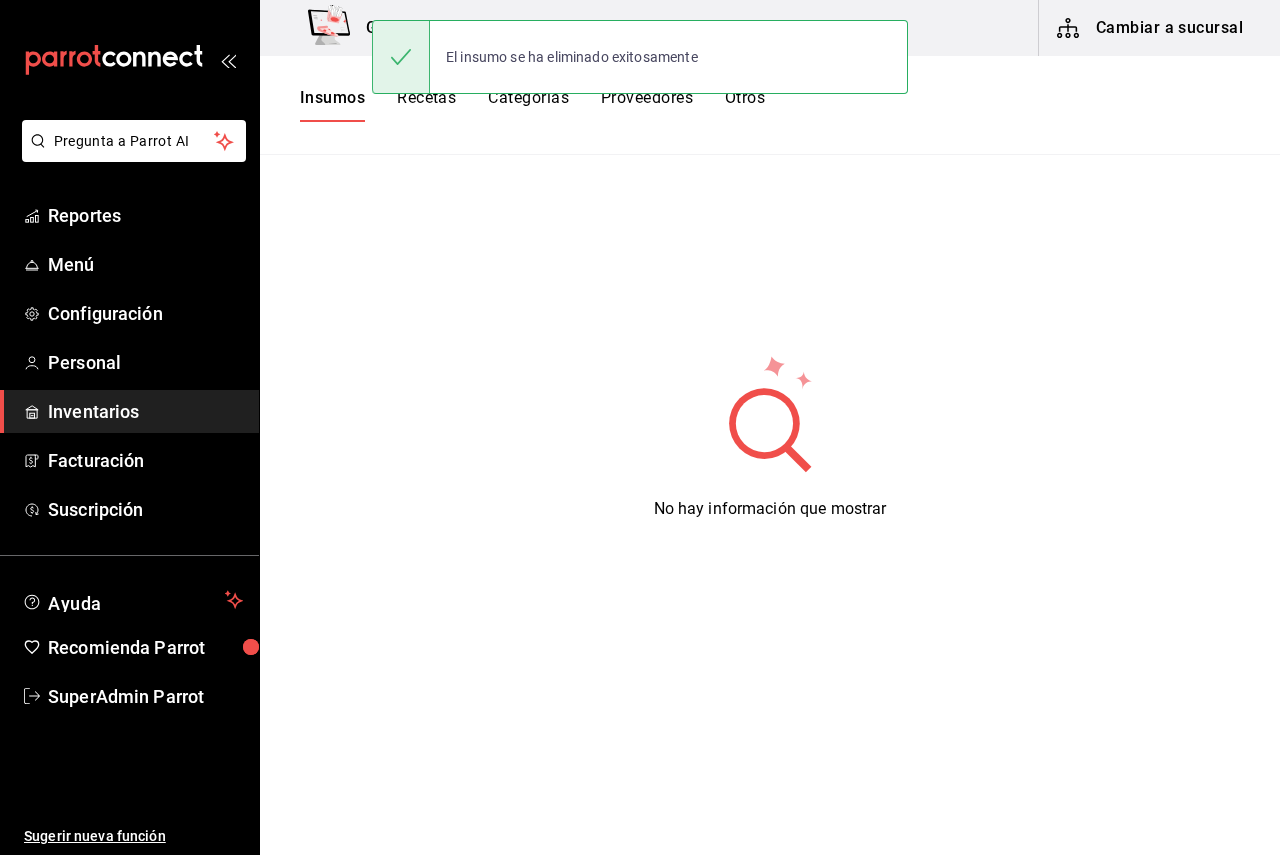click on "No hay información que mostrar" at bounding box center [770, 437] 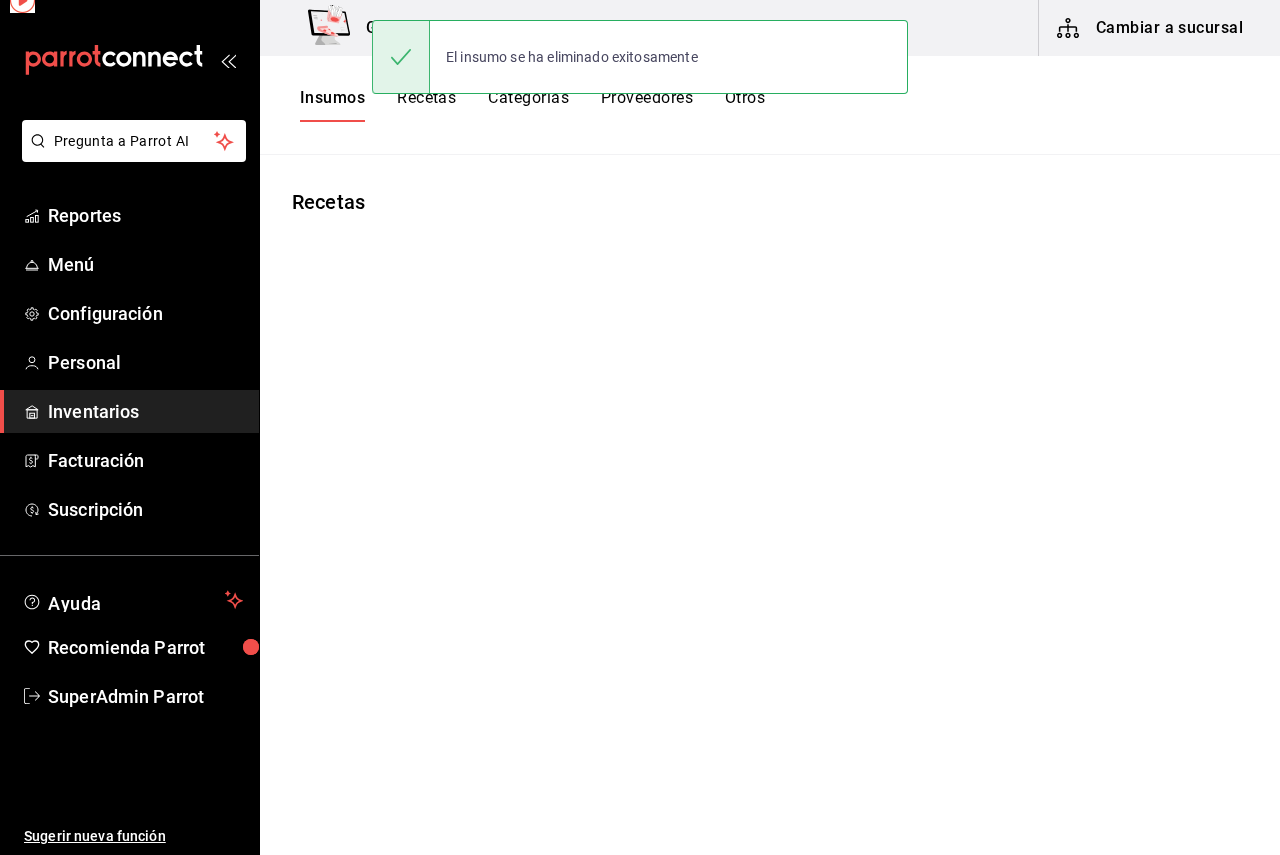 scroll, scrollTop: 0, scrollLeft: 0, axis: both 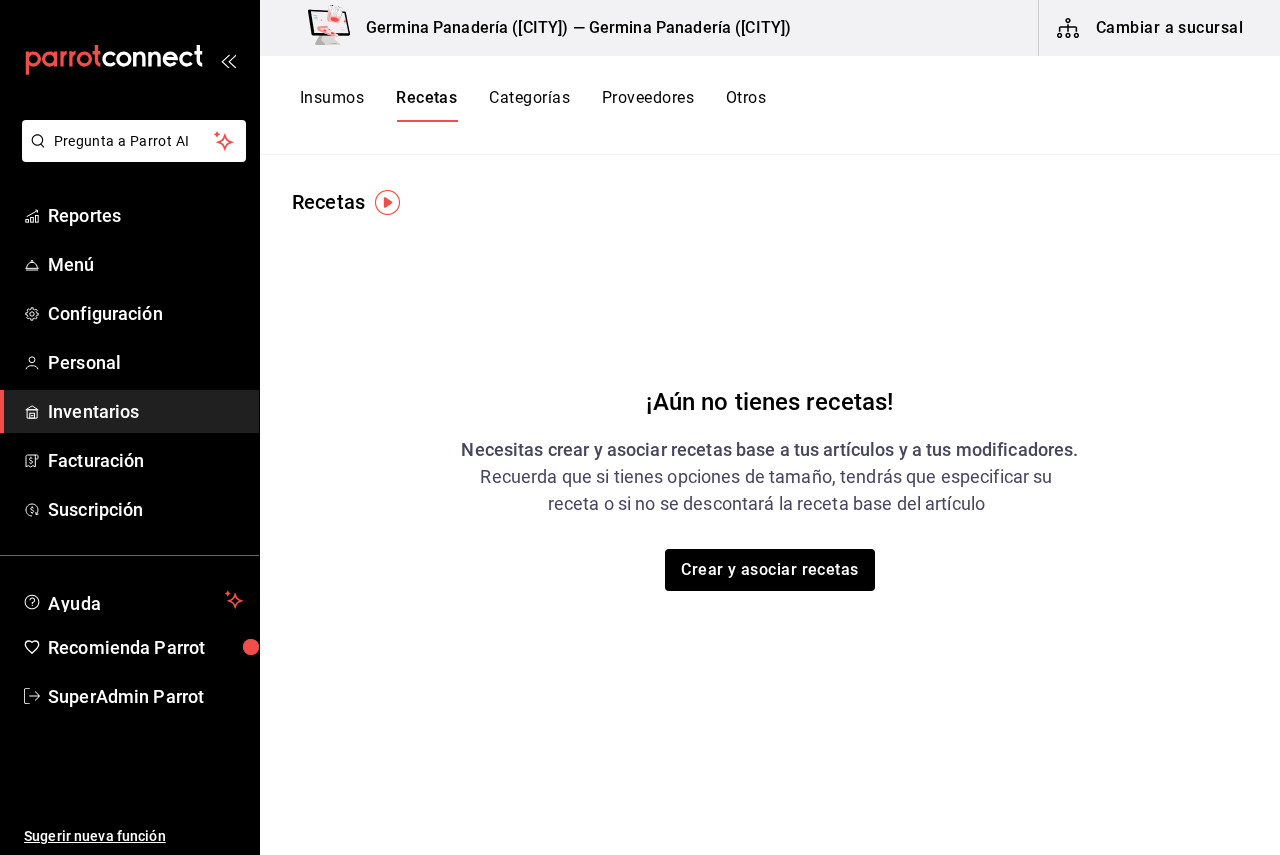 click on "Insumos" at bounding box center [332, 105] 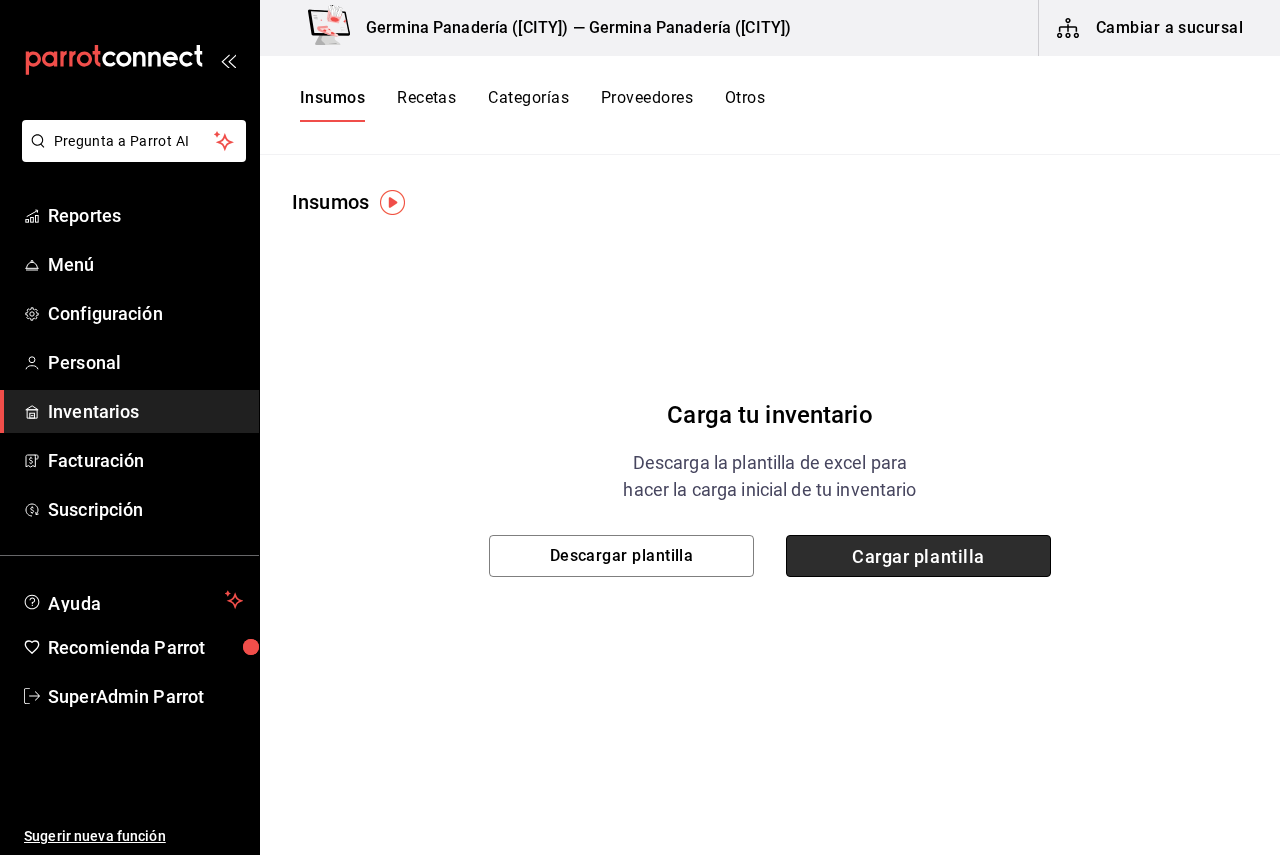 click on "Cargar plantilla" at bounding box center [918, 556] 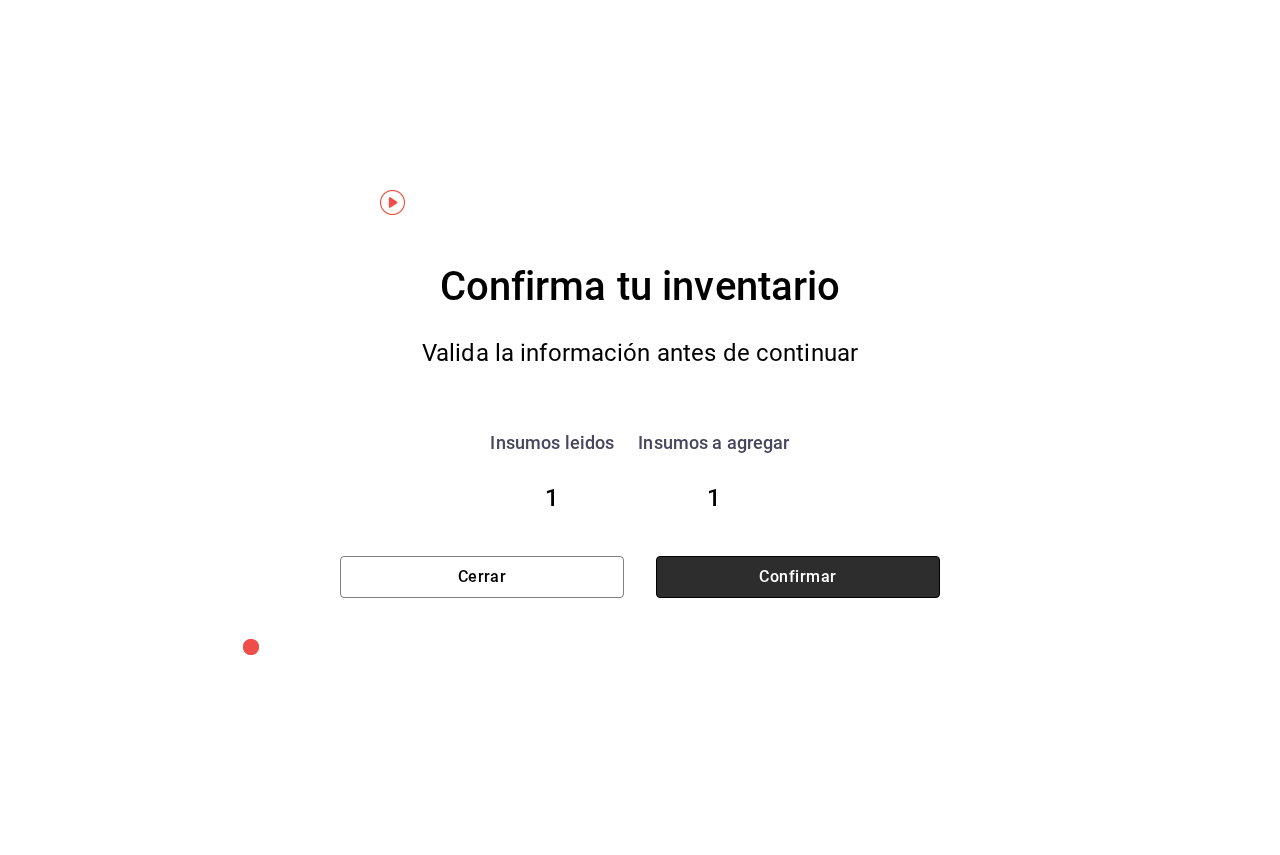 click on "Confirmar" at bounding box center (798, 577) 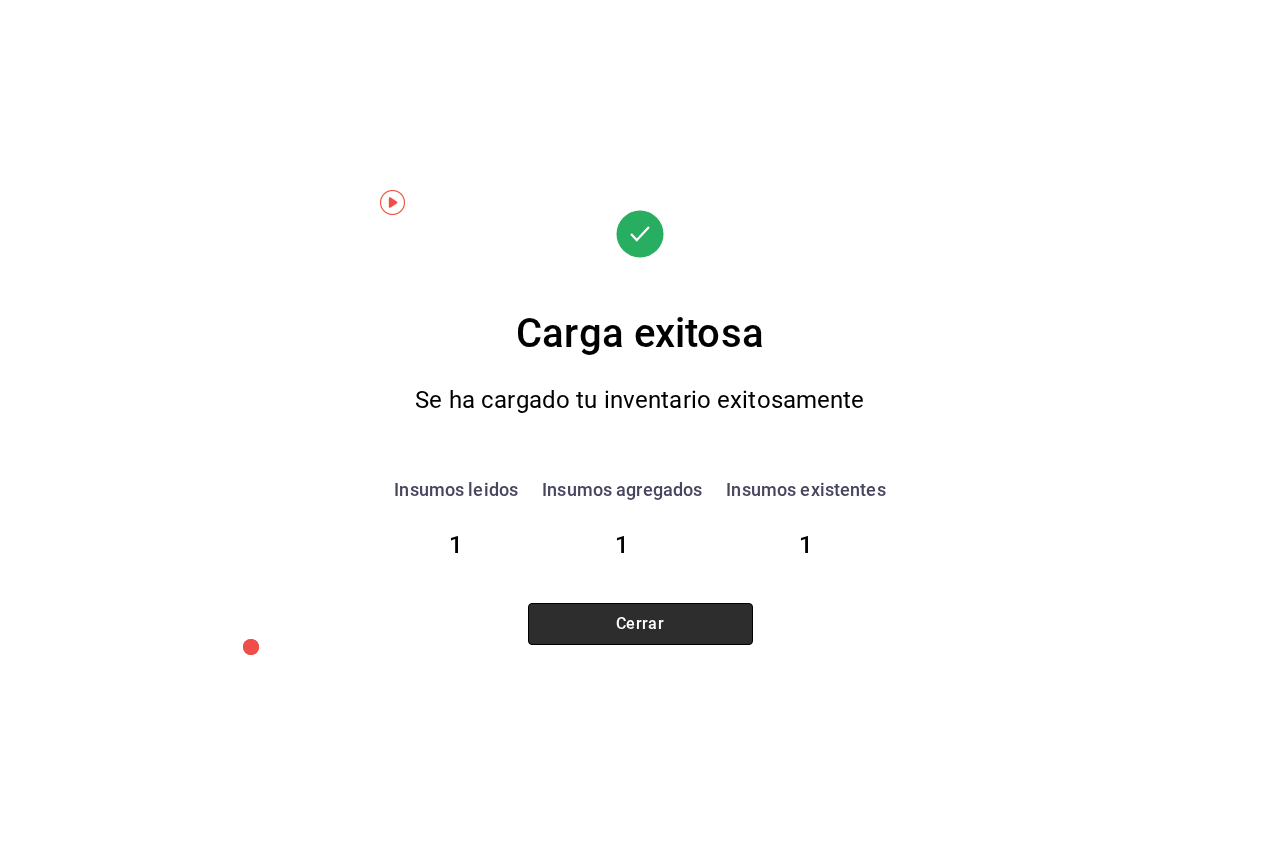 click on "Cerrar" at bounding box center [640, 624] 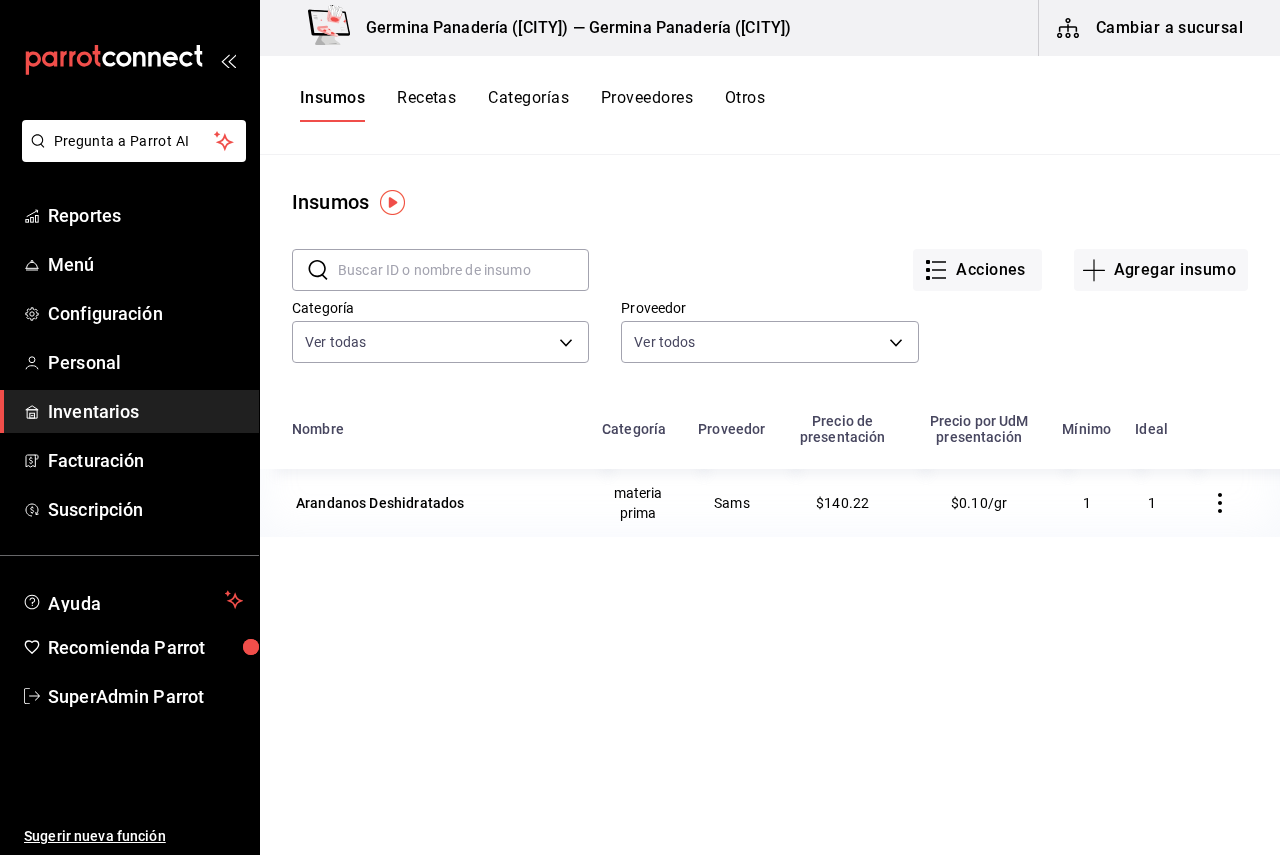 click 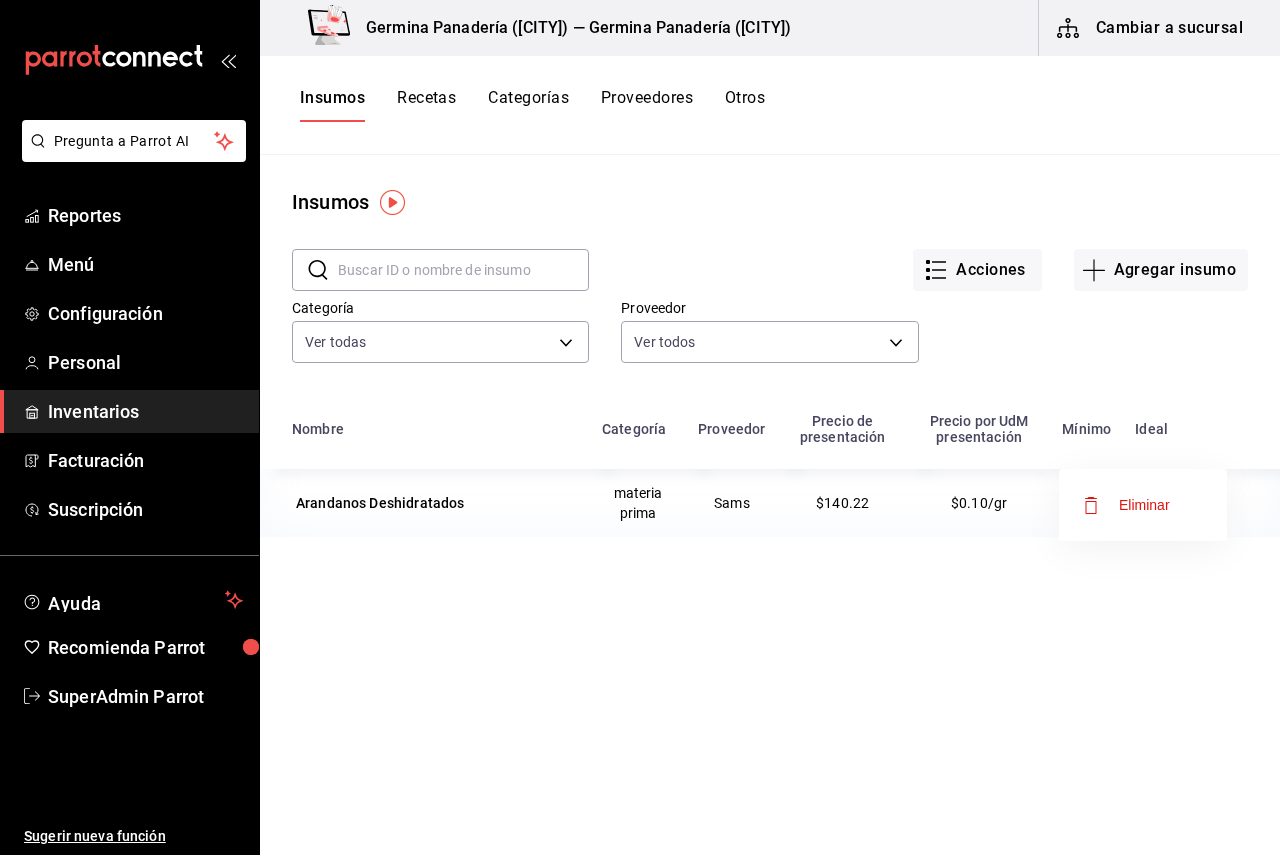 click on "Eliminar" at bounding box center [1144, 505] 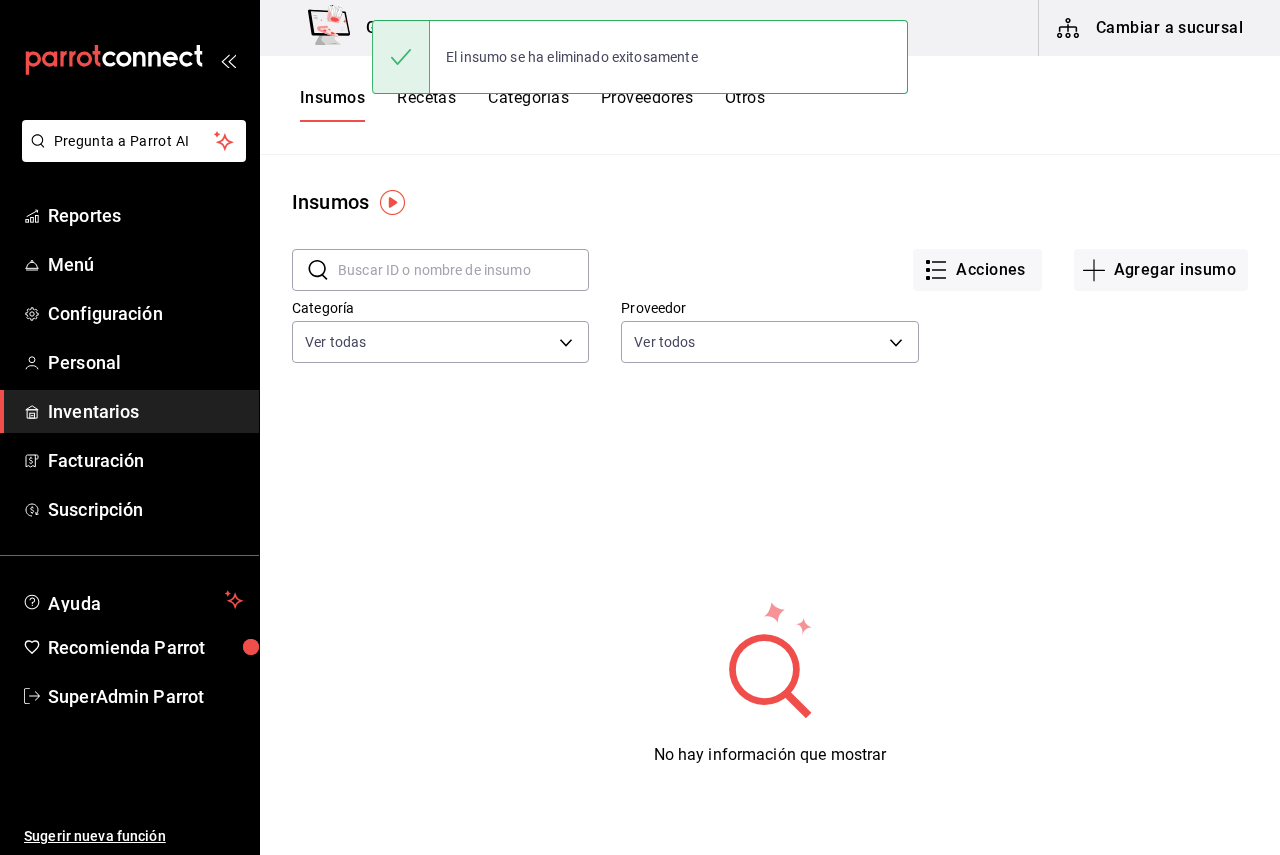 click on "No hay información que mostrar" at bounding box center [770, 683] 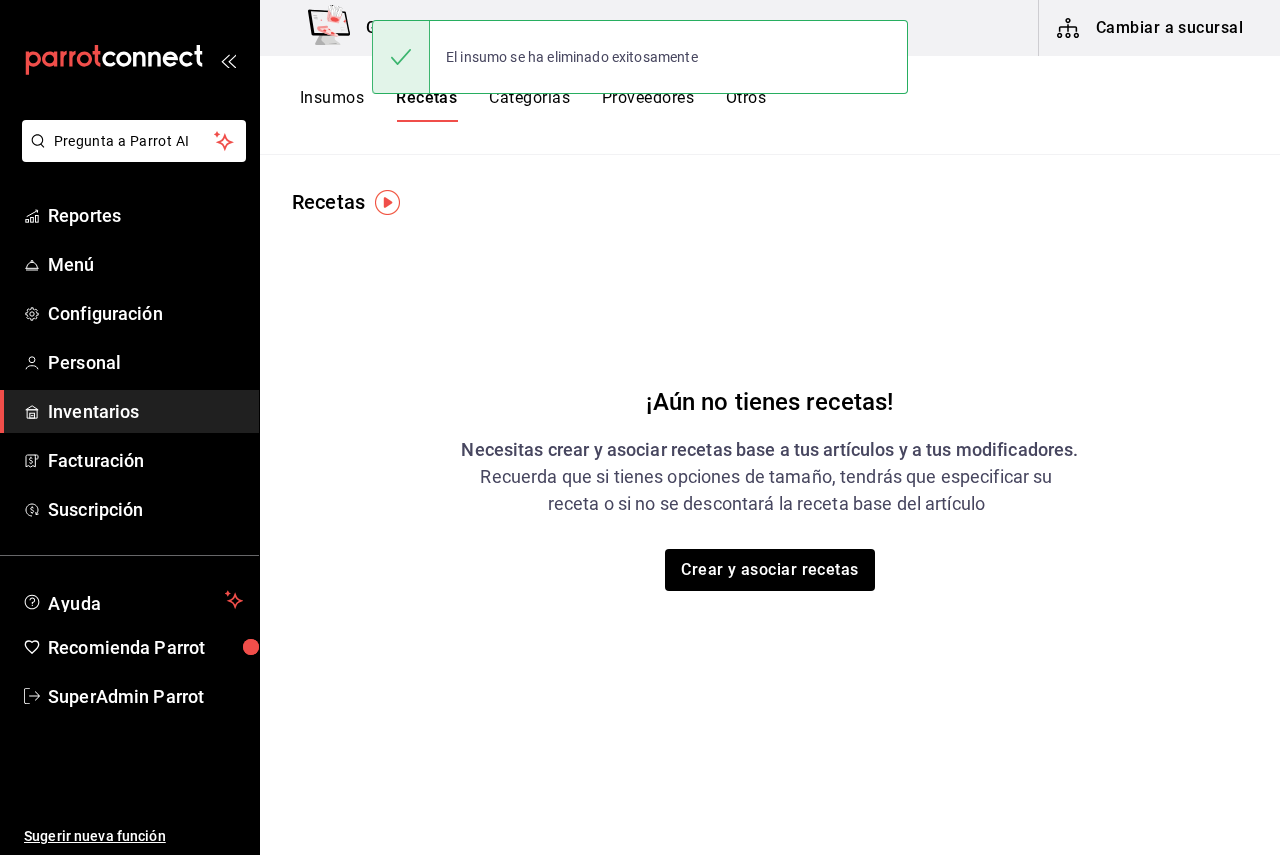 click on "Insumos" at bounding box center (332, 105) 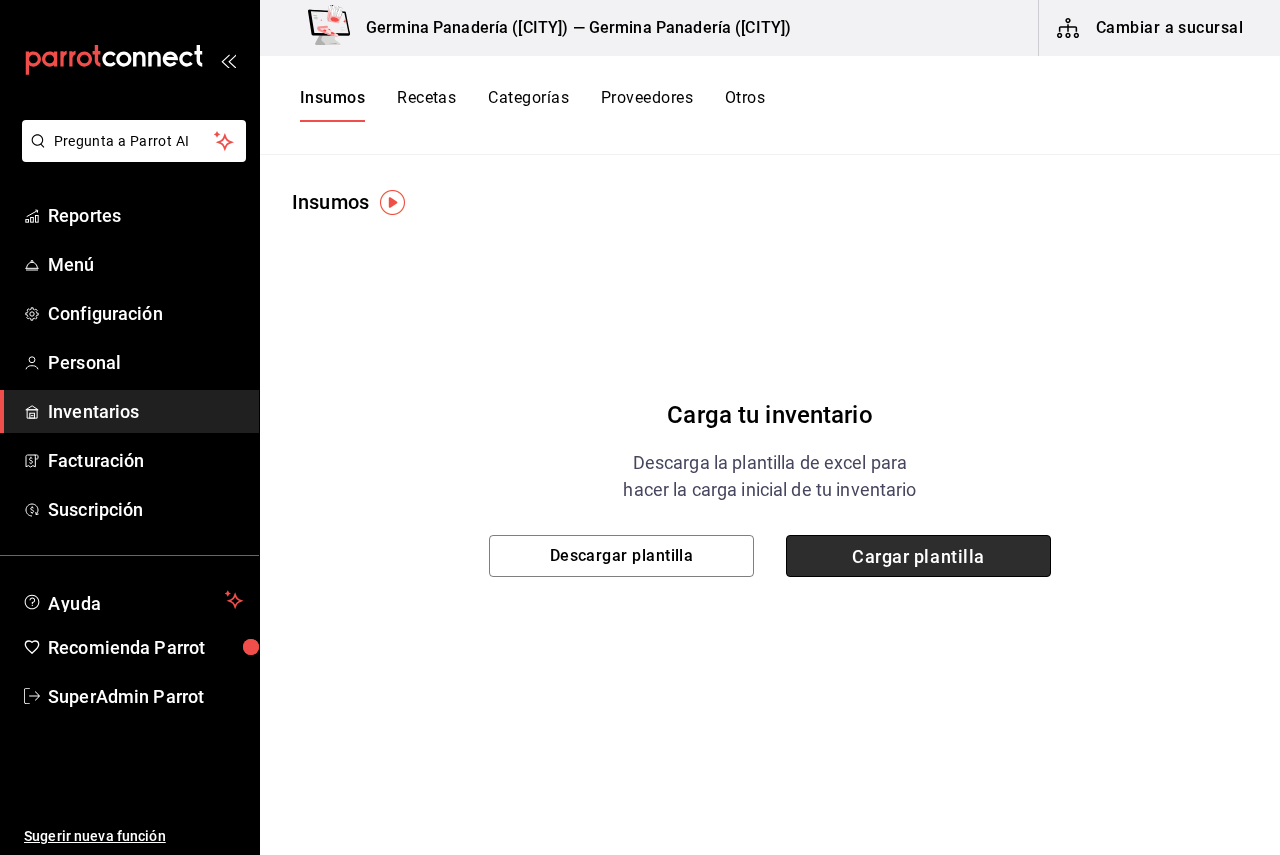 click on "Cargar plantilla" at bounding box center [918, 556] 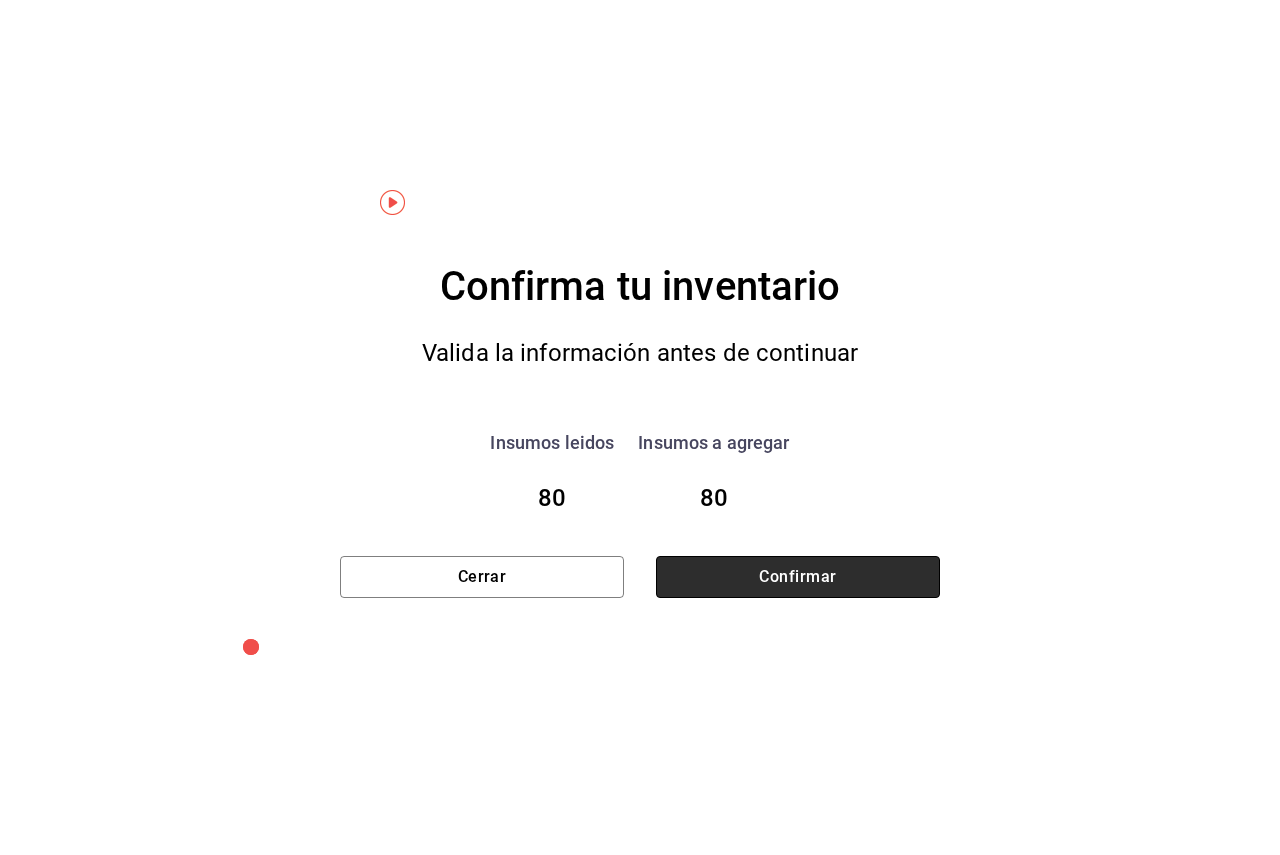 click on "Confirmar" at bounding box center [798, 577] 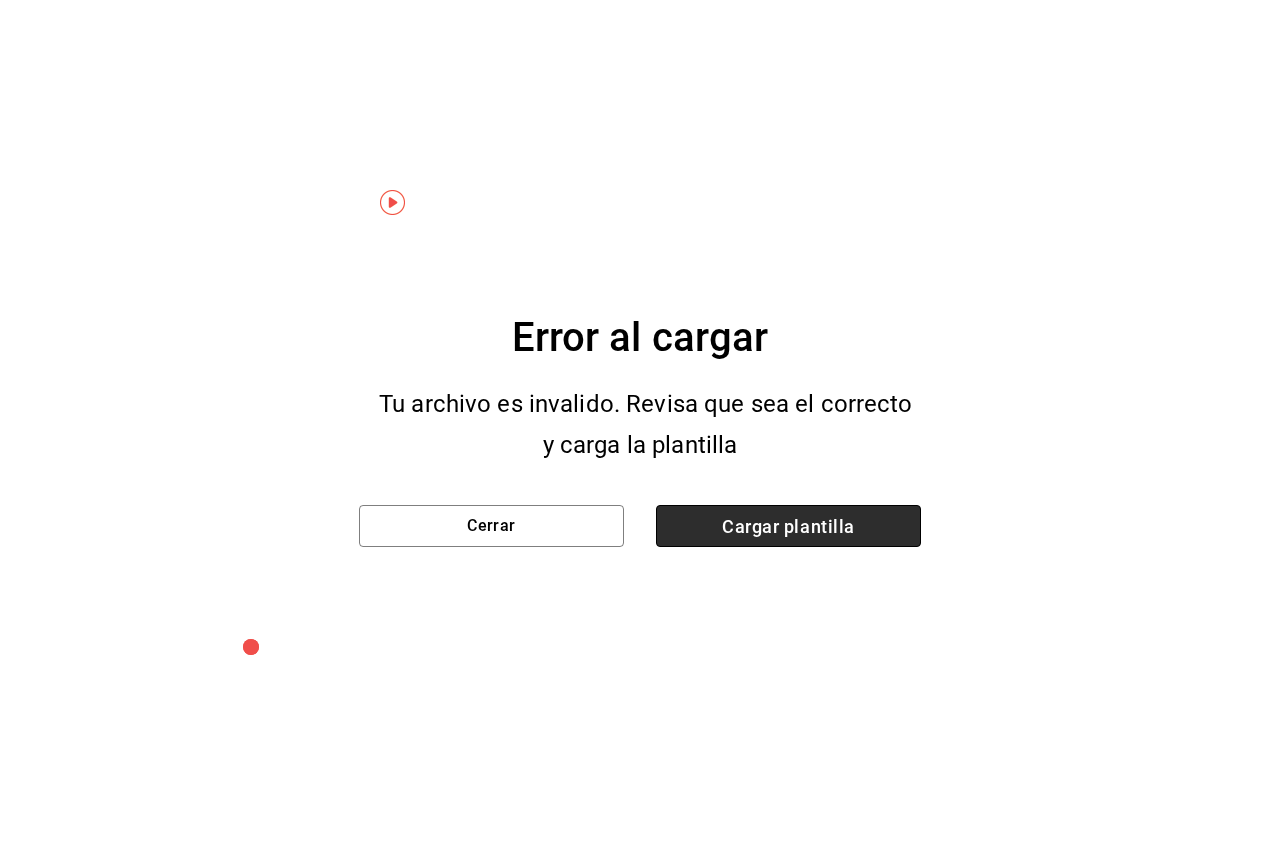 click on "Cargar plantilla" at bounding box center (788, 526) 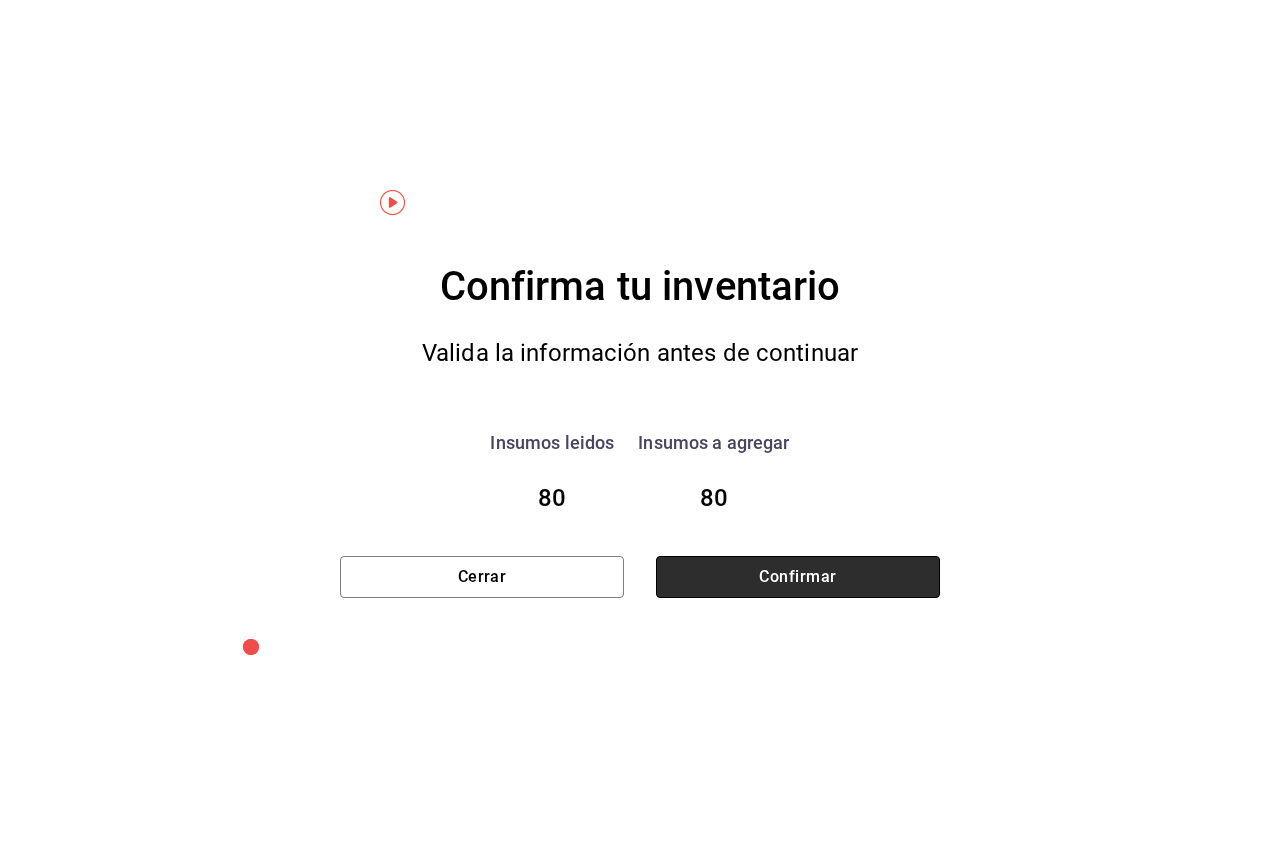 click on "Confirmar" at bounding box center (798, 577) 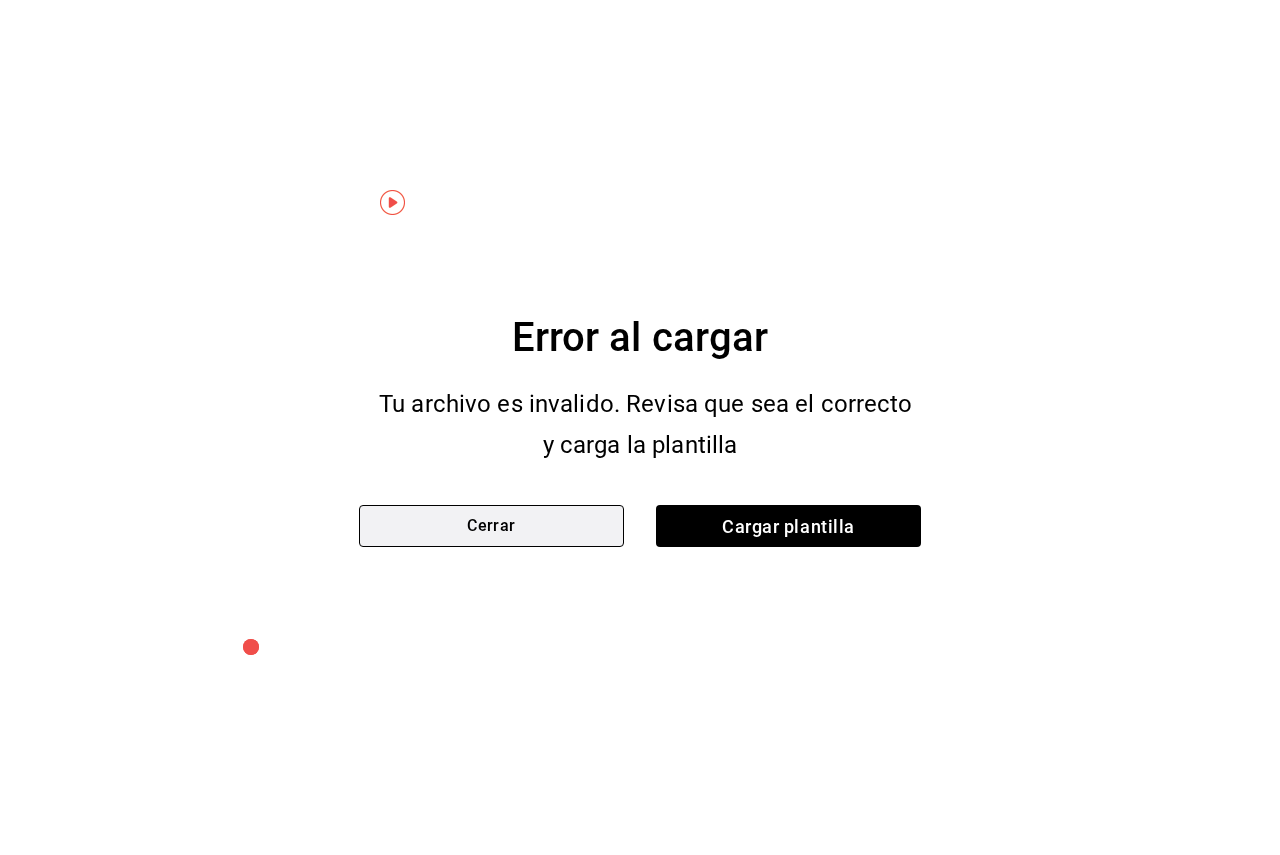 click on "Cerrar" at bounding box center (491, 526) 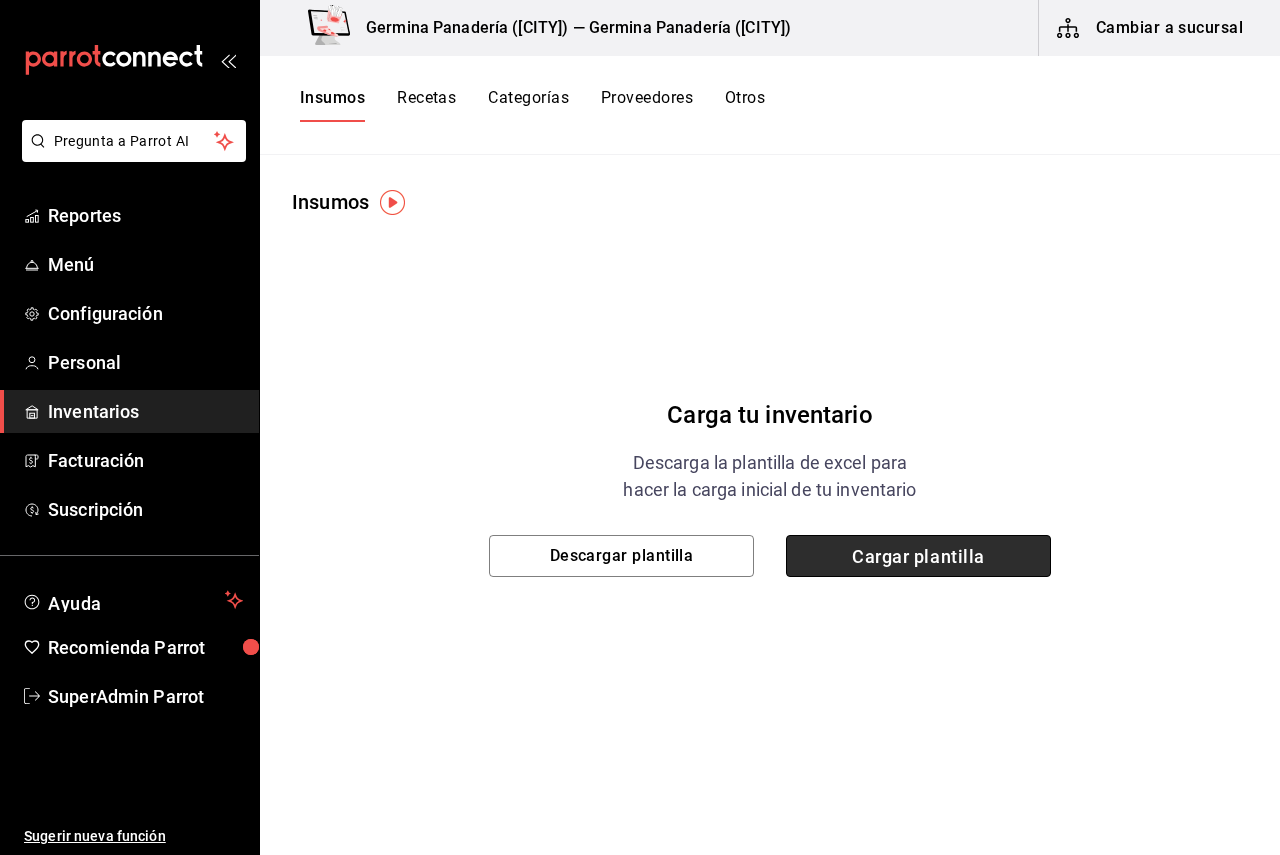 click on "Cargar plantilla" at bounding box center [918, 556] 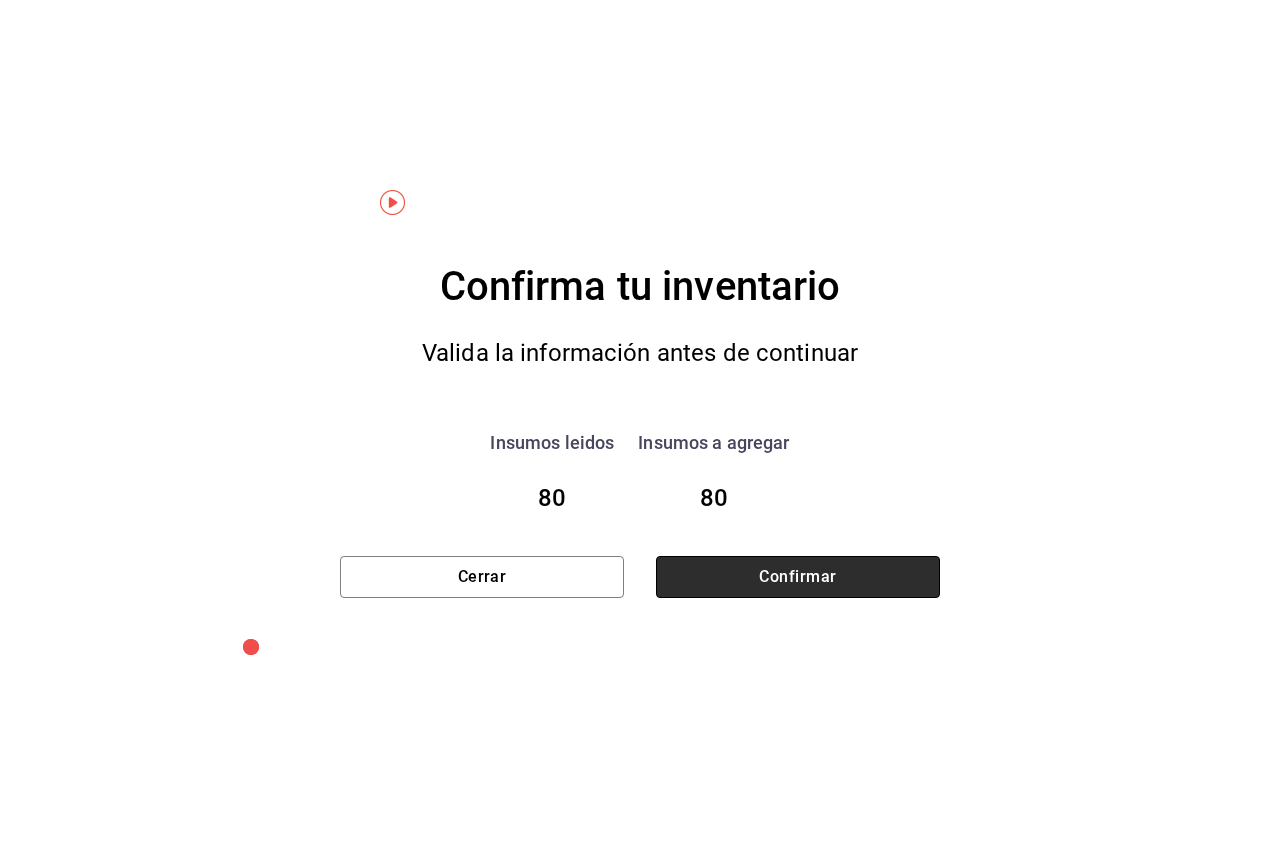 click on "Confirmar" at bounding box center [798, 577] 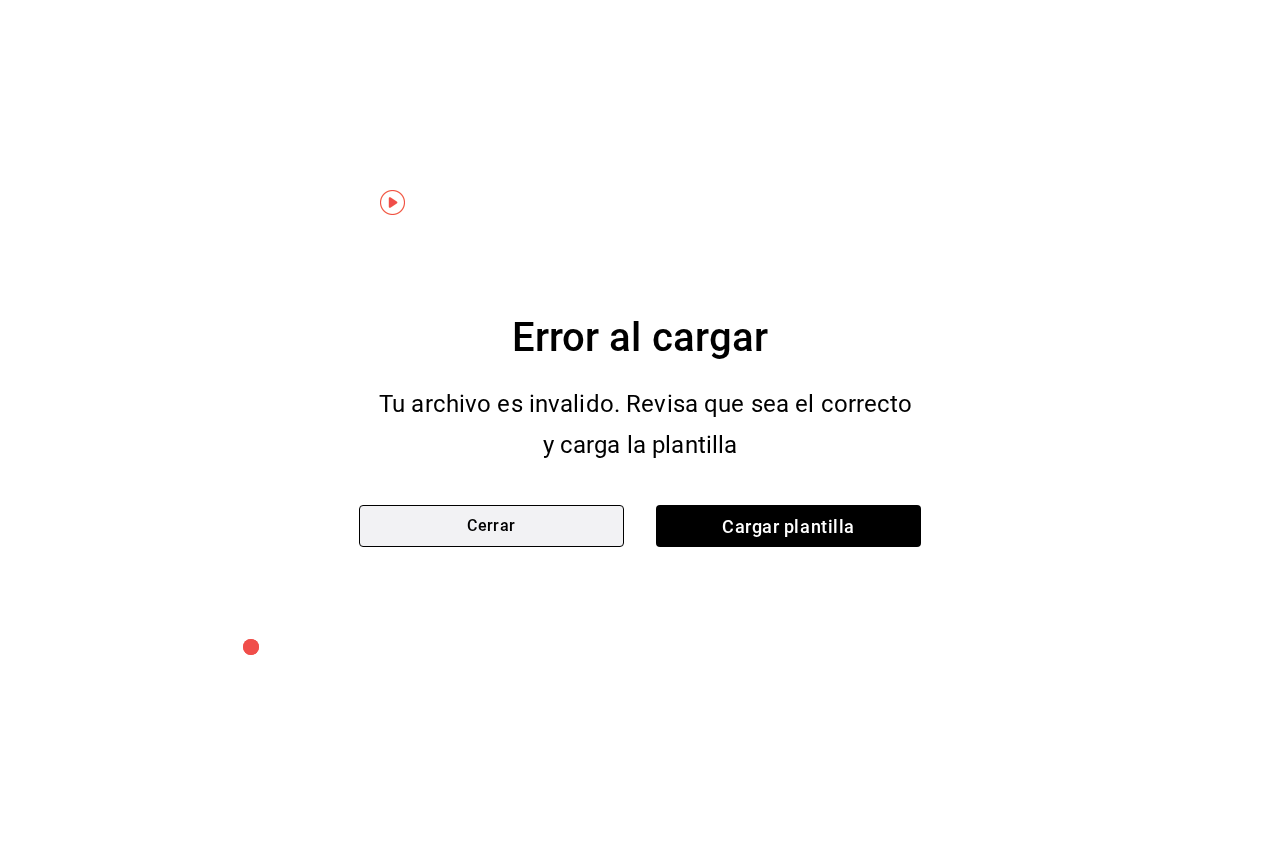 click on "Cerrar" at bounding box center [491, 526] 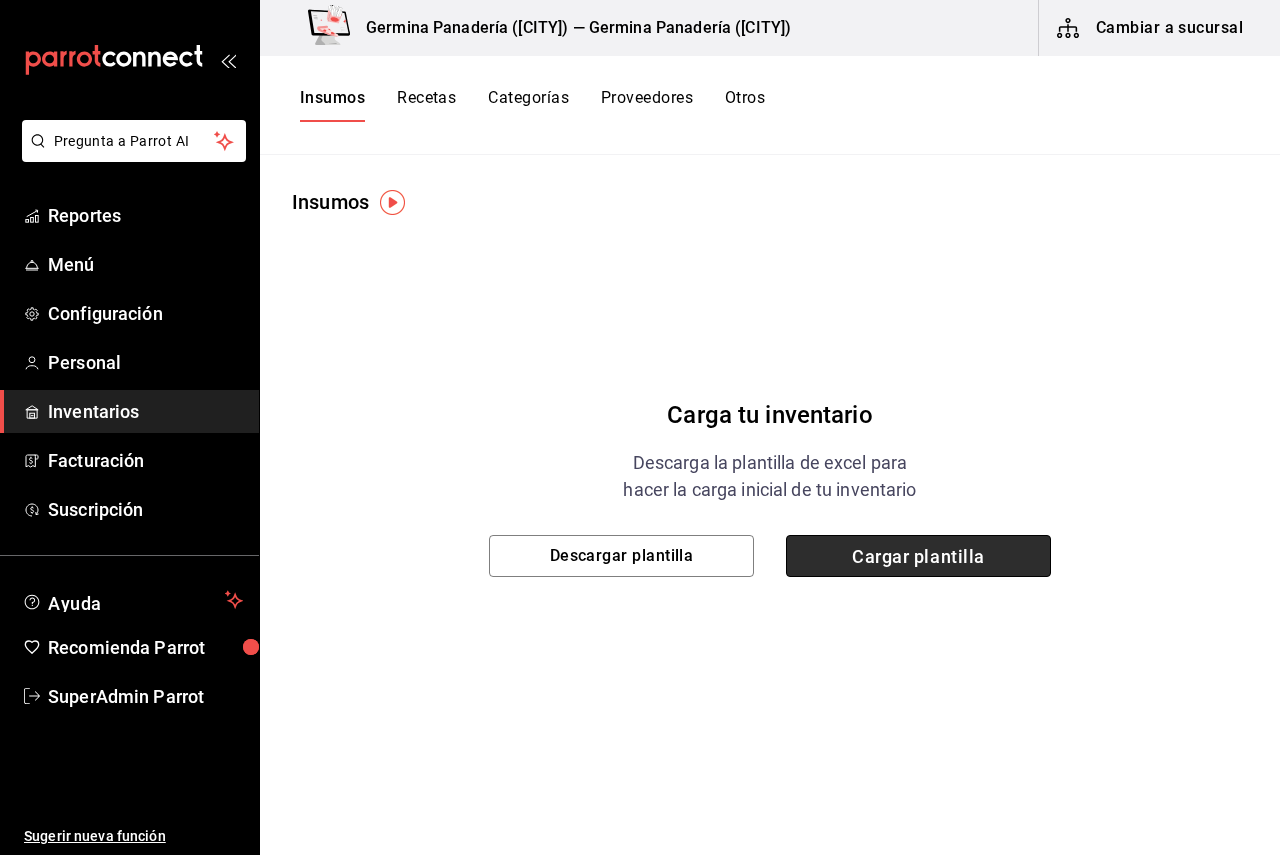 click on "Cargar plantilla" at bounding box center (918, 556) 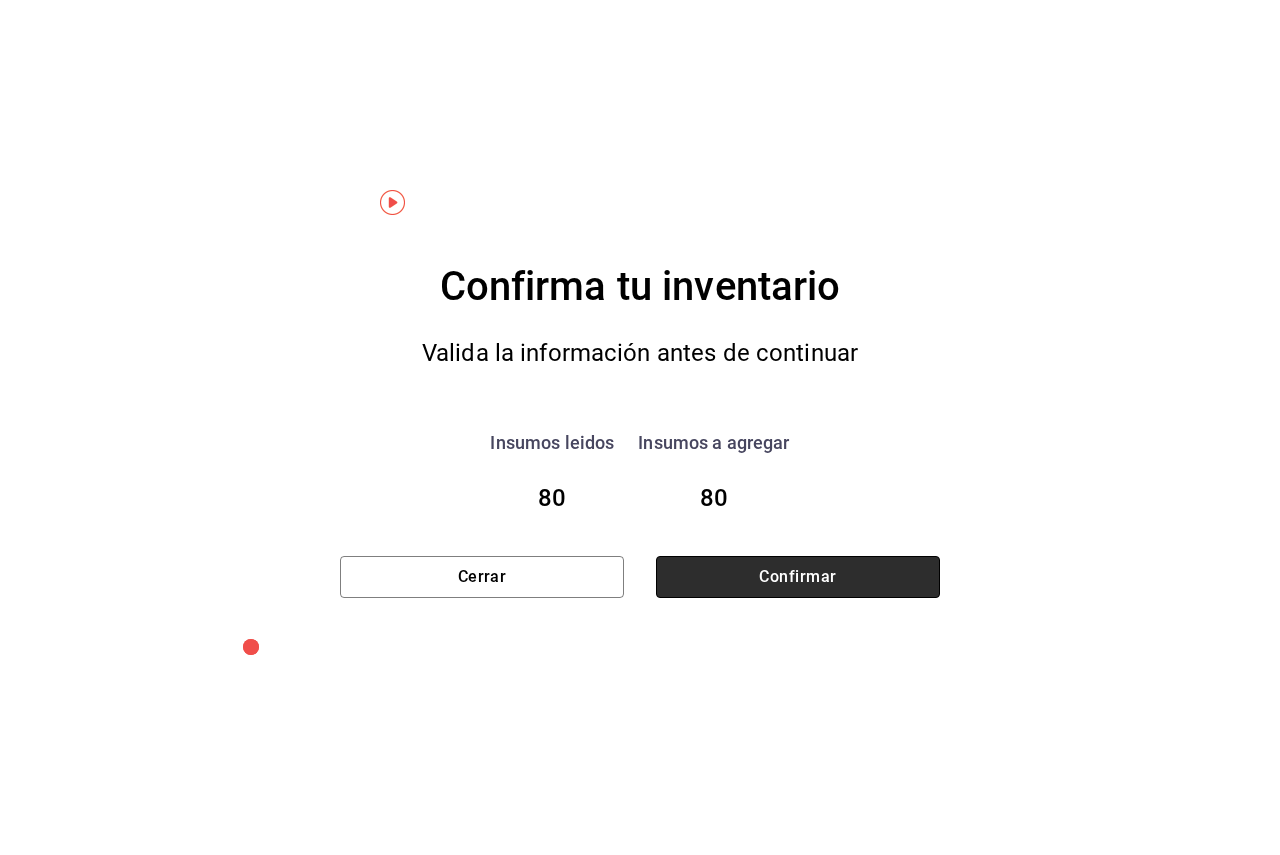 click on "Confirmar" at bounding box center [798, 577] 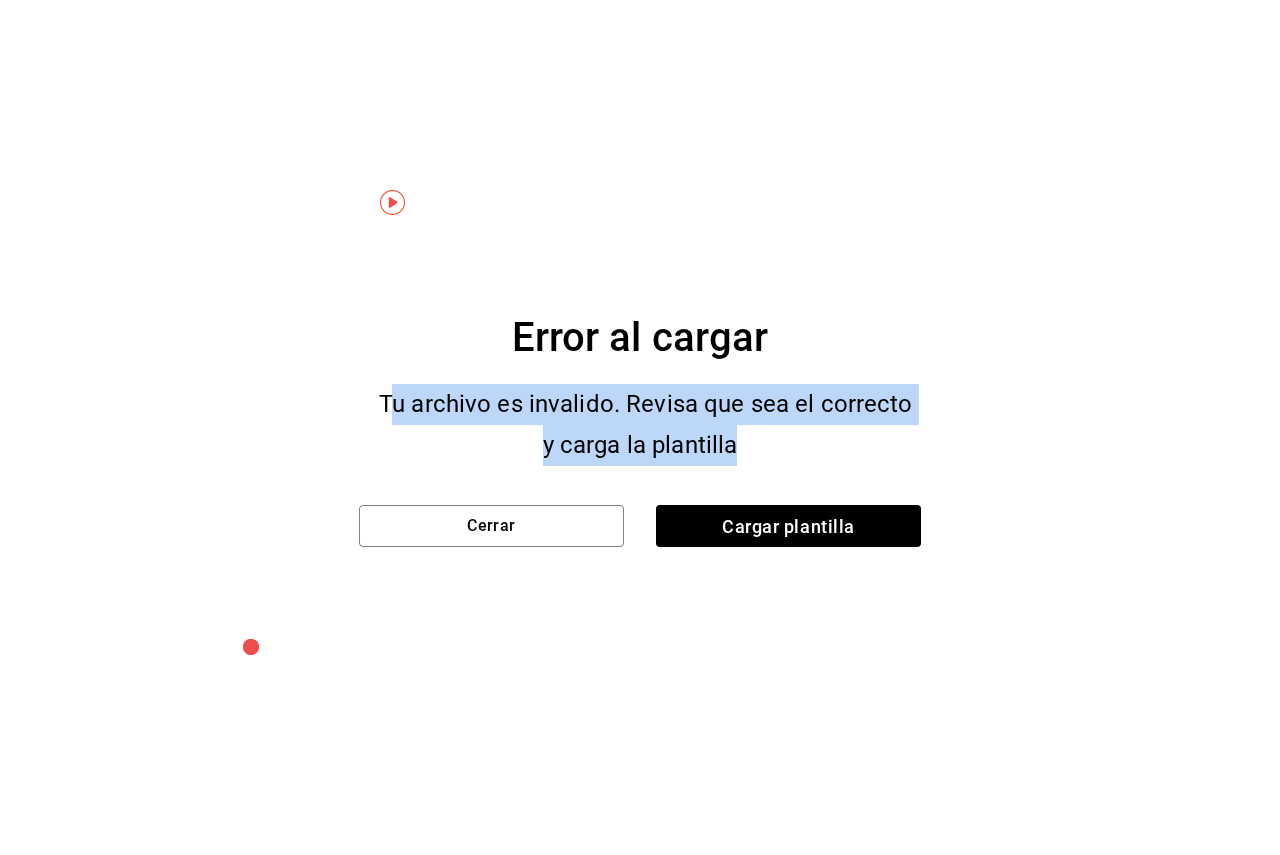drag, startPoint x: 389, startPoint y: 409, endPoint x: 734, endPoint y: 448, distance: 347.19736 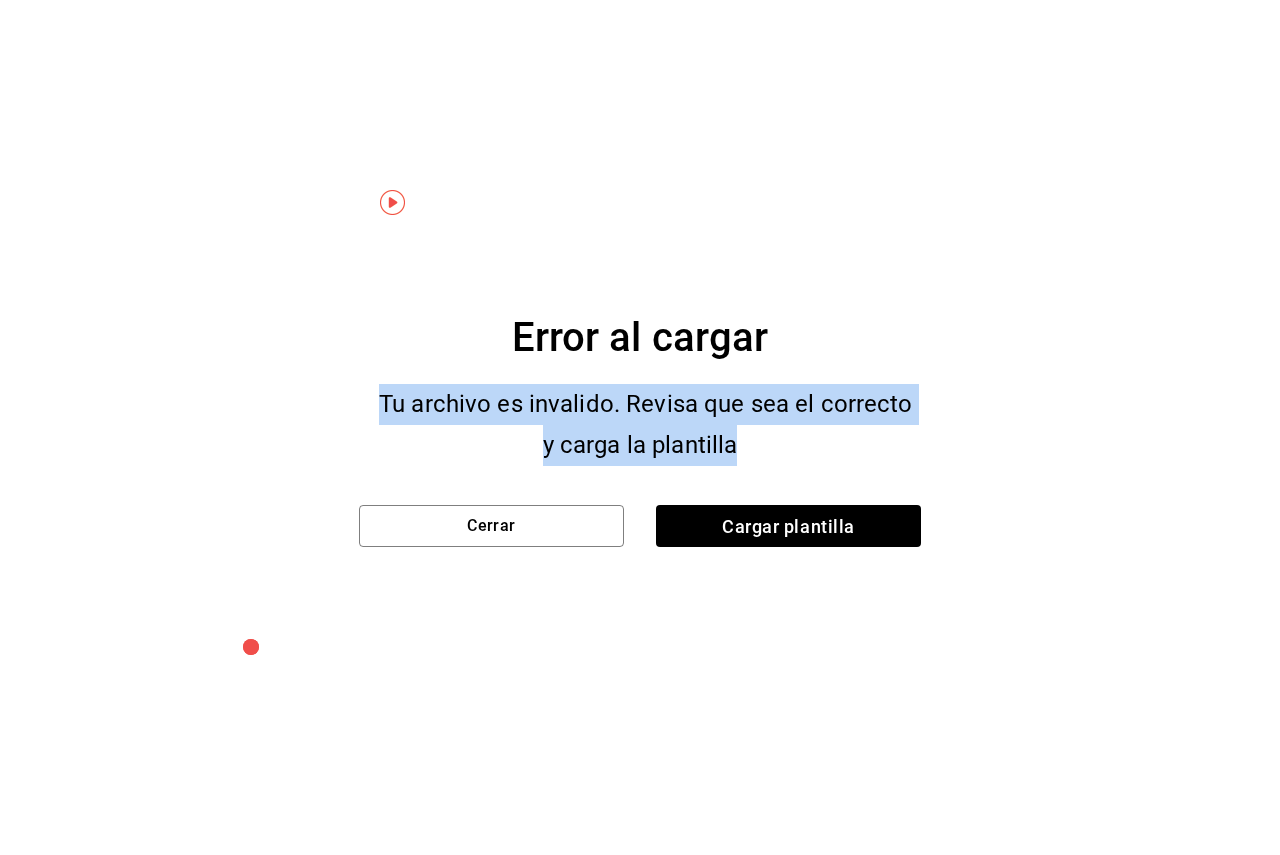 drag, startPoint x: 755, startPoint y: 444, endPoint x: 390, endPoint y: 416, distance: 366.0724 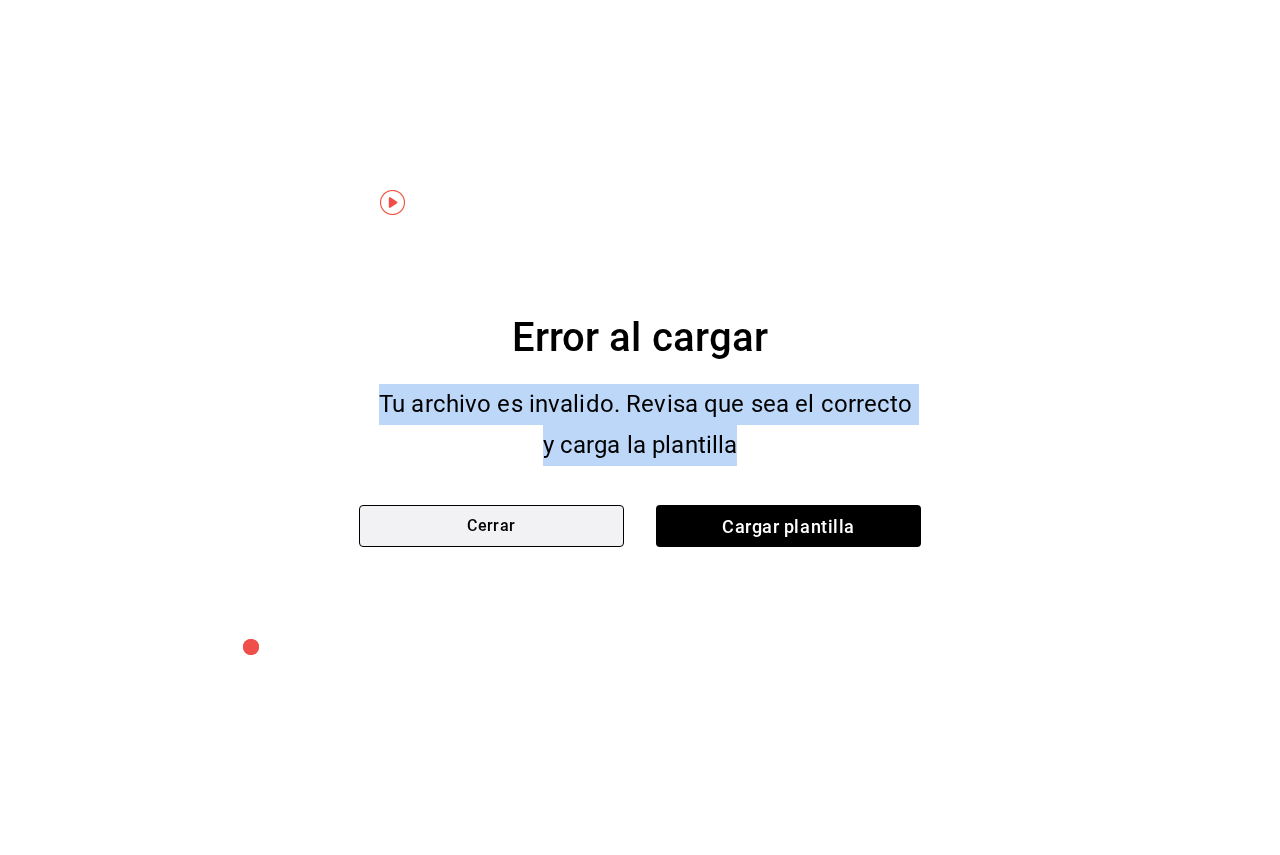 click on "Cerrar" at bounding box center (491, 526) 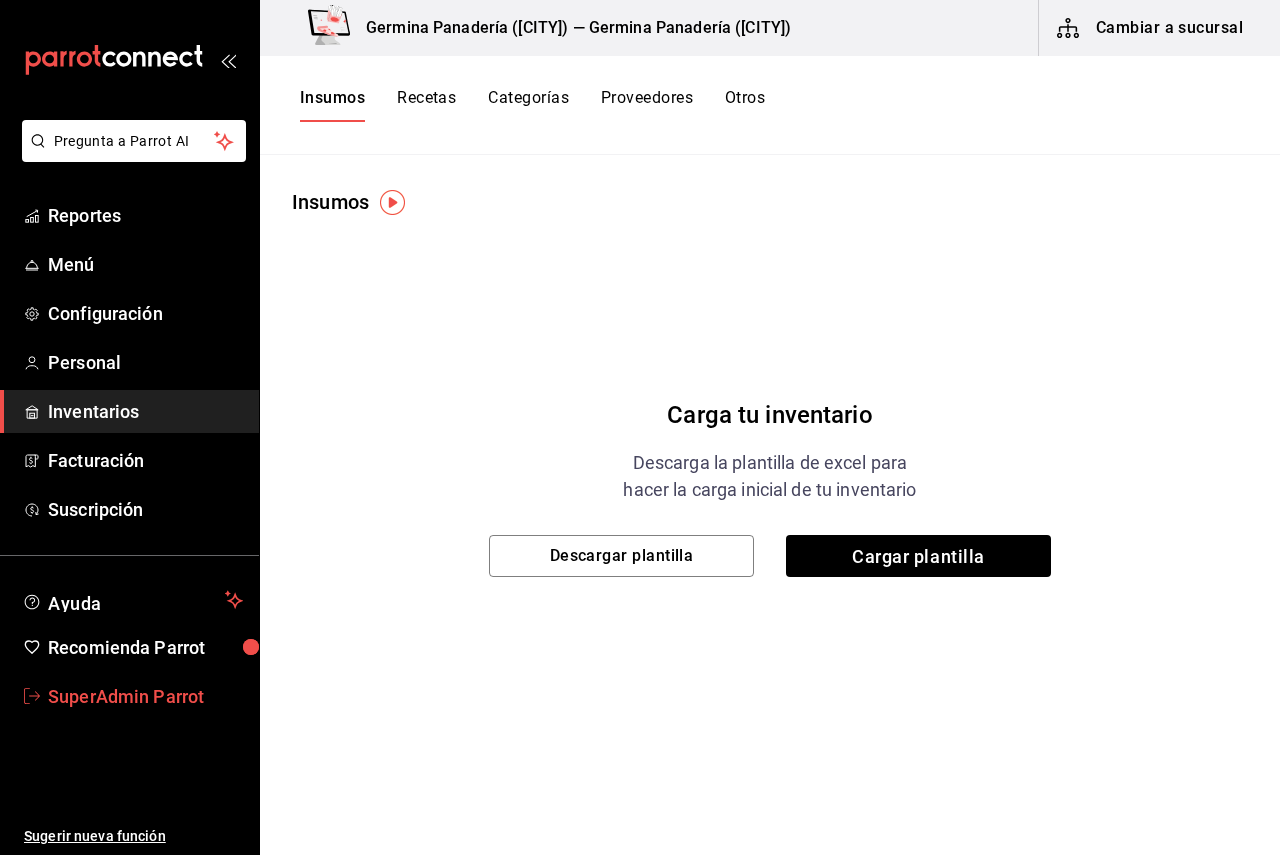 click on "SuperAdmin Parrot" at bounding box center [145, 696] 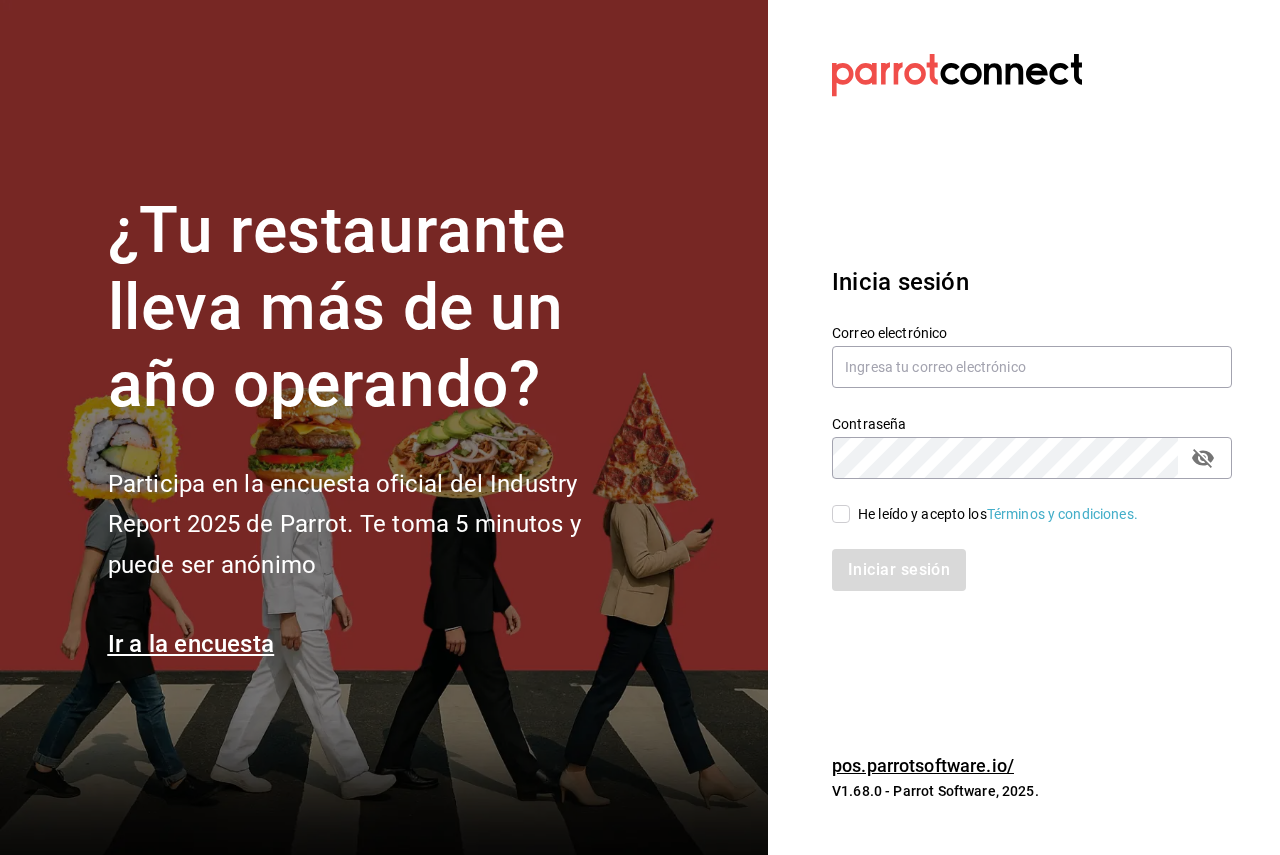 click on "Datos incorrectos. Verifica que tu Correo o Contraseña estén bien escritos. Inicia sesión Correo electrónico Contraseña Contraseña He leído y acepto los  Términos y condiciones. Iniciar sesión pos.parrotsoftware.io/ V1.68.0 - Parrot Software, 2025." at bounding box center [1024, 427] 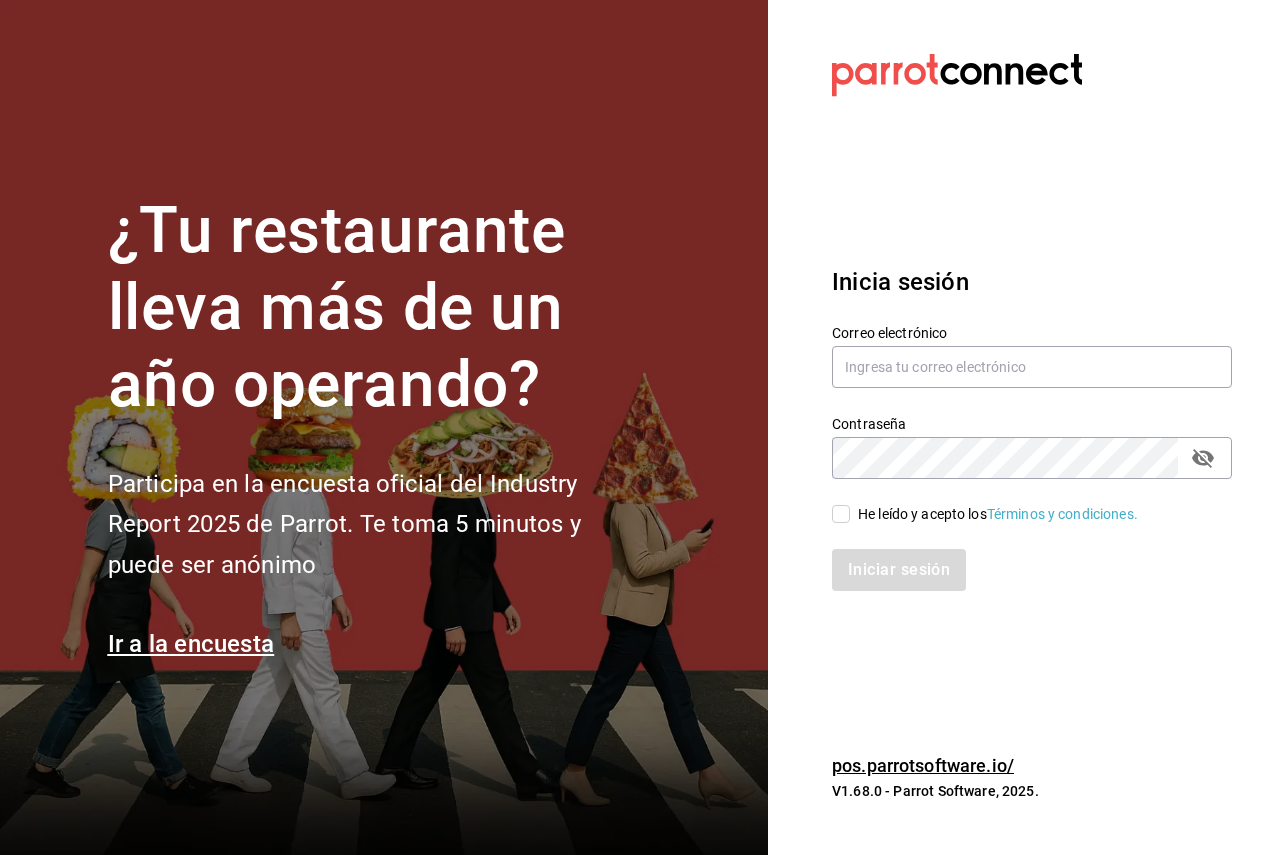 checkbox on "true" 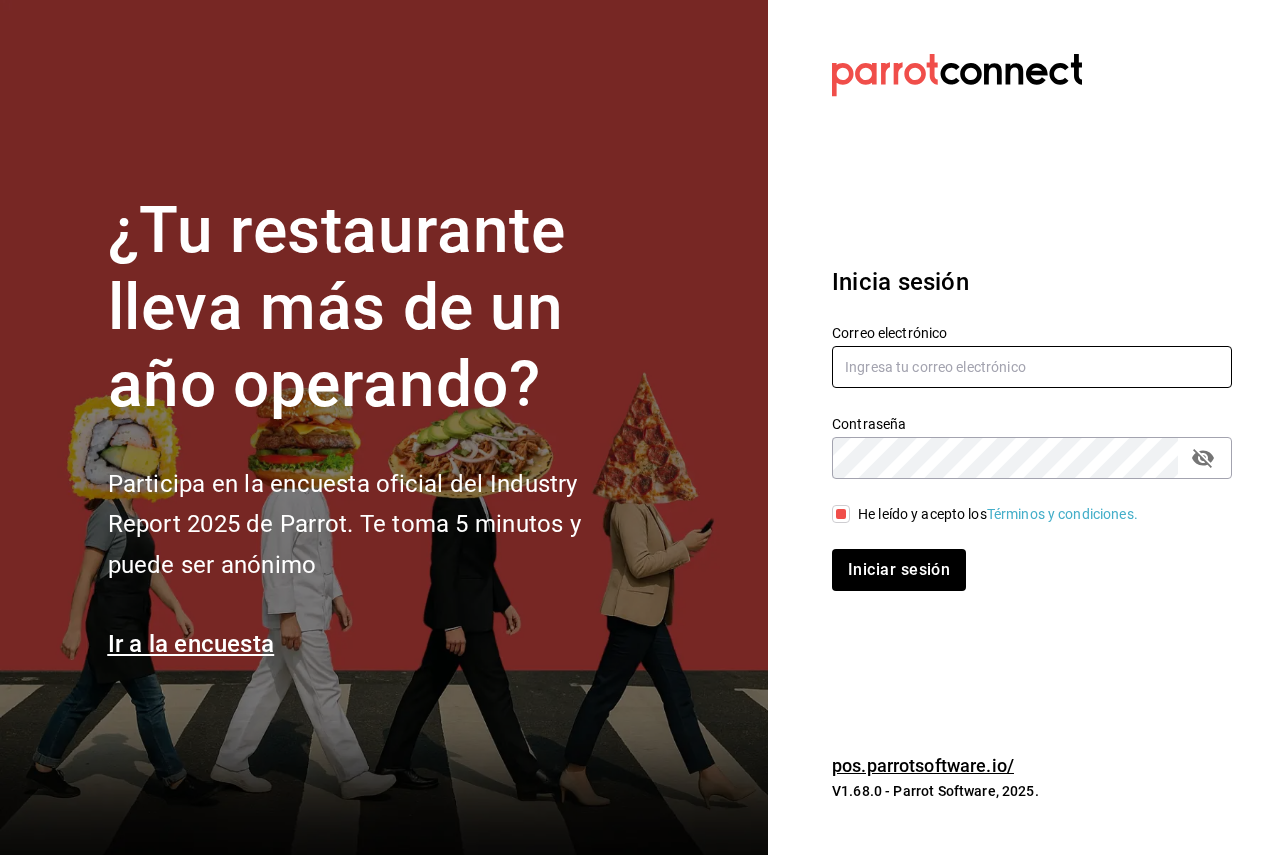 click at bounding box center [1032, 367] 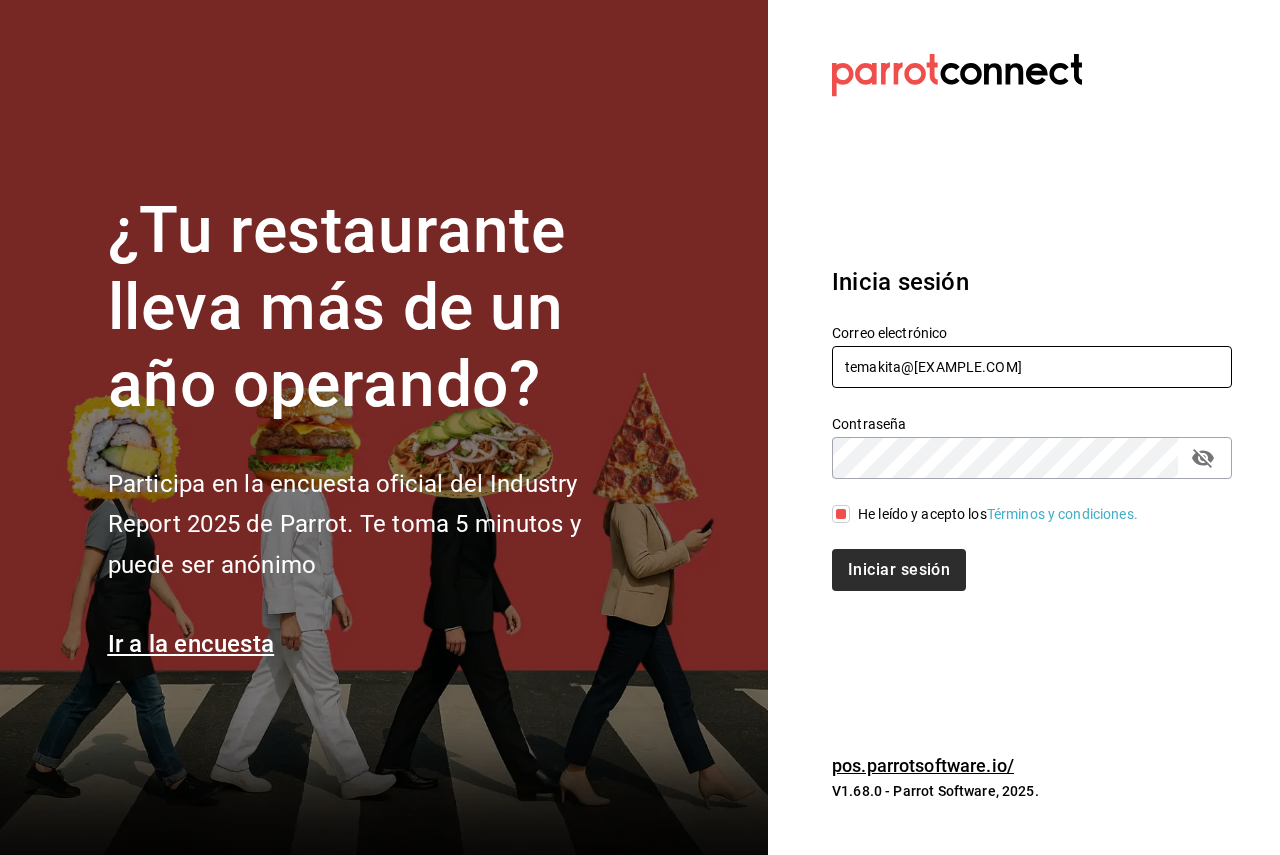 type on "temakita@gdl.com" 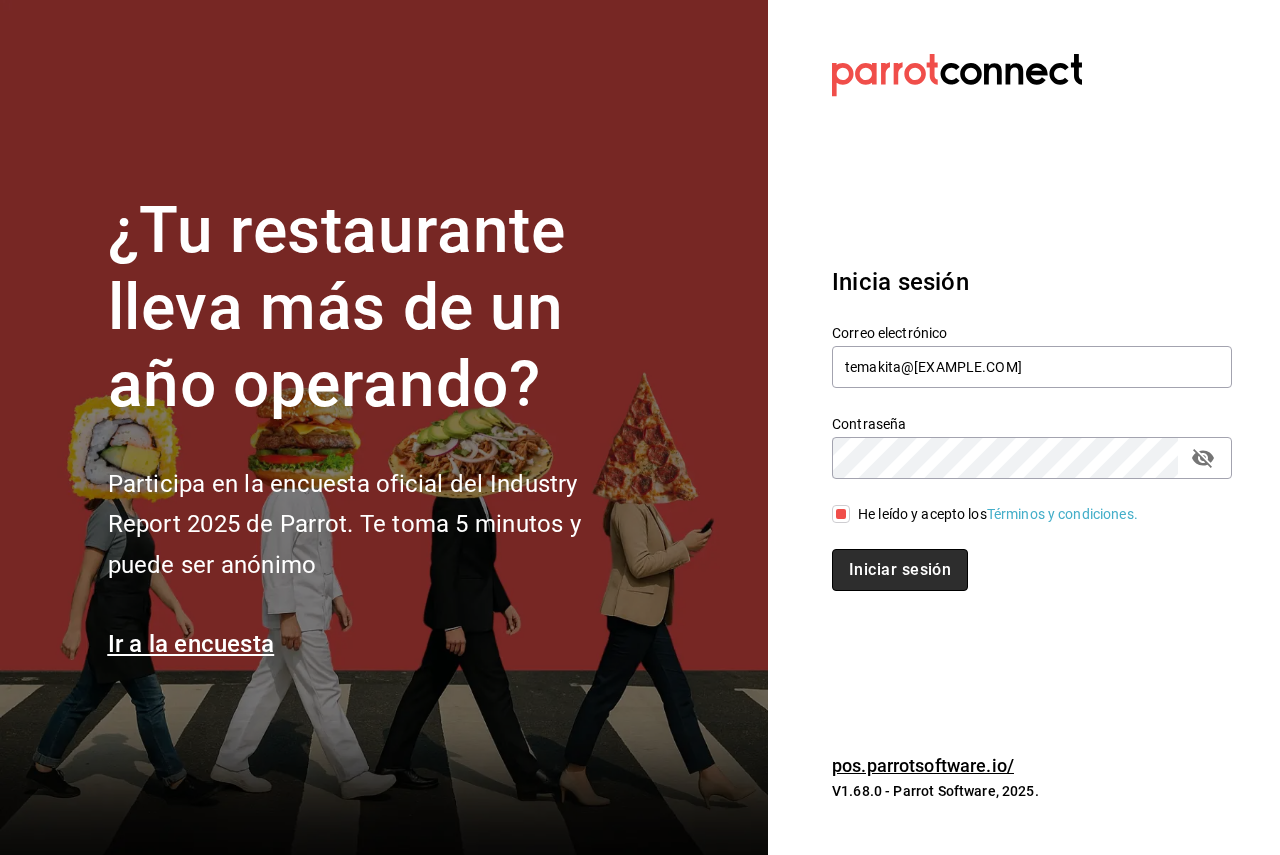 click on "Iniciar sesión" at bounding box center [900, 570] 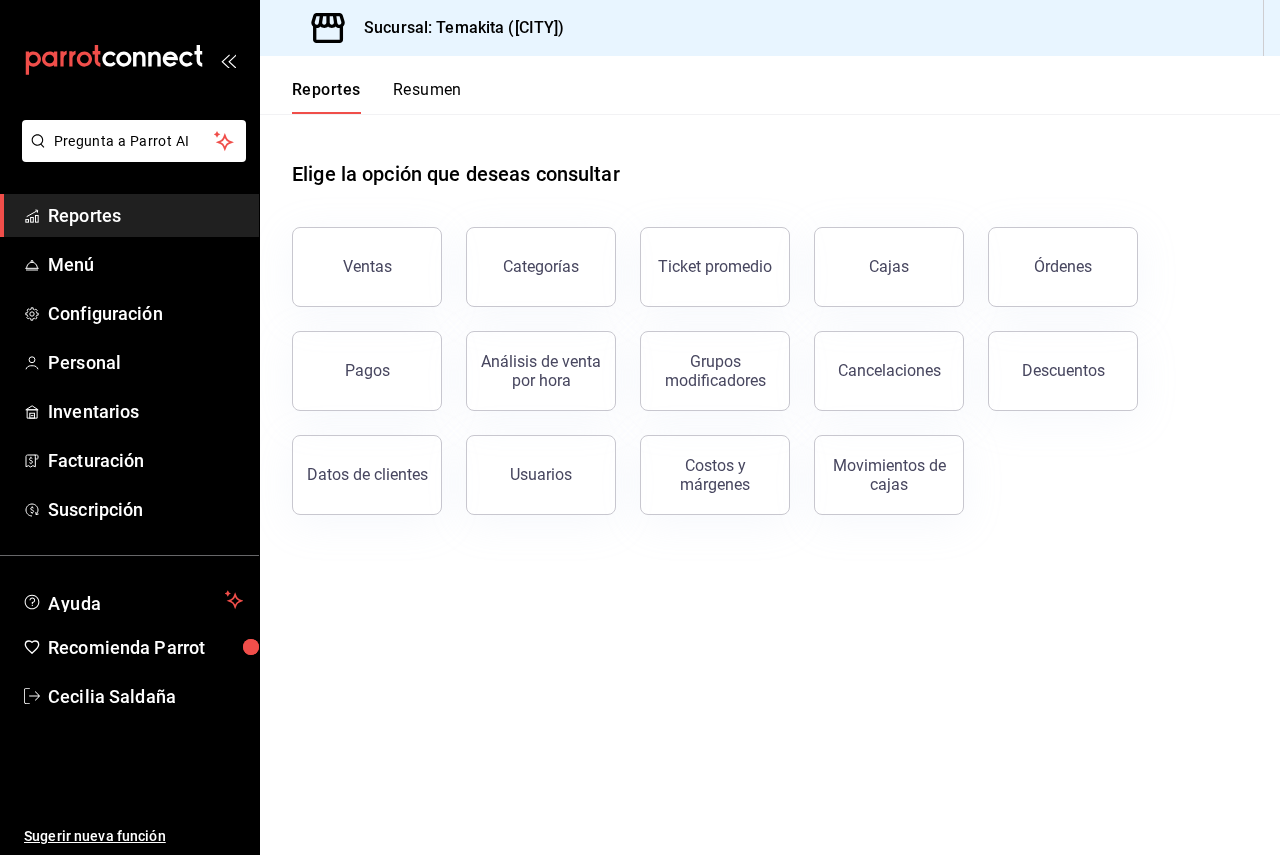 scroll, scrollTop: 0, scrollLeft: 0, axis: both 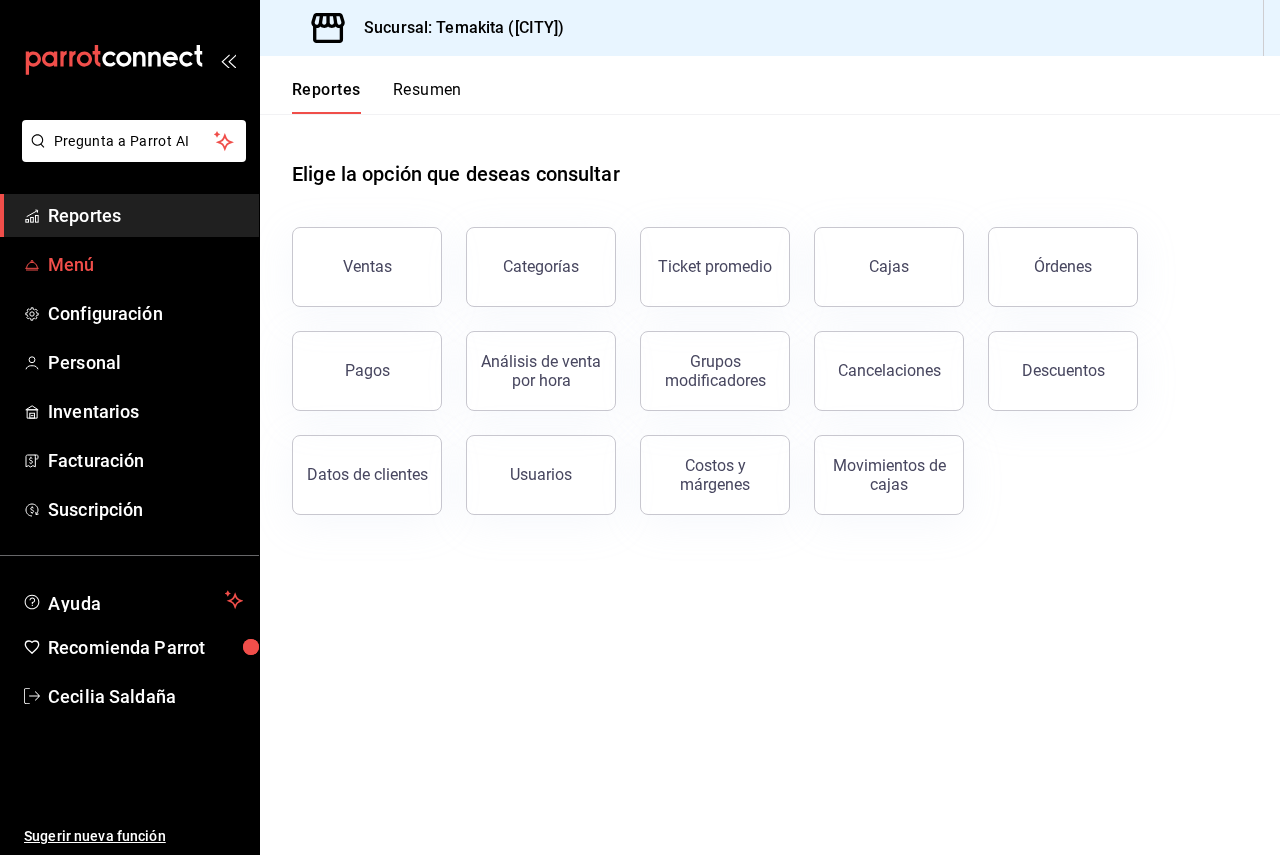 click on "Menú" at bounding box center [145, 264] 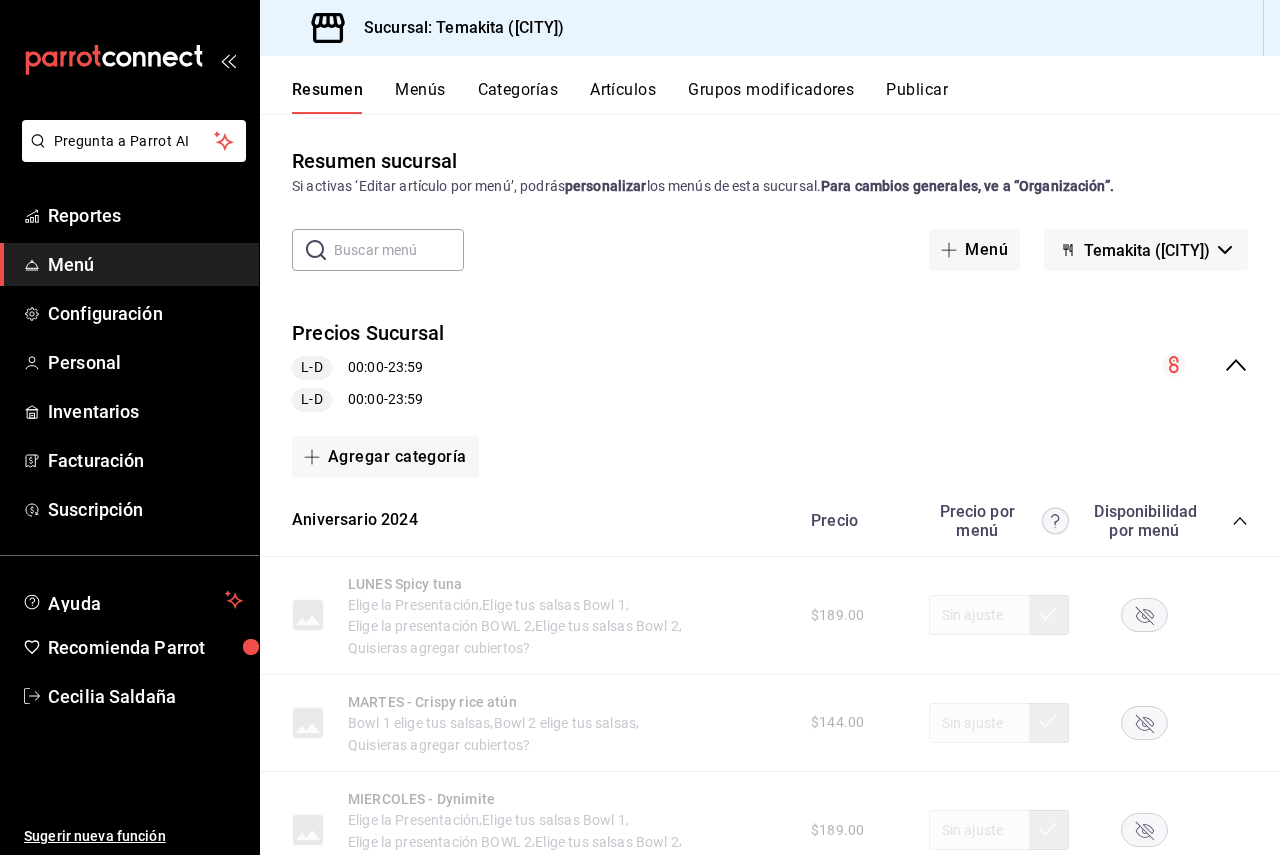 click on "Precios Sucursal L-D 00:00  -  23:59 L-D 00:00  -  23:59" at bounding box center (770, 365) 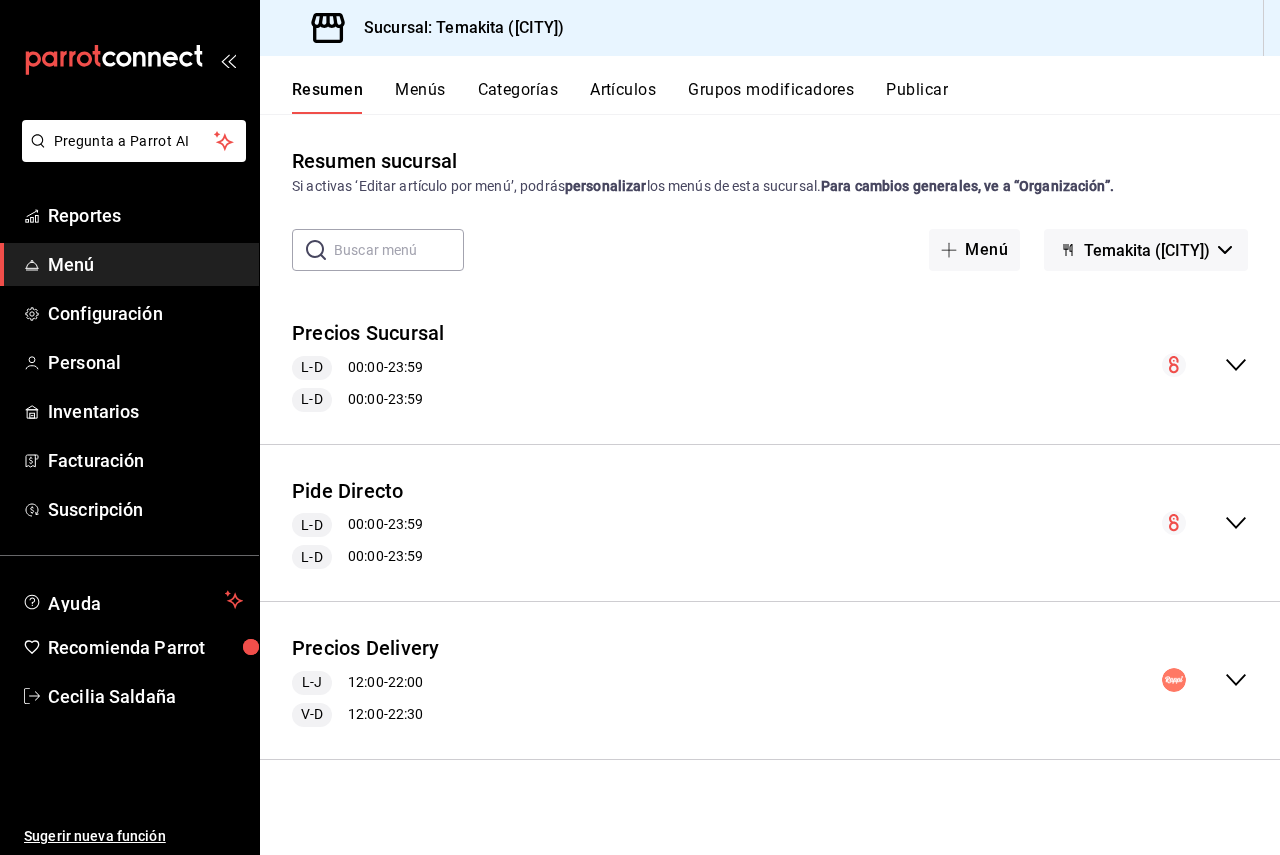 click on "Resumen Menús Categorías Artículos Grupos modificadores Publicar" at bounding box center (770, 85) 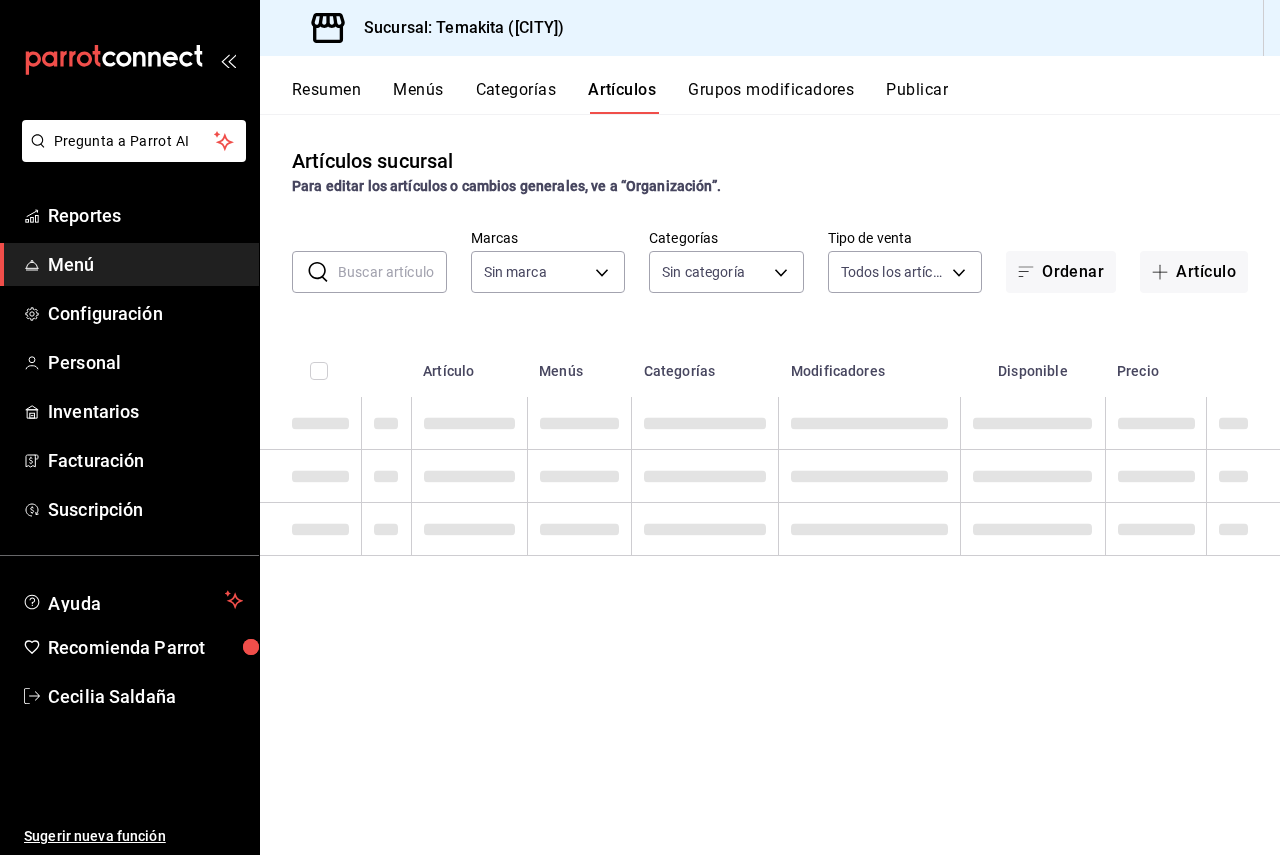 type on "[UUID]" 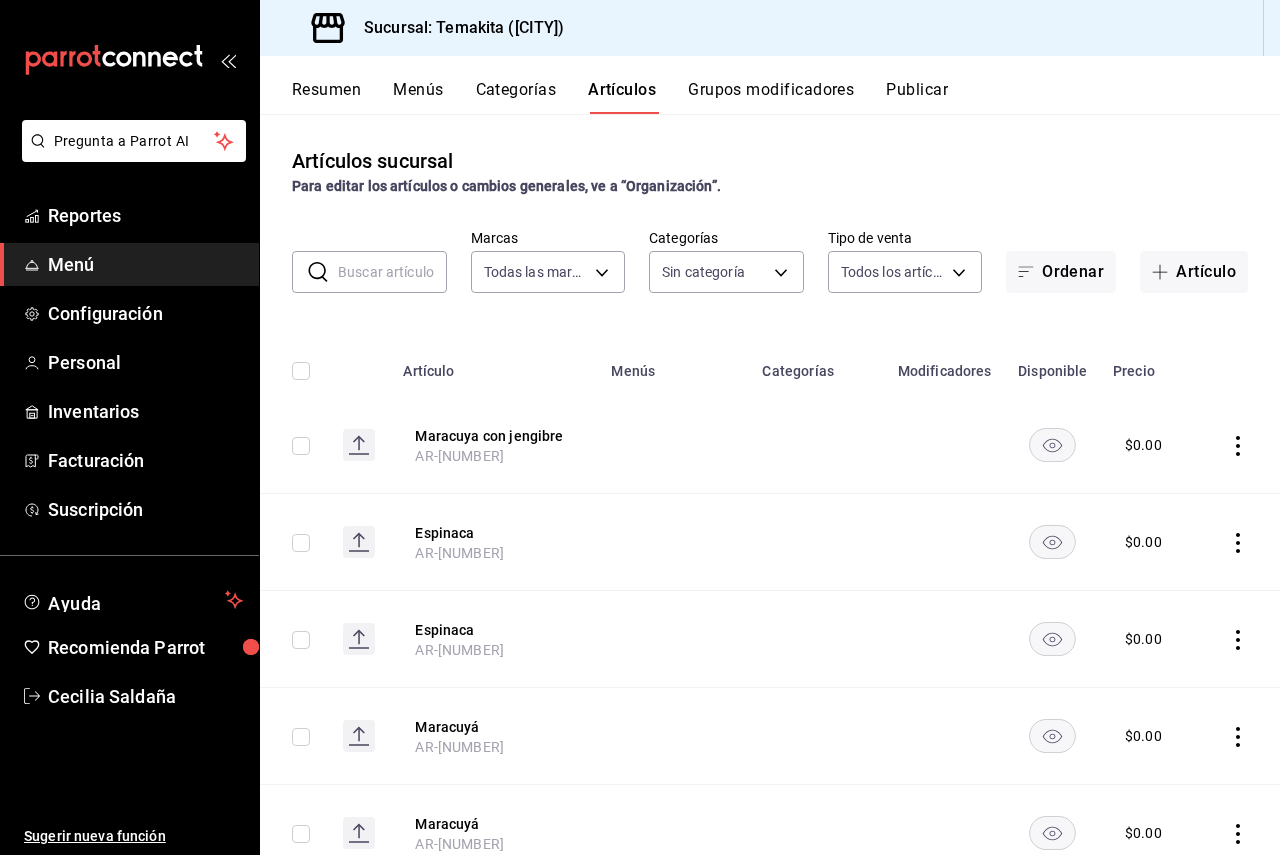 type on "[UUID],[UUID],[UUID],[UUID],[UUID],[UUID],[UUID],[UUID],[UUID],[UUID],[UUID],[UUID],[UUID],[UUID],[UUID],[UUID],[UUID],[UUID],[UUID],[UUID],[UUID],[UUID],[UUID],[UUID],[UUID],[UUID],[UUID]" 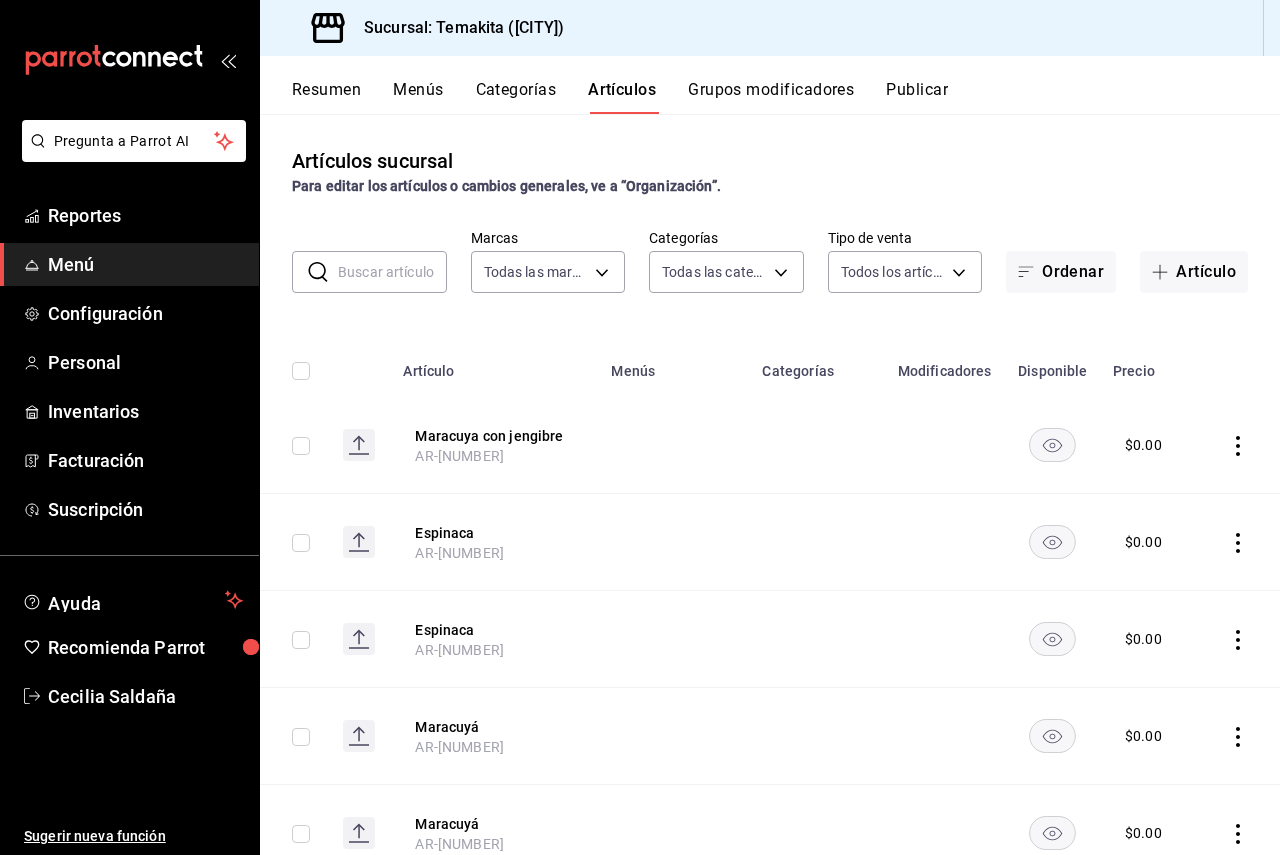 click on "​ ​ Marcas Todas las marcas, Sin marca [UUID] Categorías Todas las categorías, Sin categoría Tipo de venta Todos los artículos ALL Ordenar Artículo" at bounding box center (770, 261) 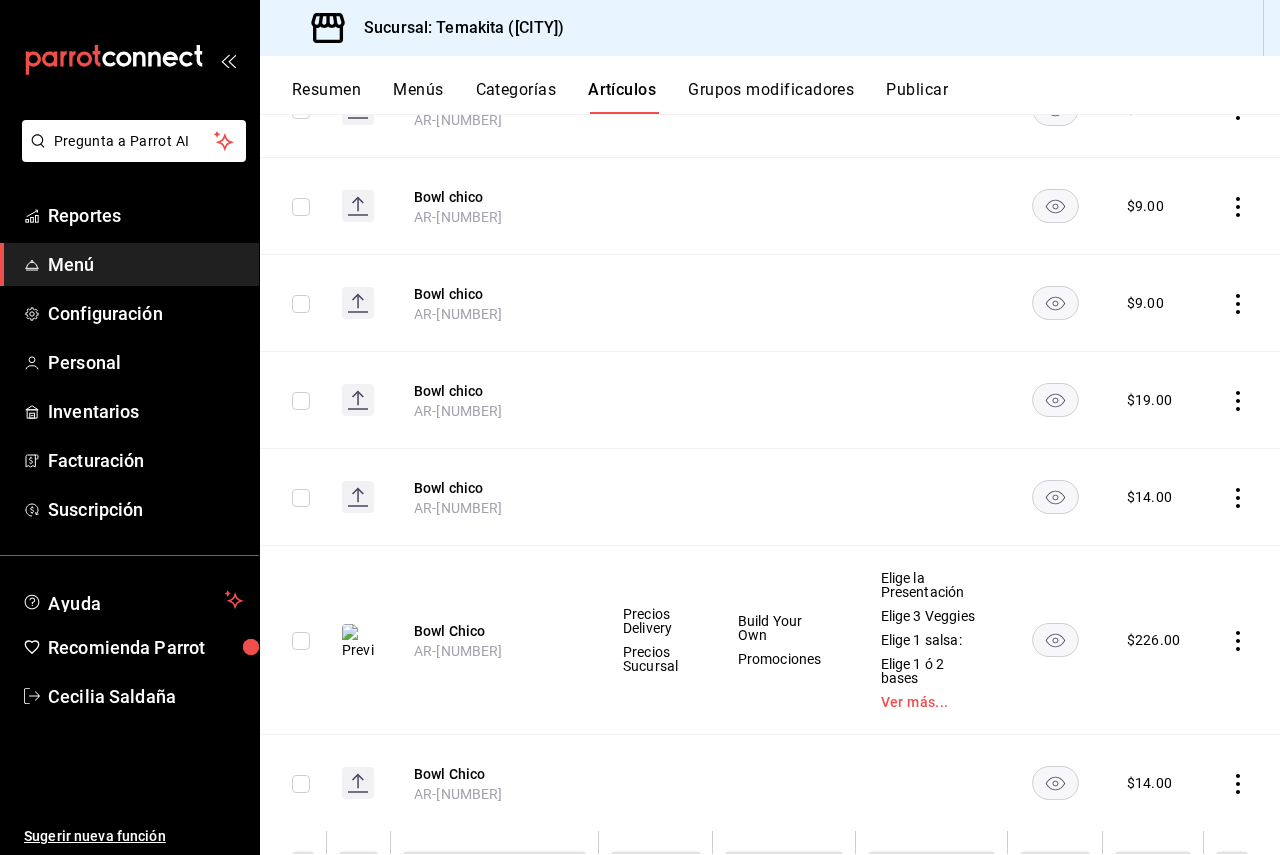 scroll, scrollTop: 6496, scrollLeft: 0, axis: vertical 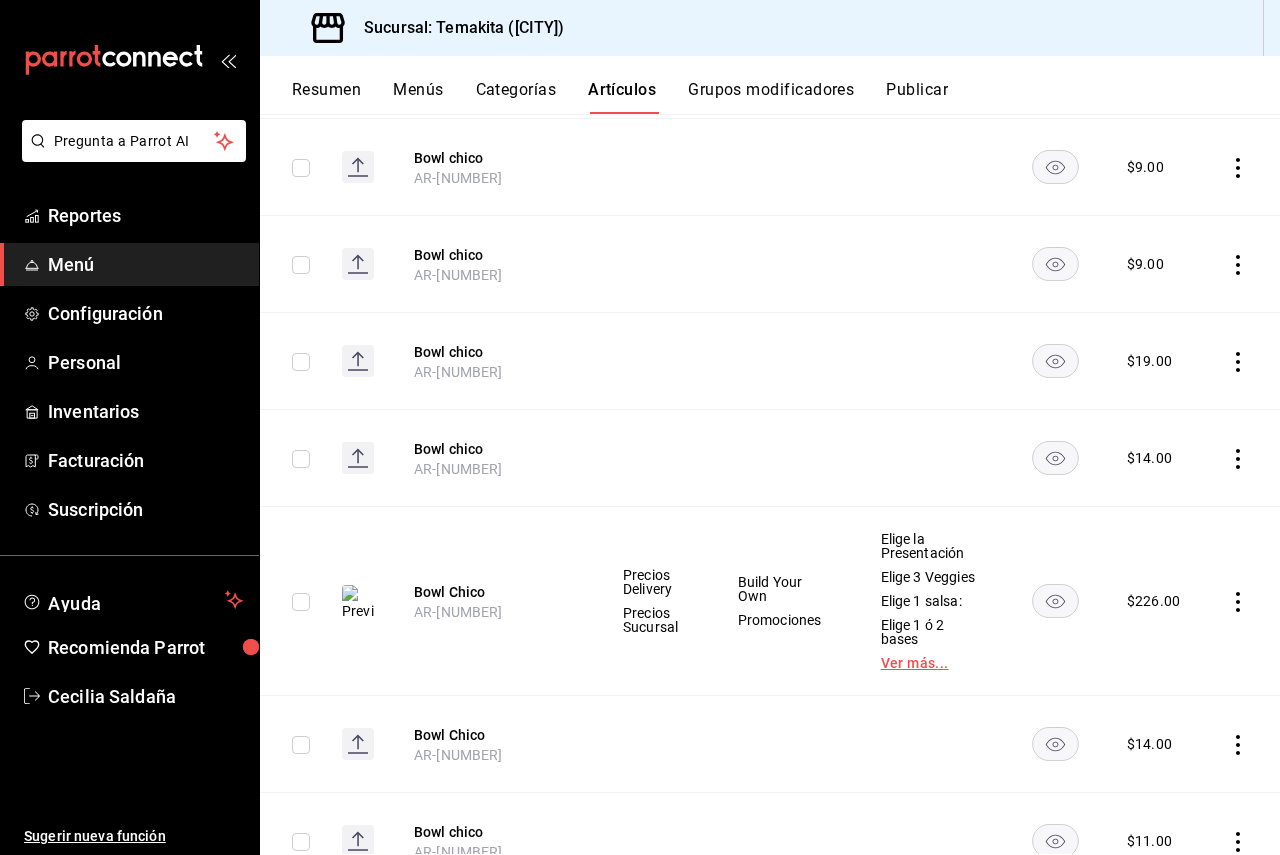 type on "bowl chico" 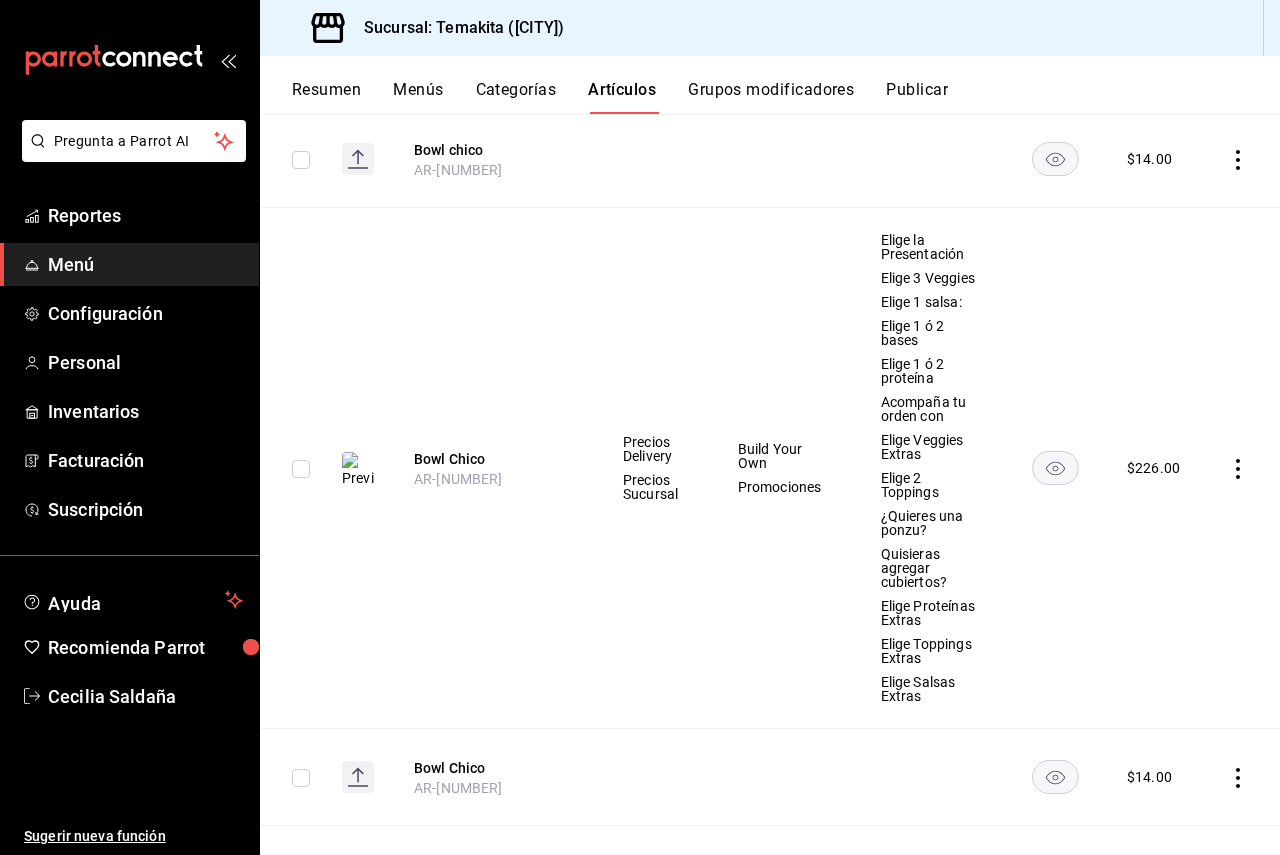 scroll, scrollTop: 6796, scrollLeft: 0, axis: vertical 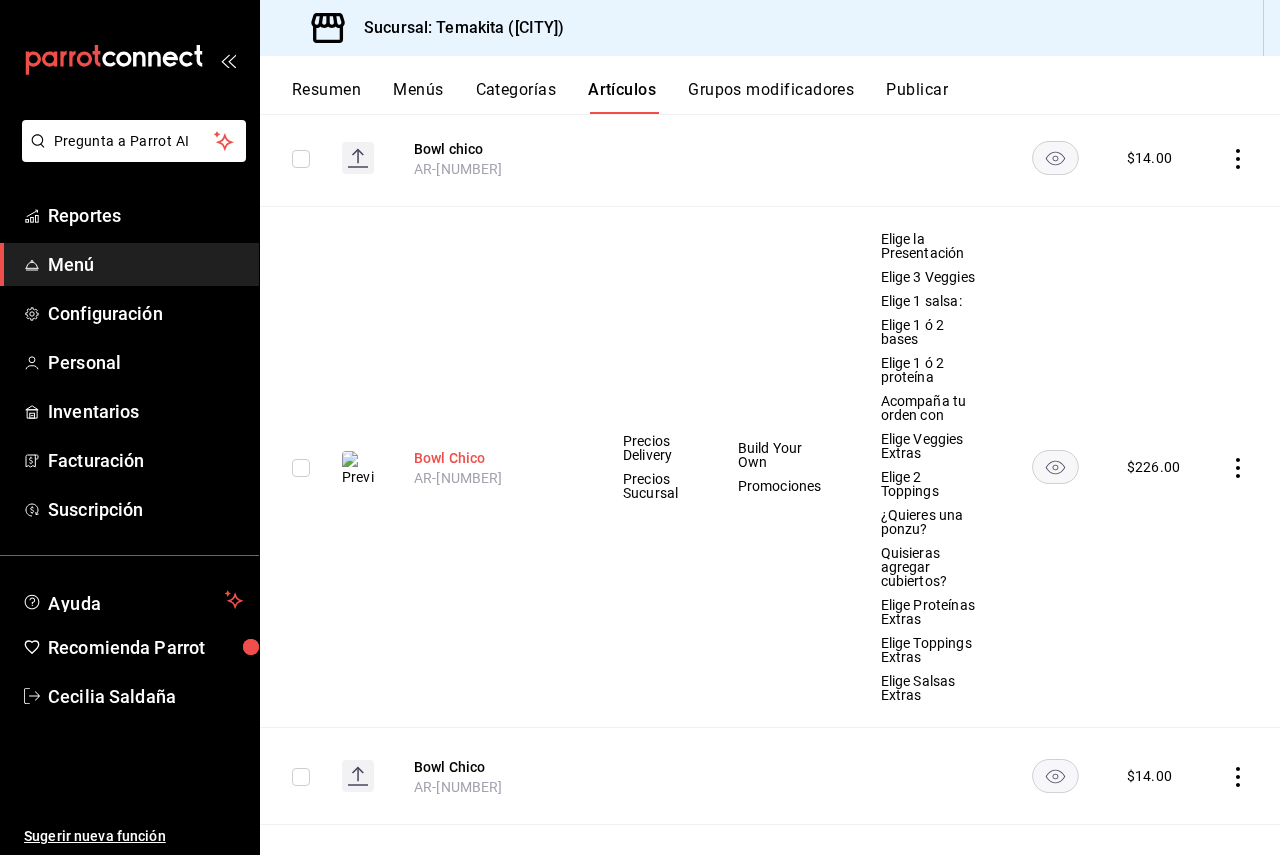 click on "Bowl Chico" at bounding box center [494, 458] 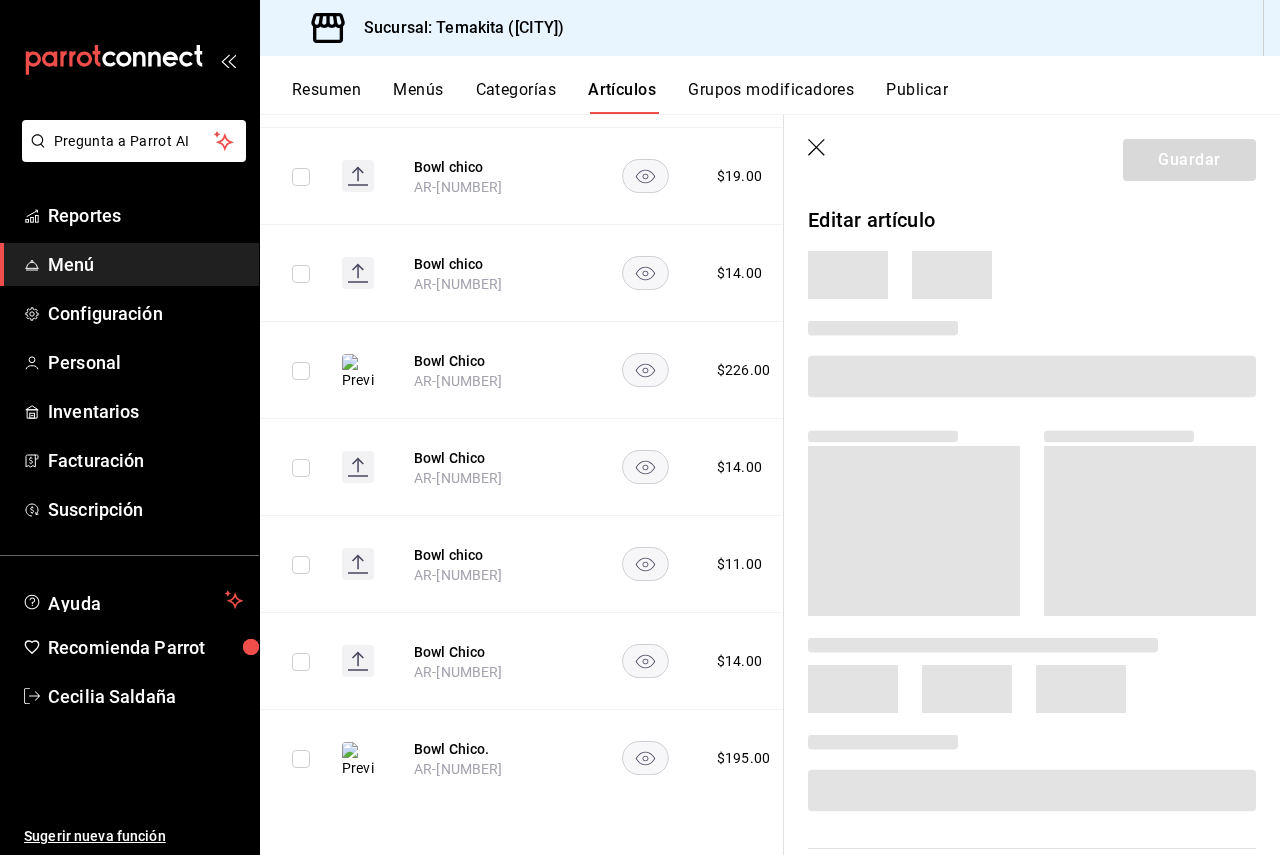scroll, scrollTop: 5737, scrollLeft: 0, axis: vertical 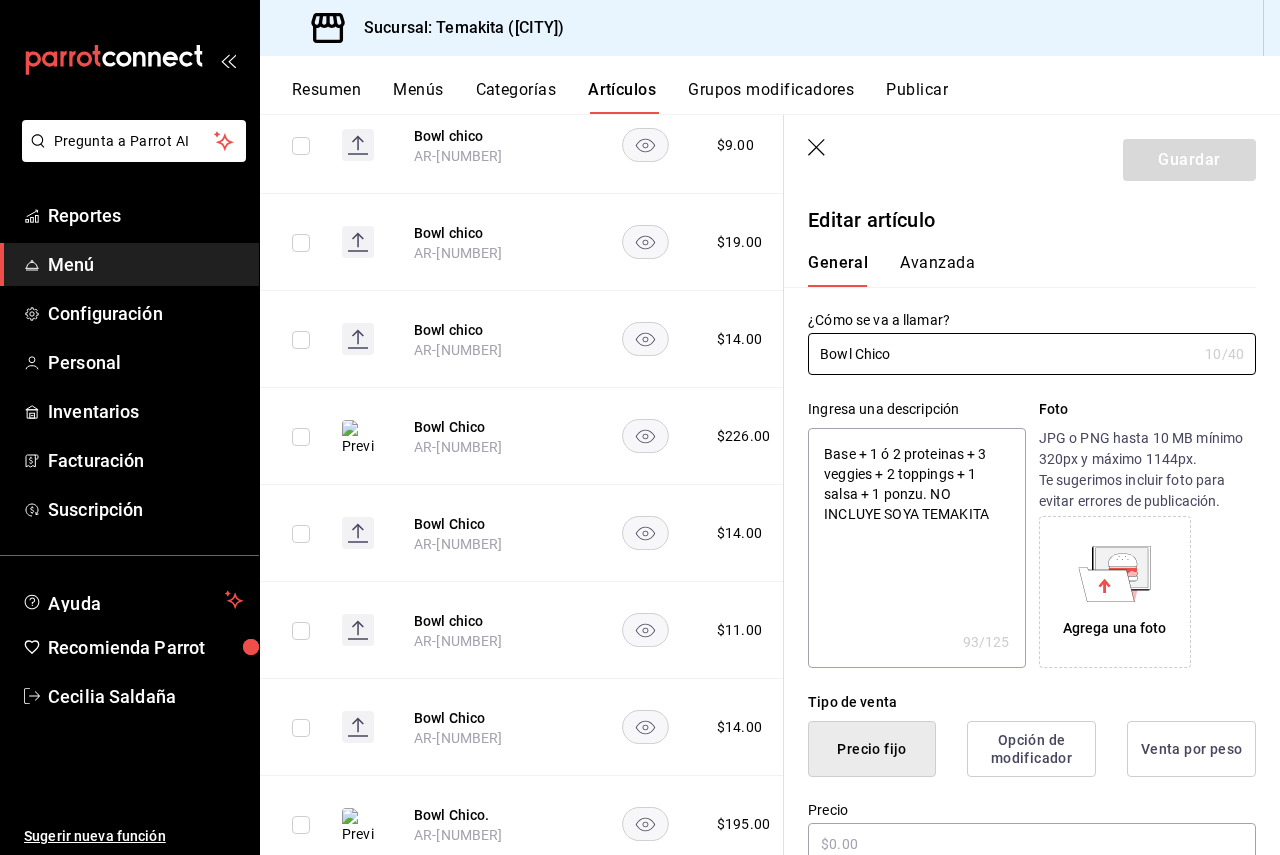 type on "x" 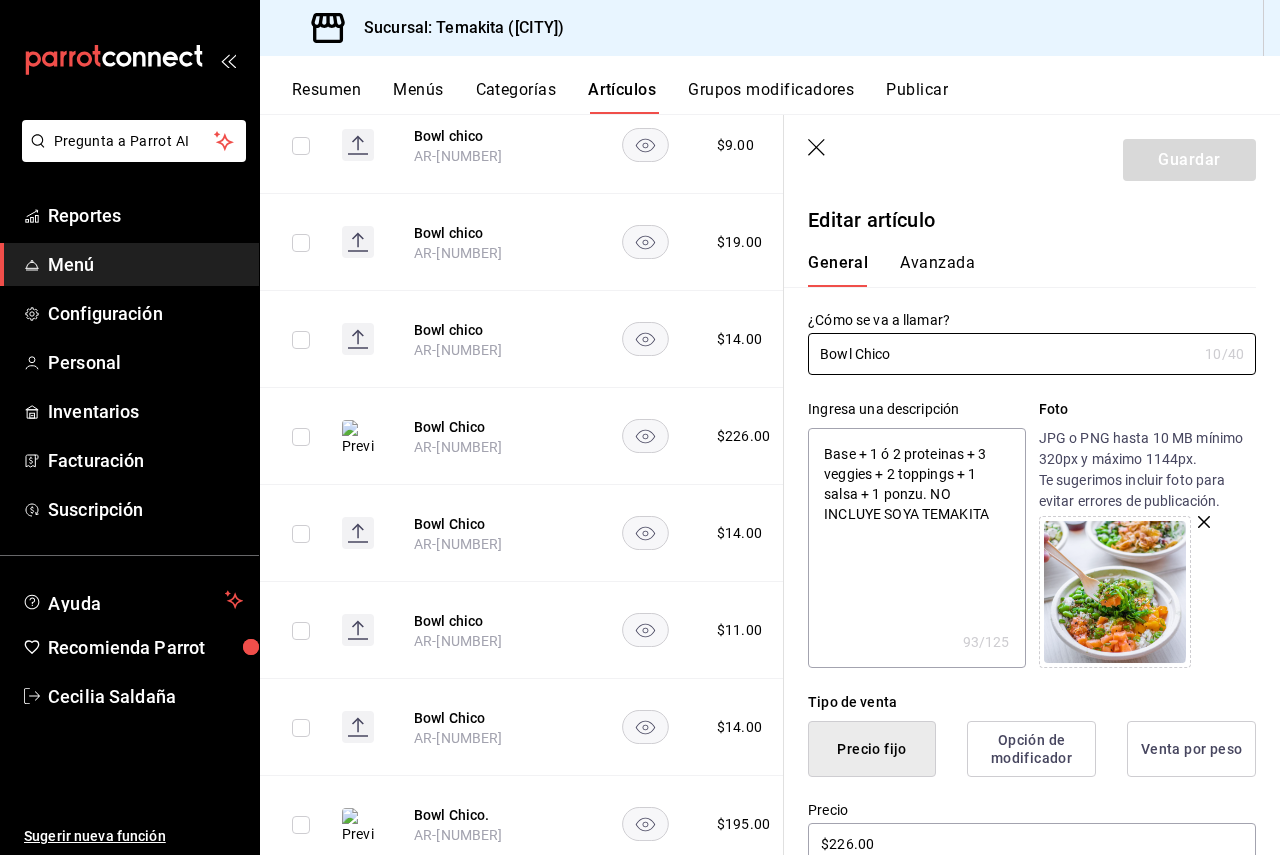 click on "Bowl Chico" at bounding box center [1002, 354] 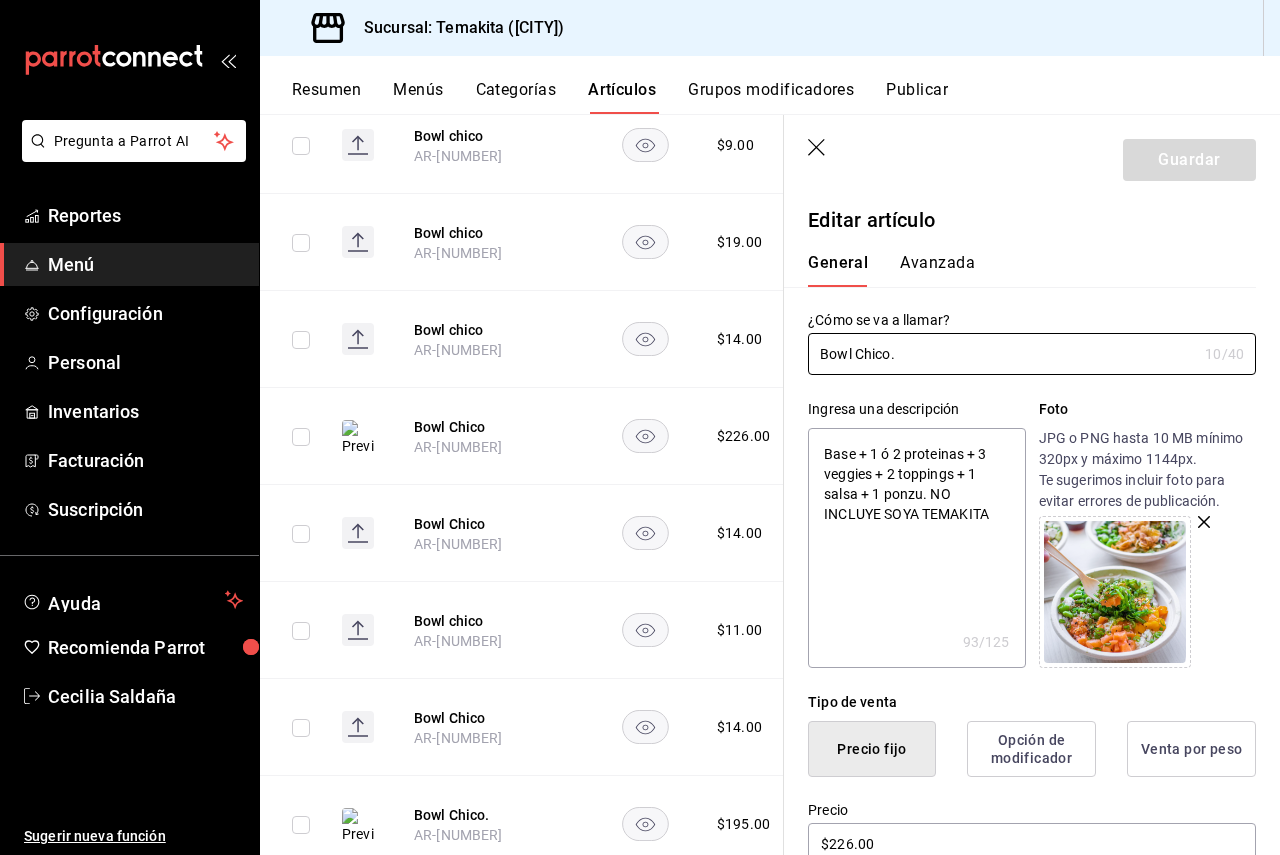 type on "x" 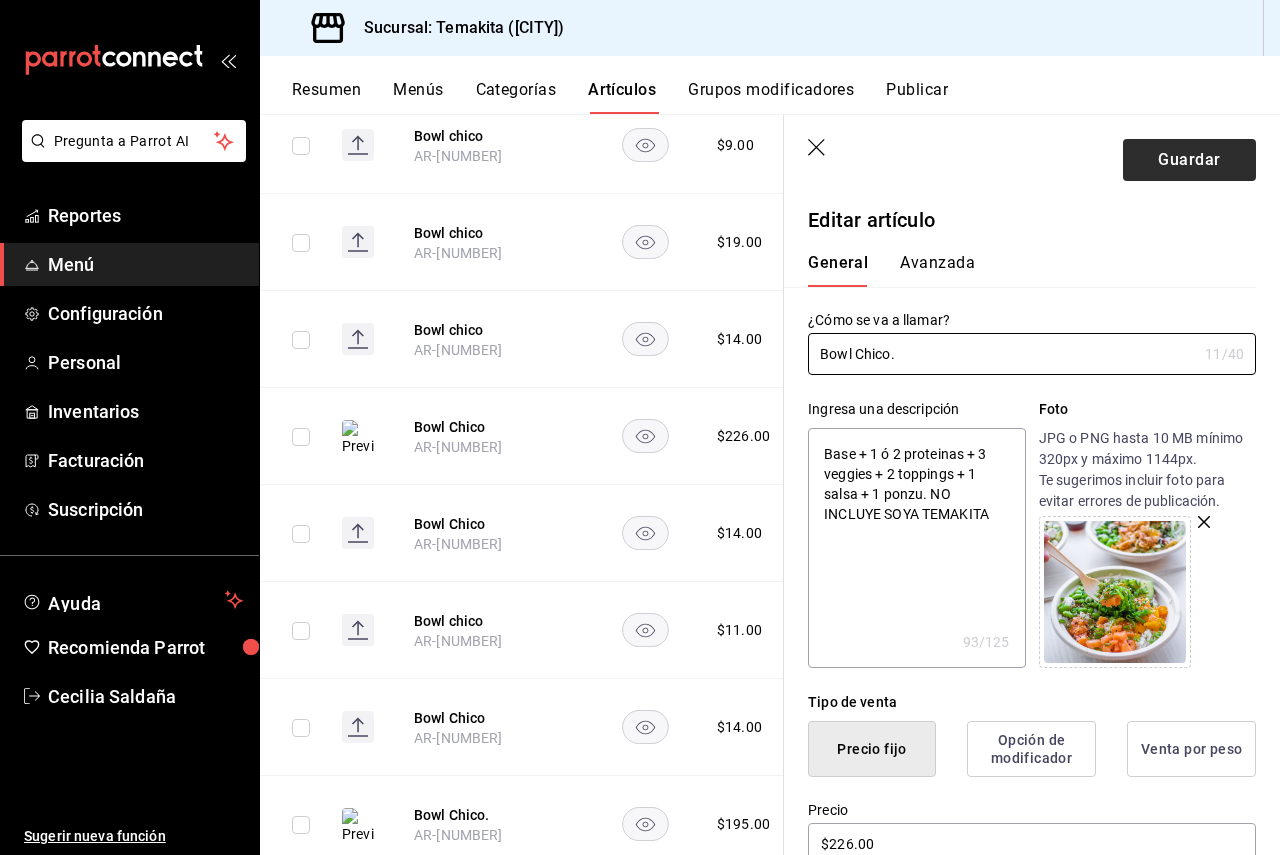 type on "Bowl Chico." 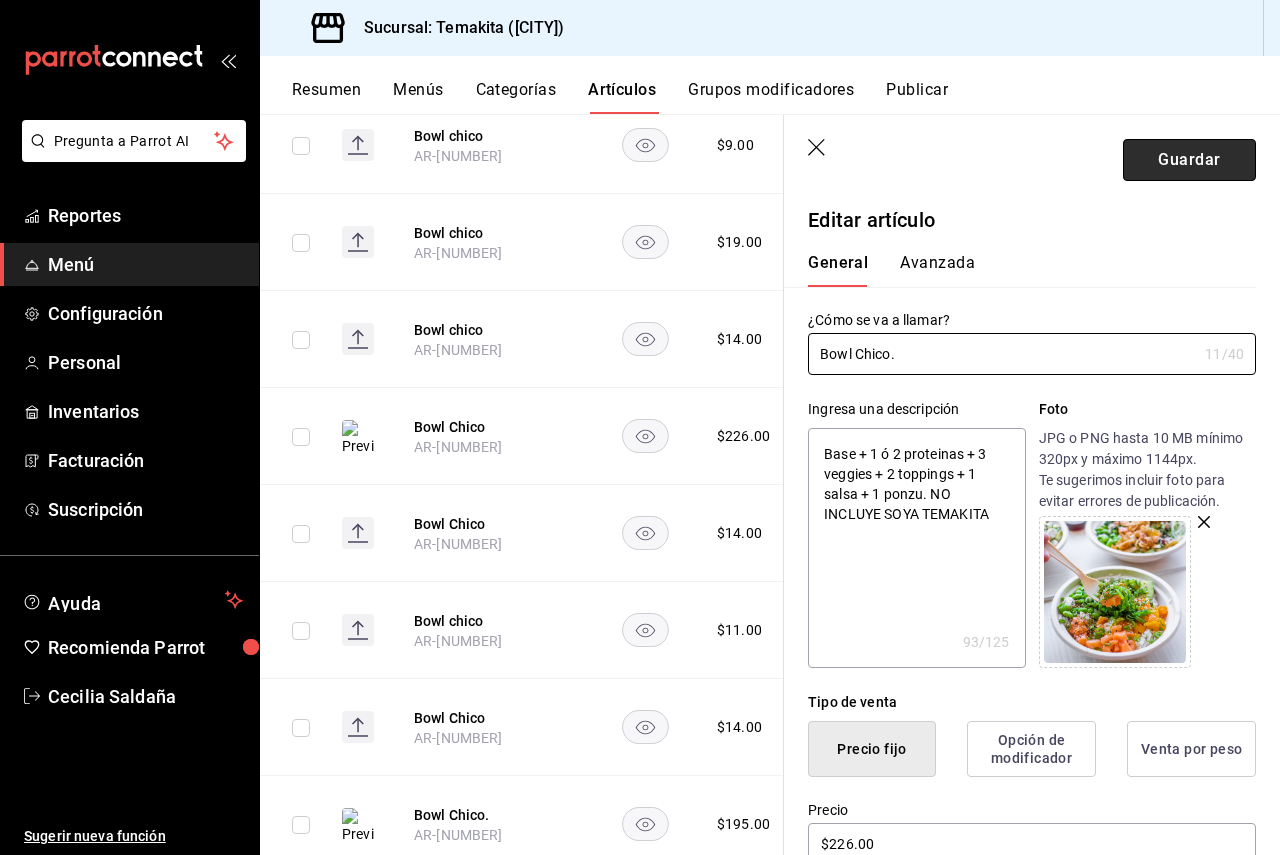 click on "Guardar" at bounding box center [1189, 160] 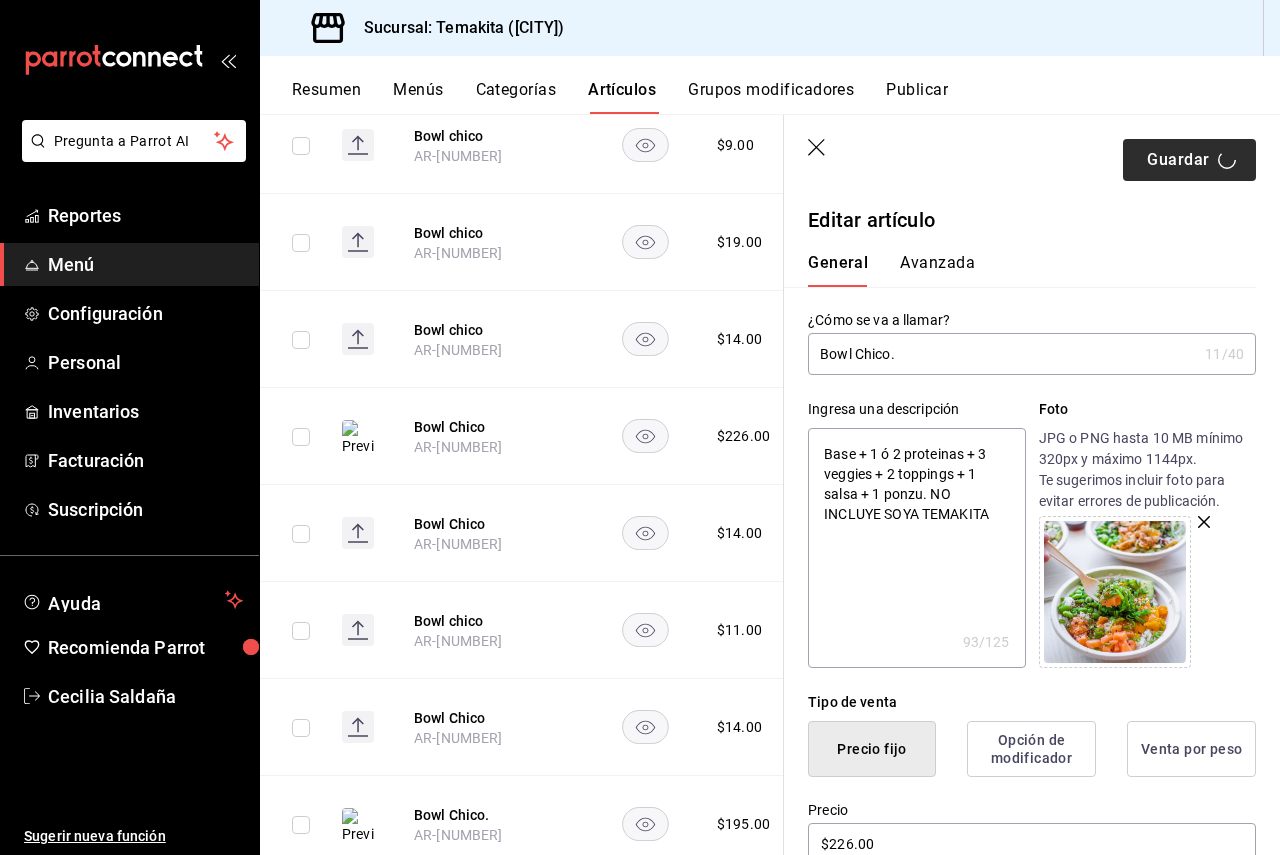 type on "x" 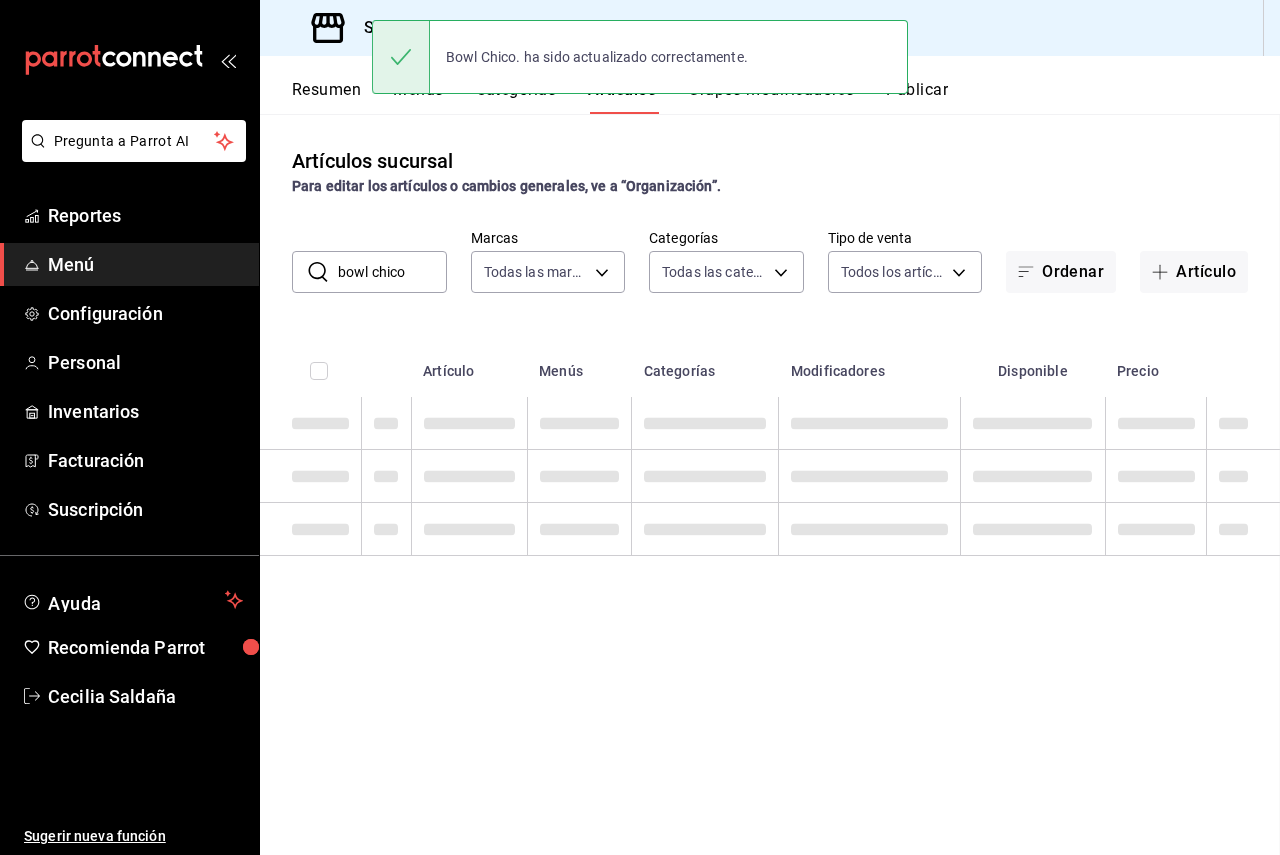 scroll, scrollTop: 0, scrollLeft: 0, axis: both 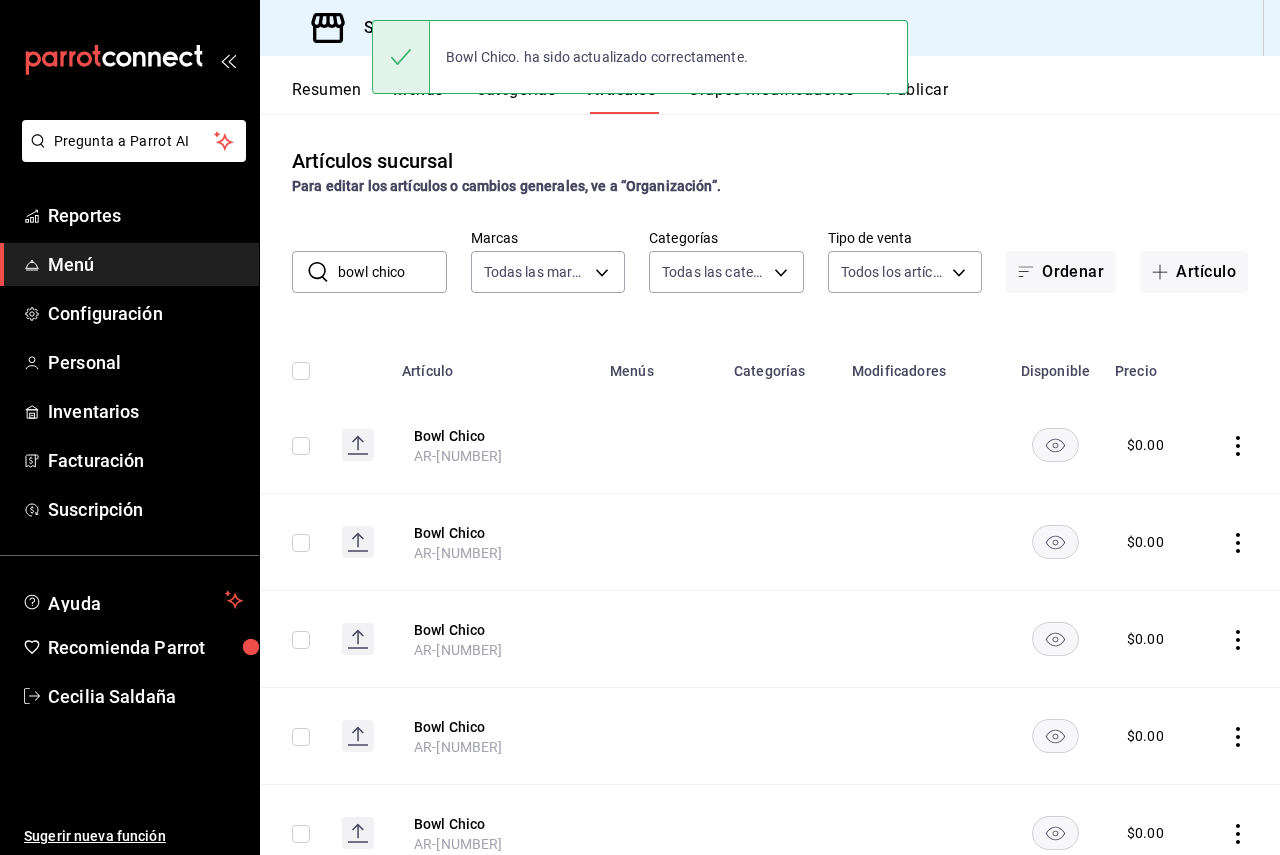 click on "Publicar" at bounding box center [917, 97] 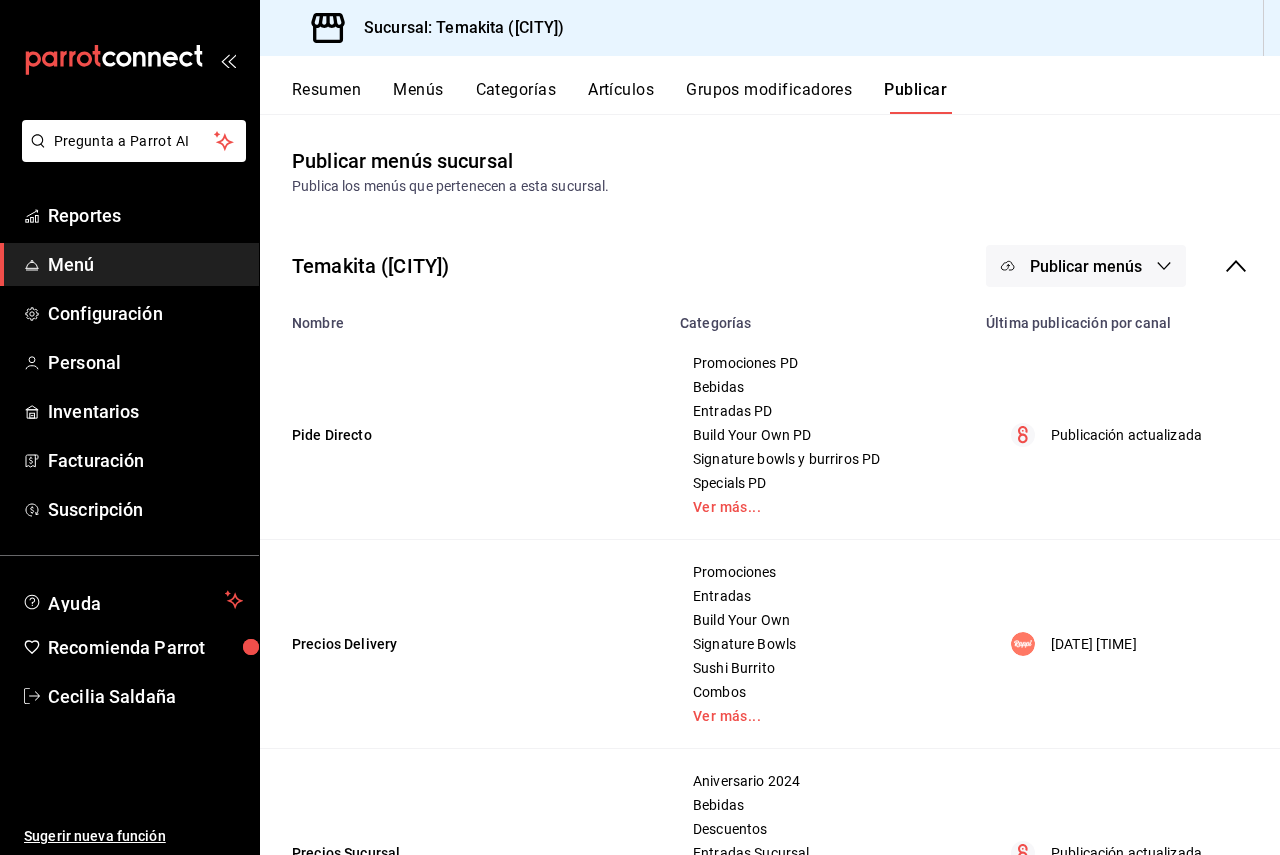 click on "Publicar menús" at bounding box center [1086, 266] 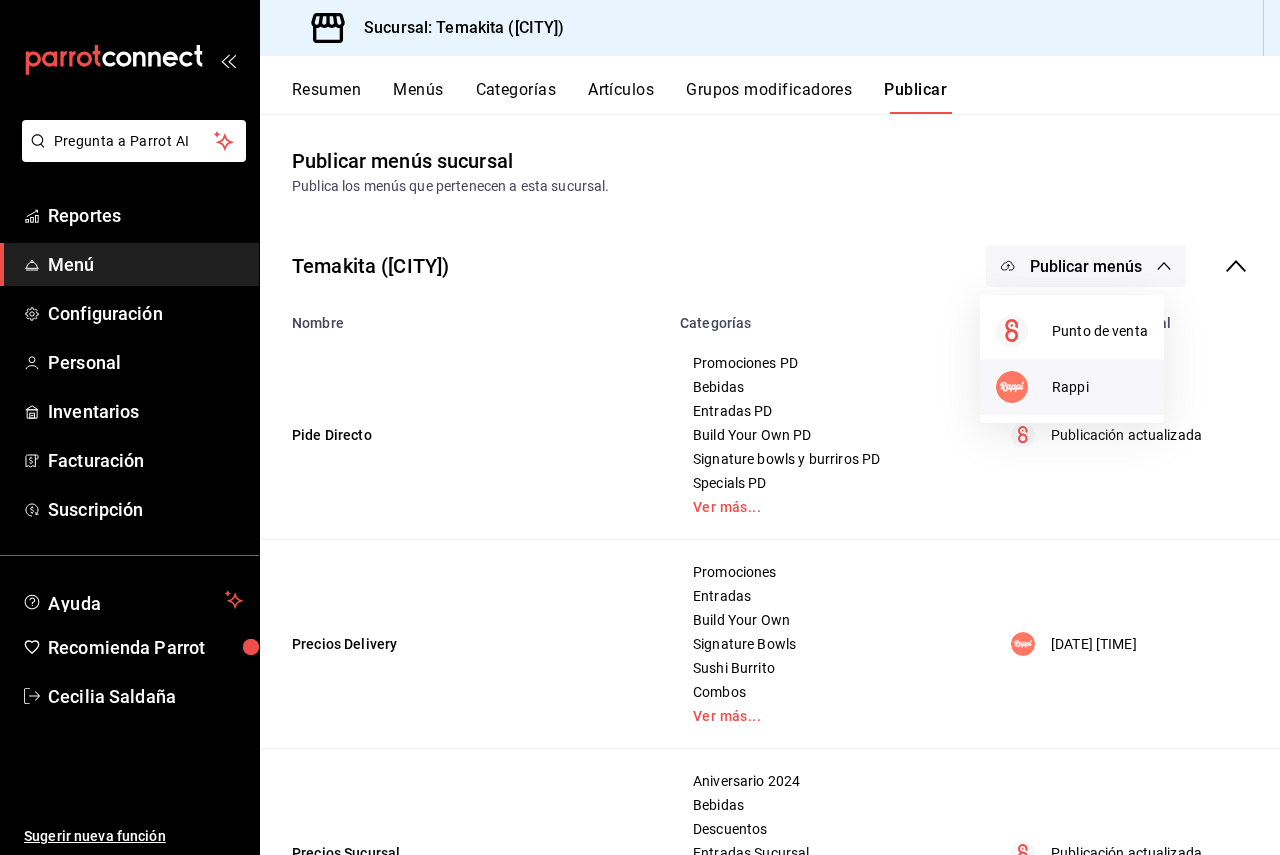 click on "Rappi" at bounding box center [1072, 387] 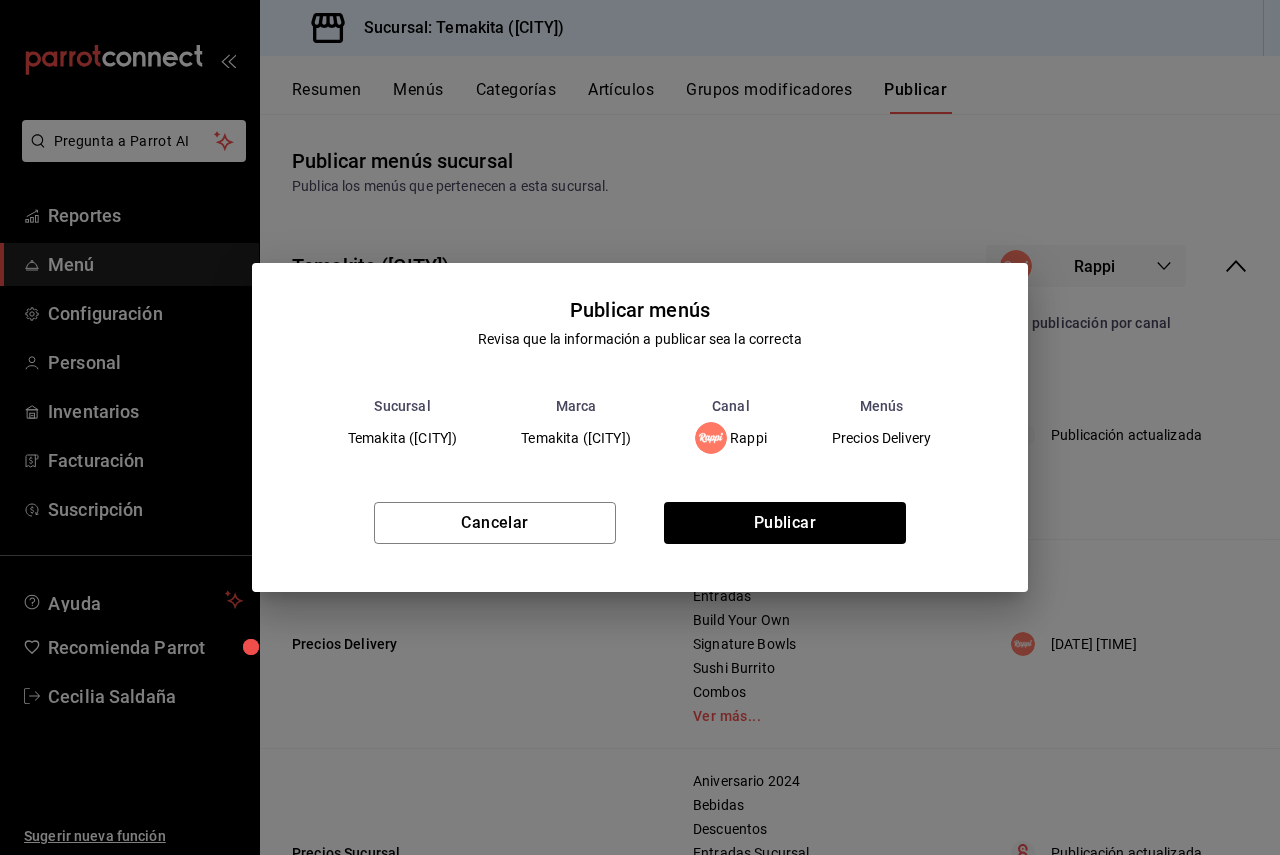 click on "Cancelar Publicar" at bounding box center [640, 531] 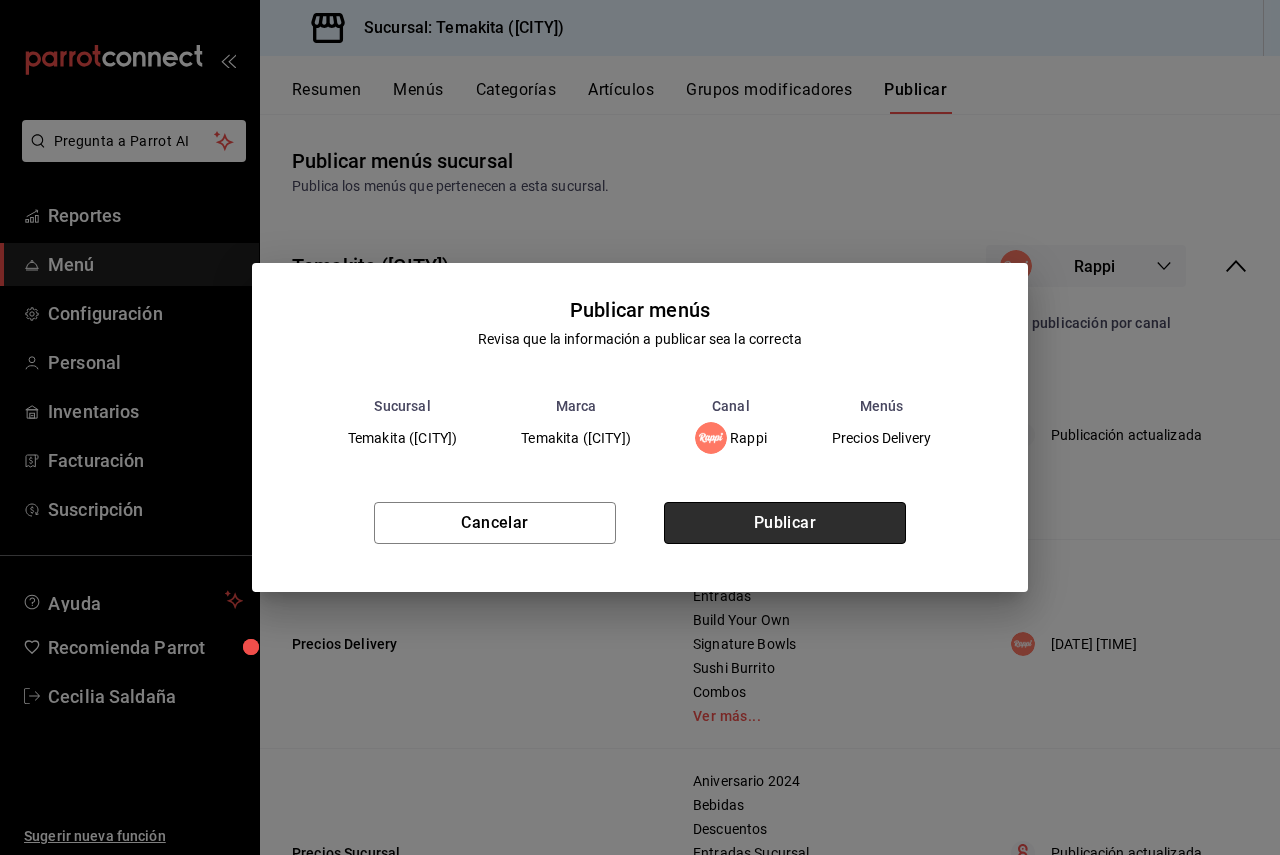 click on "Publicar" at bounding box center (785, 523) 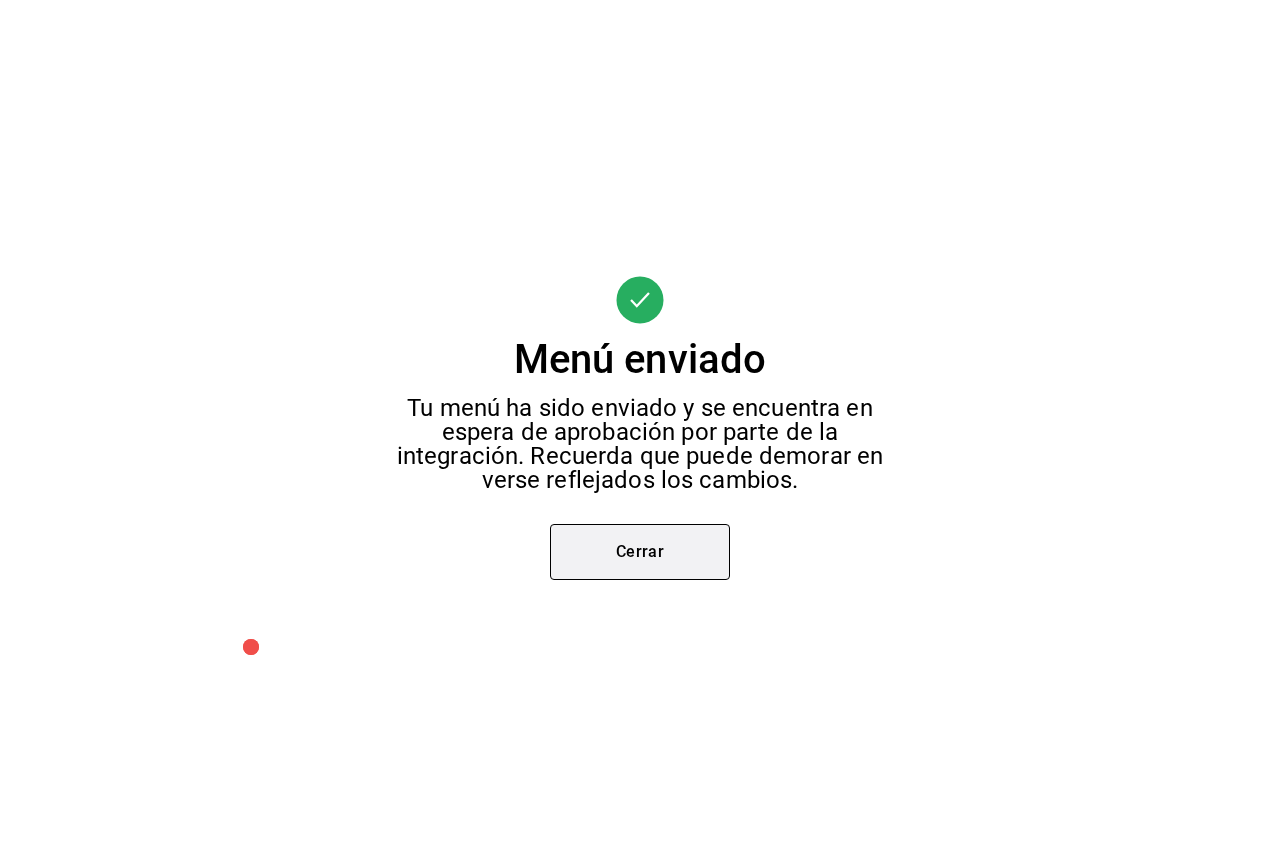 click on "Cerrar" at bounding box center [640, 552] 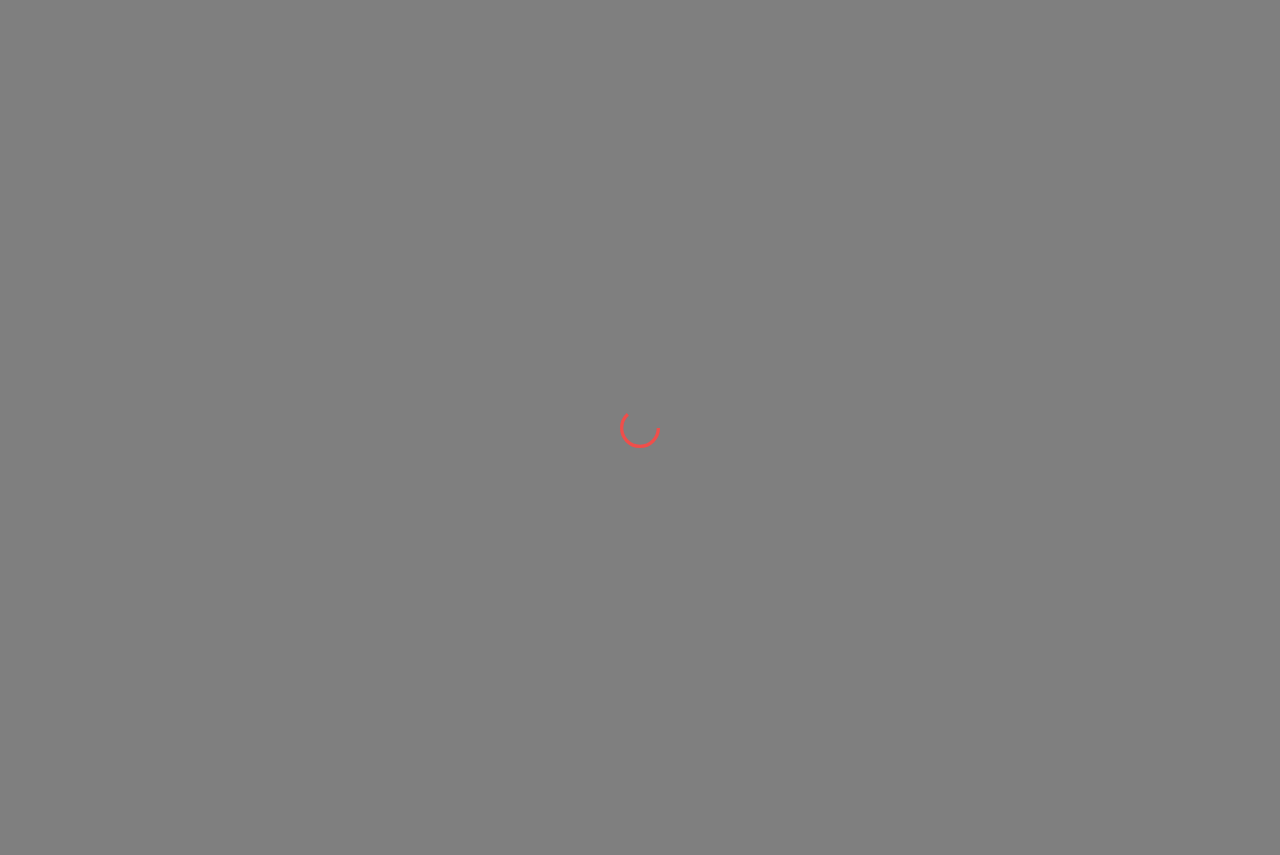 scroll, scrollTop: 0, scrollLeft: 0, axis: both 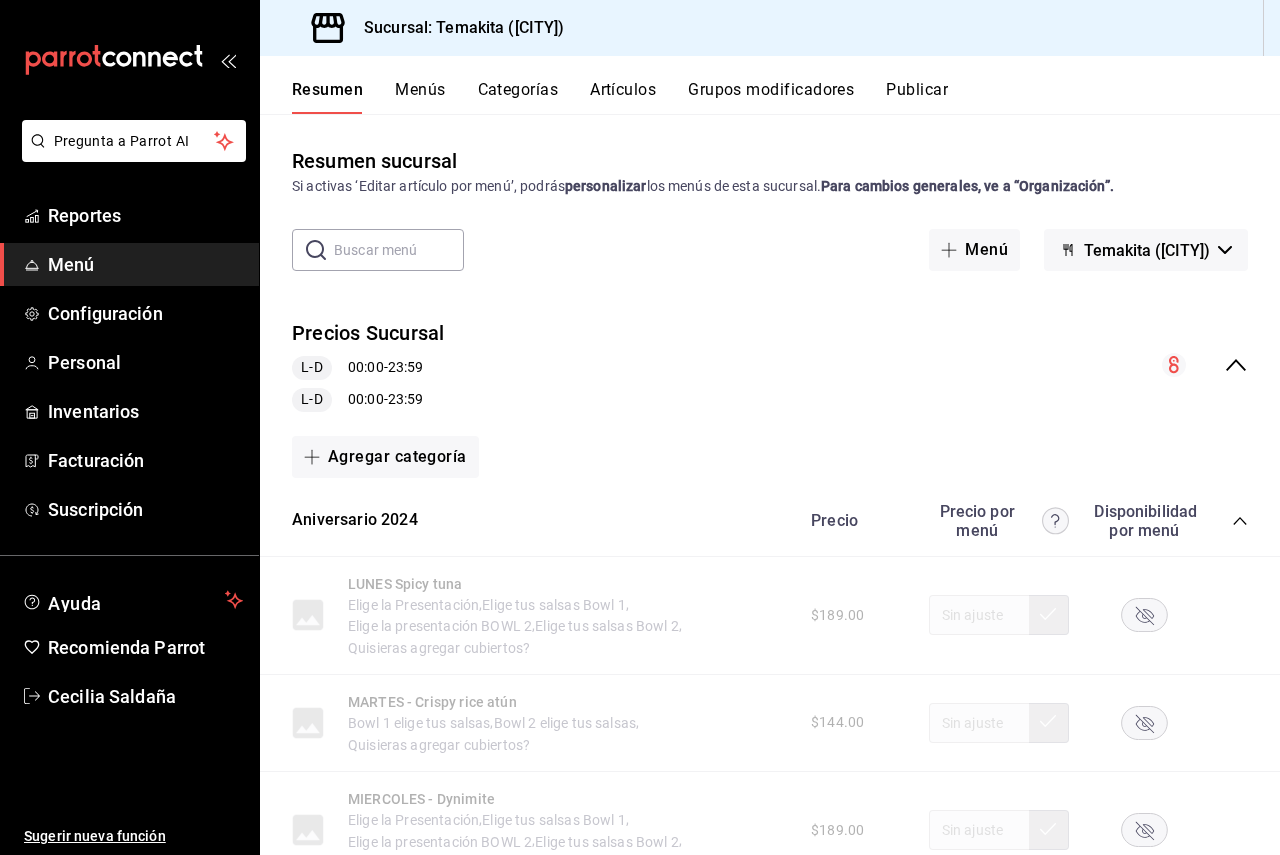 click on "Publicar" at bounding box center (917, 97) 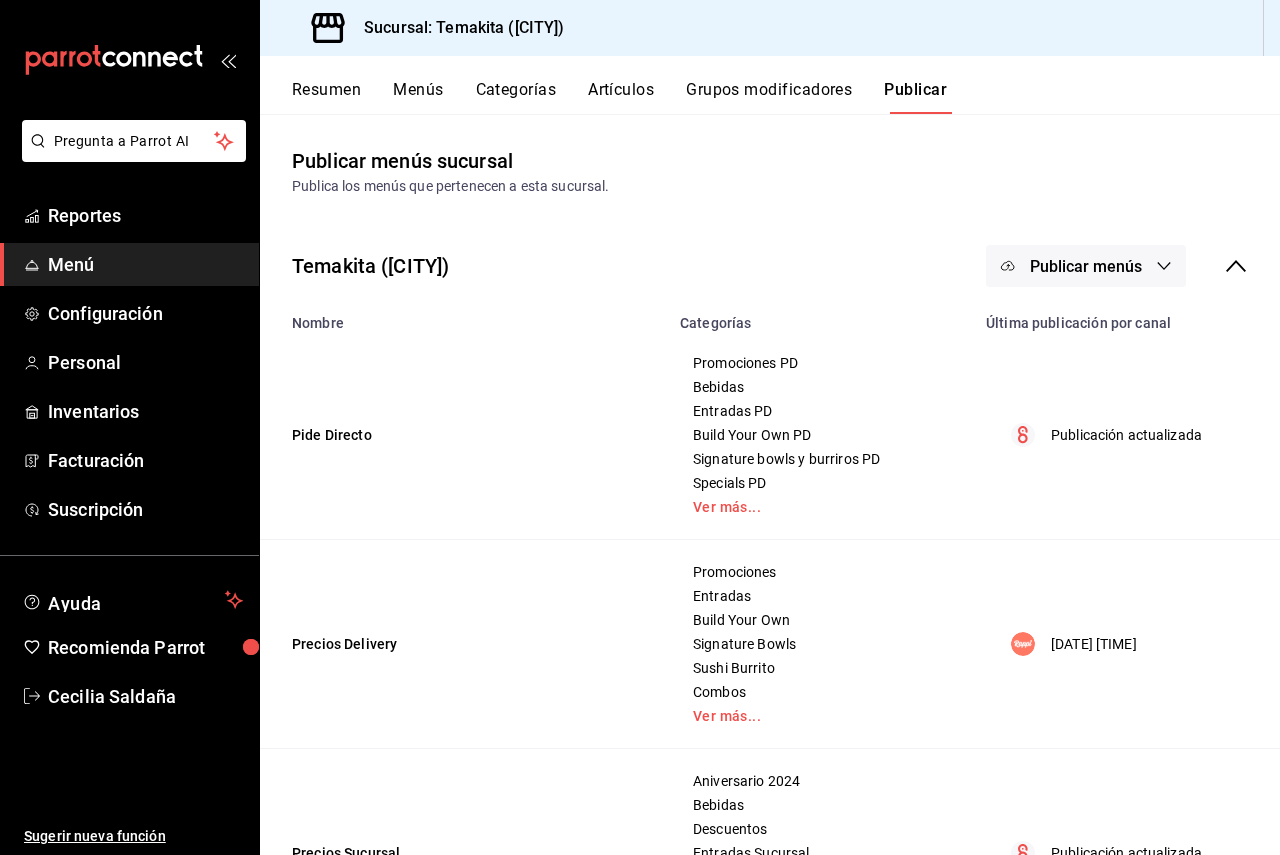 click on "Publicar menús" at bounding box center (1086, 266) 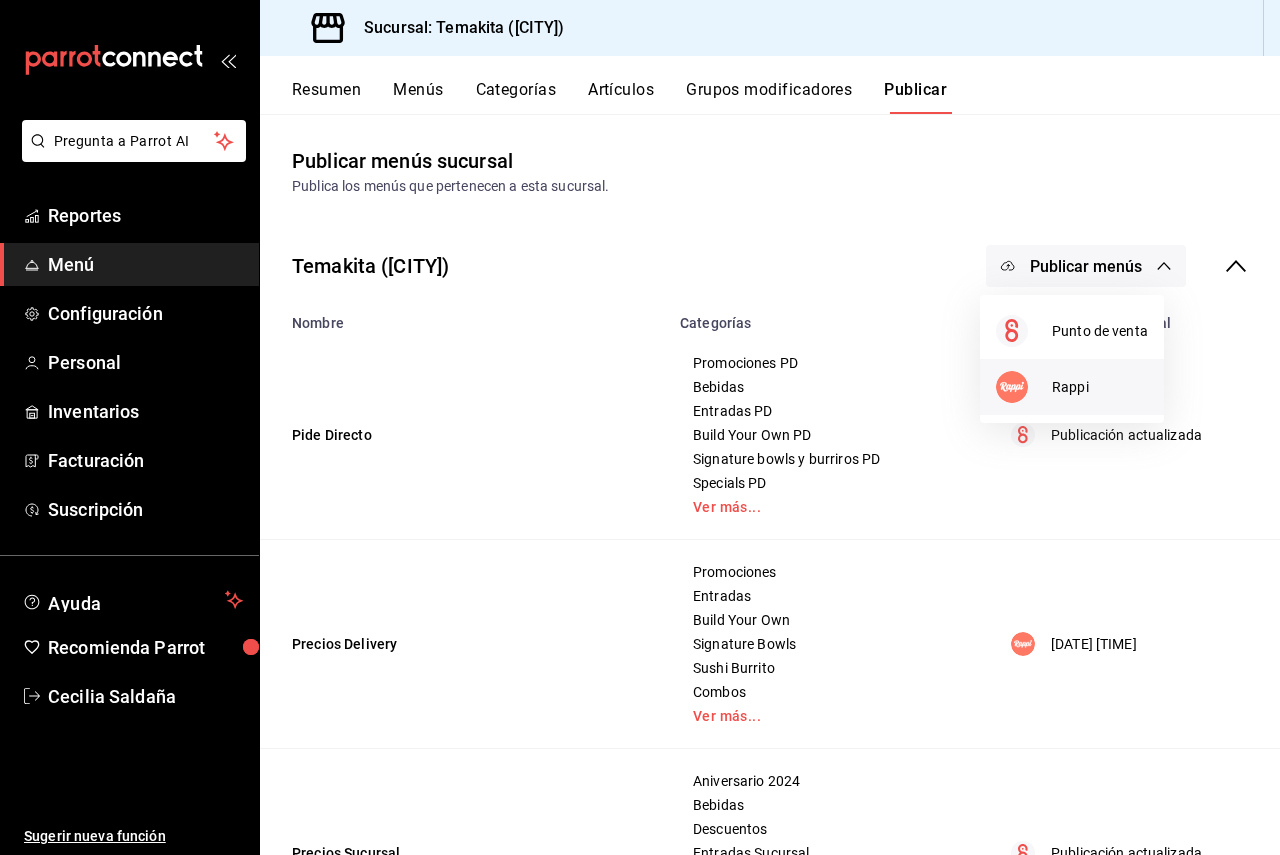 click at bounding box center [1024, 387] 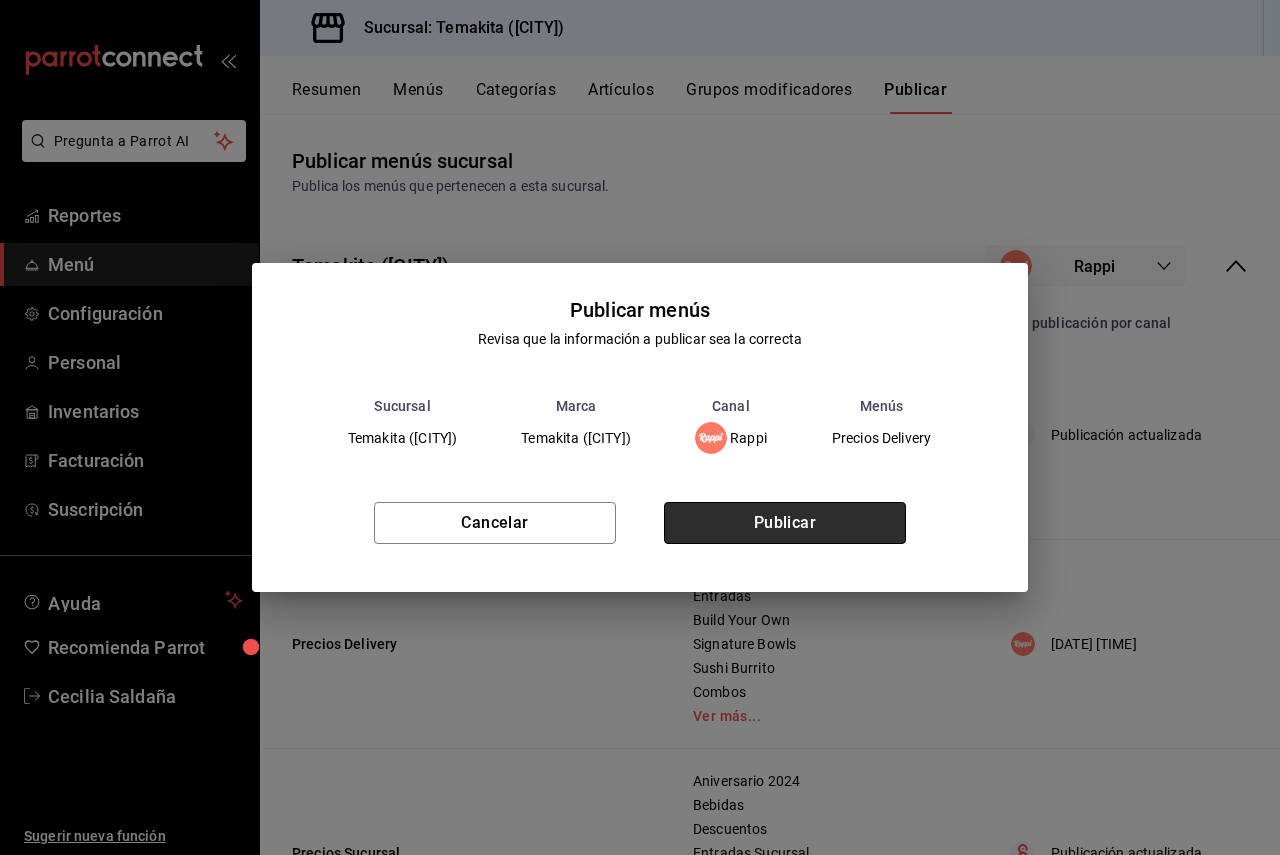 click on "Publicar" at bounding box center (785, 523) 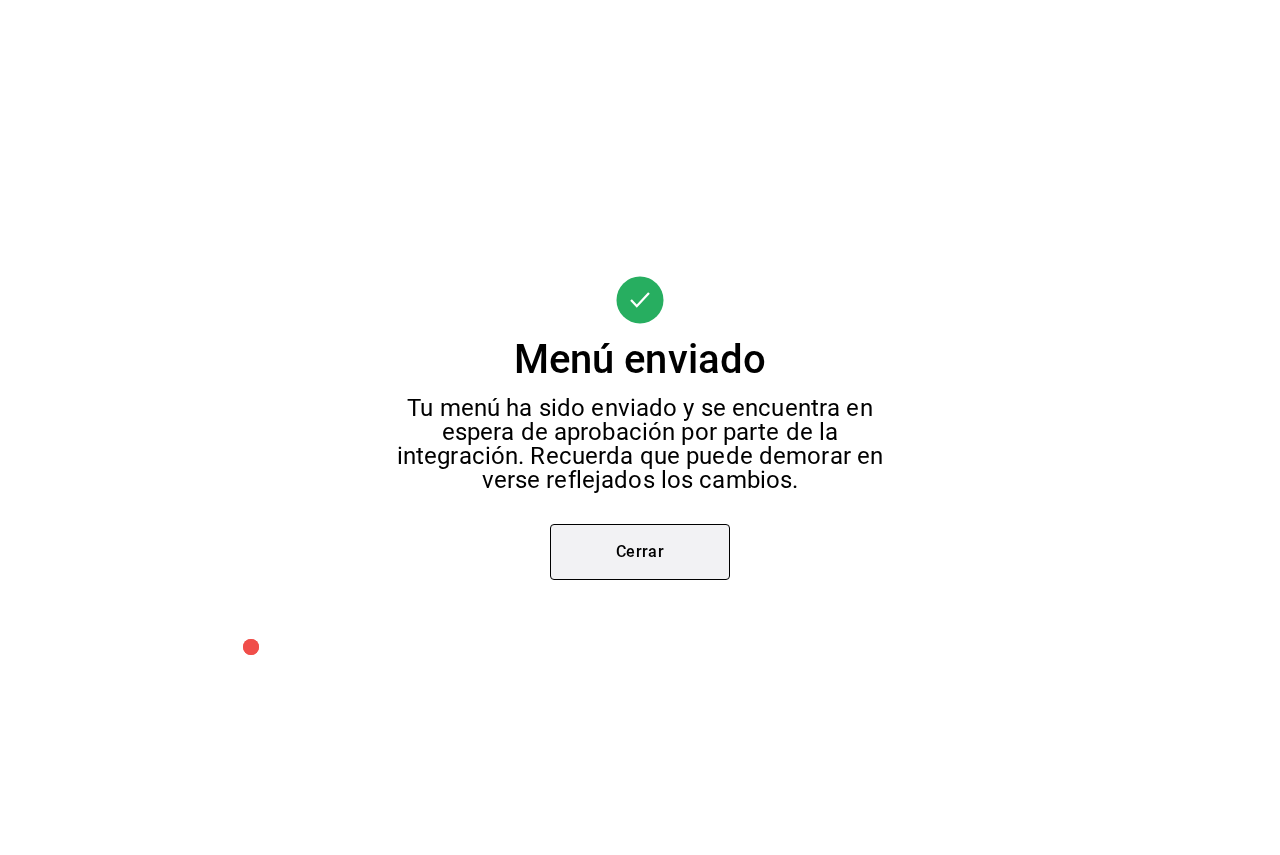 click on "Cerrar" at bounding box center (640, 552) 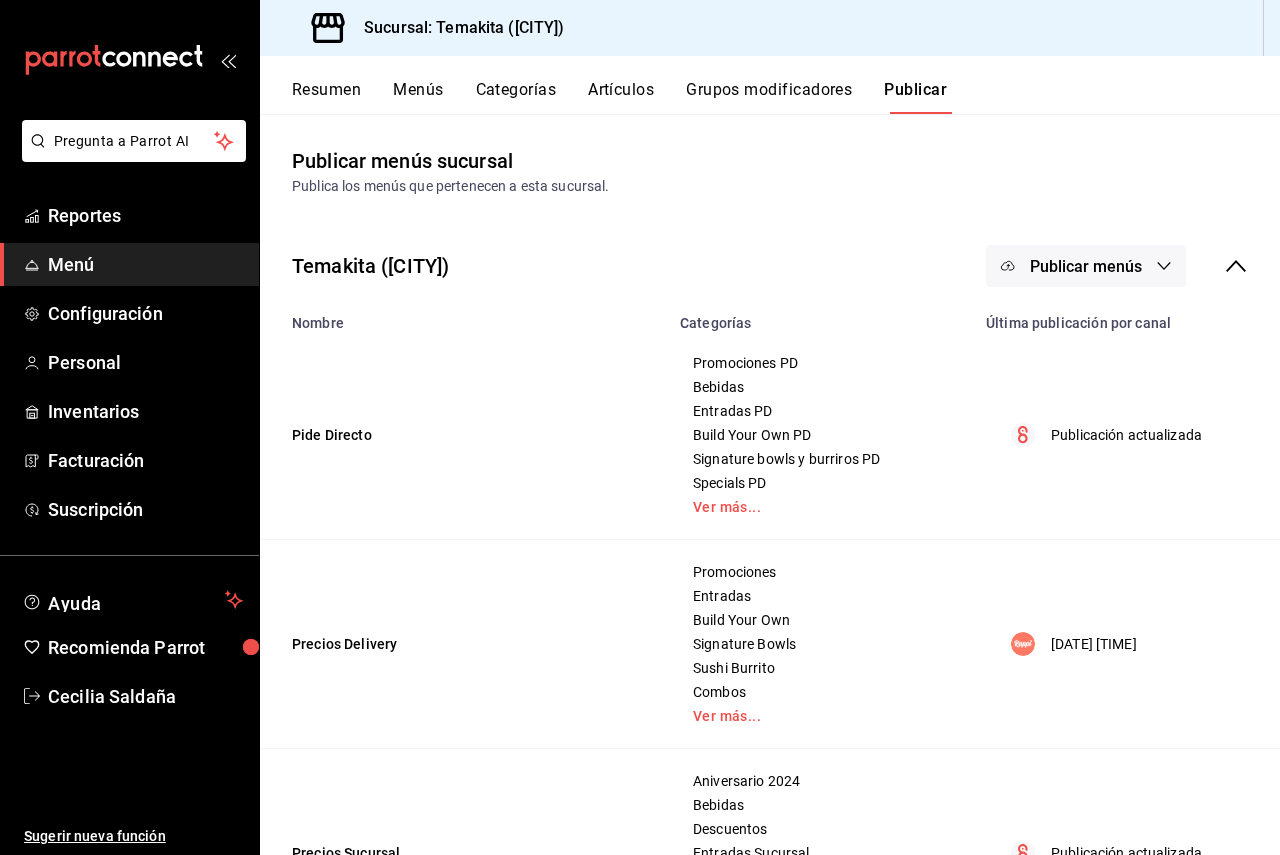 click on "Resumen" at bounding box center (326, 97) 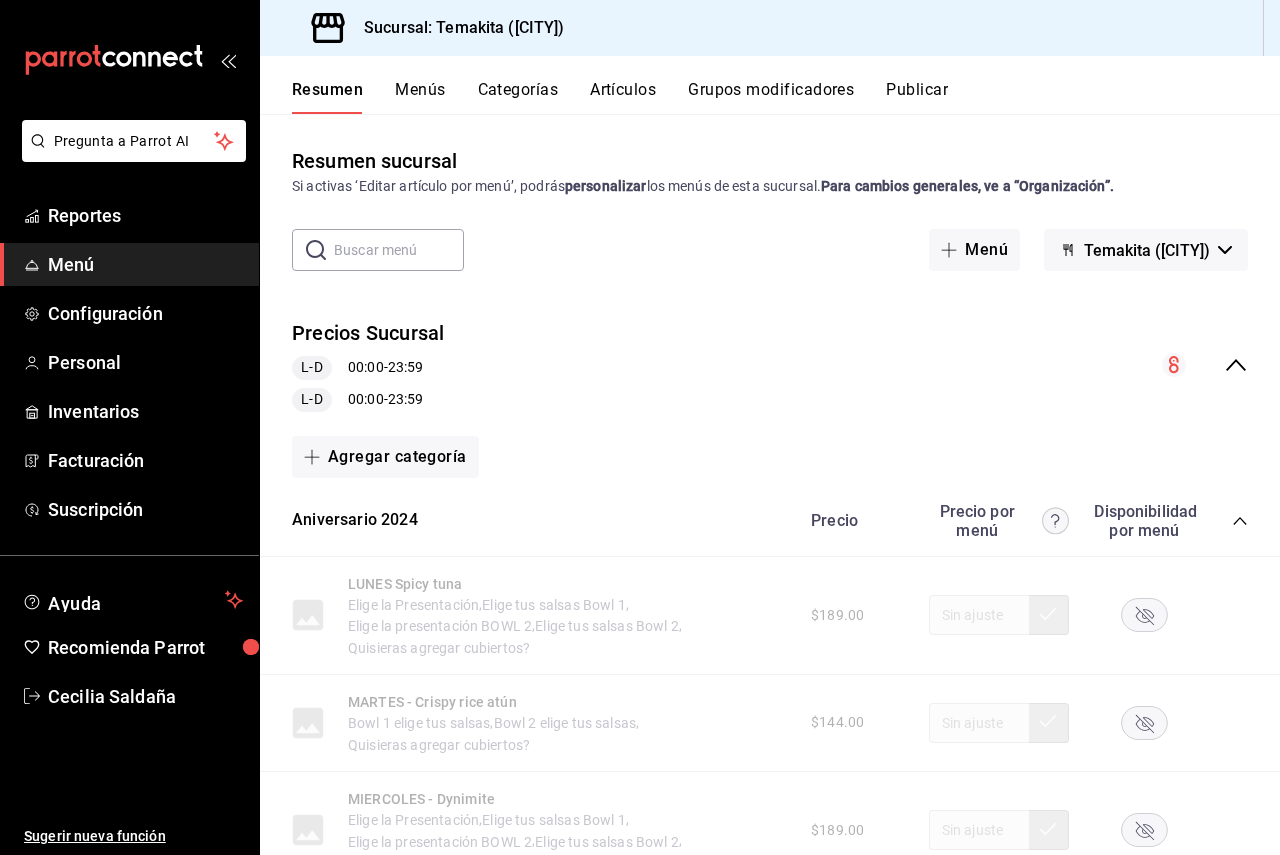click at bounding box center [1205, 365] 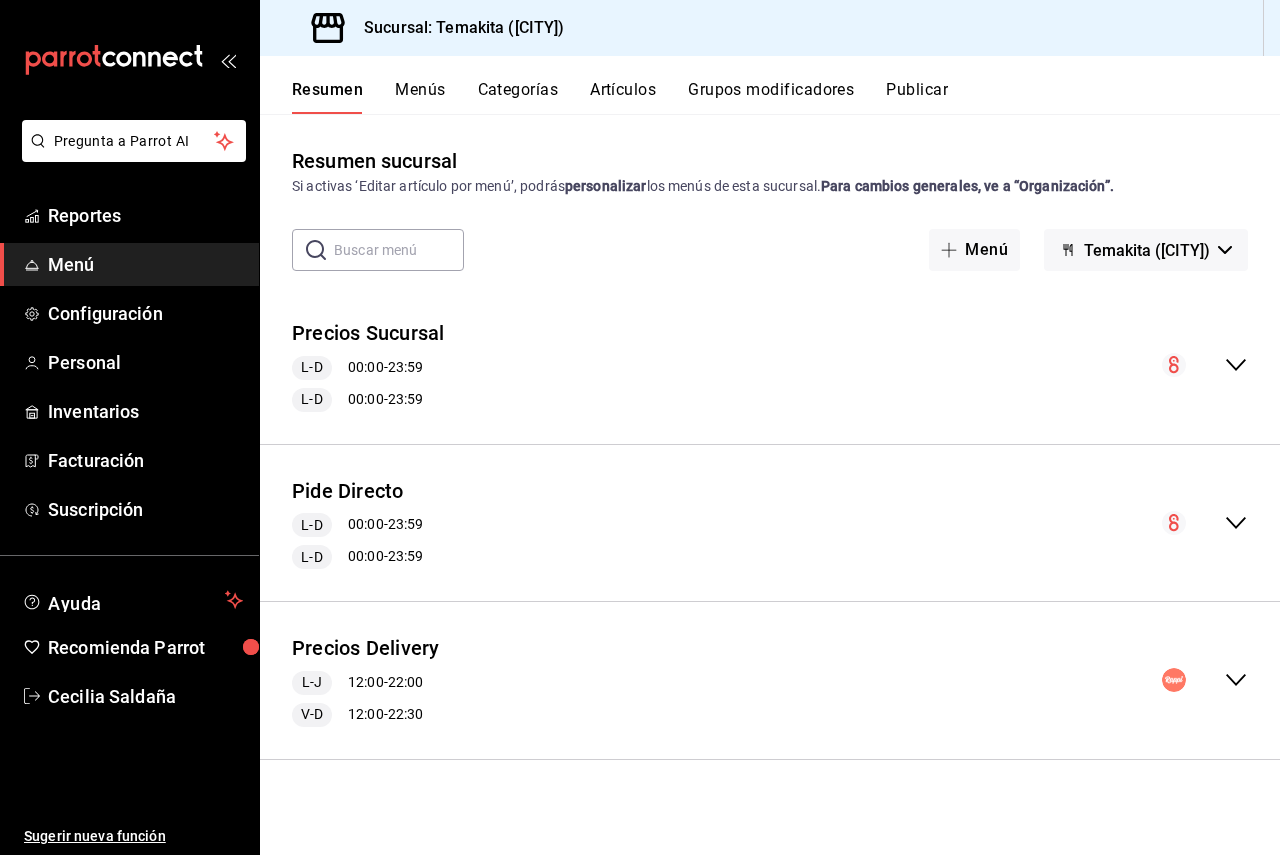 click on "Precios Delivery L-J 12:00  -  22:00 V-D 12:00  -  22:30" at bounding box center [770, 680] 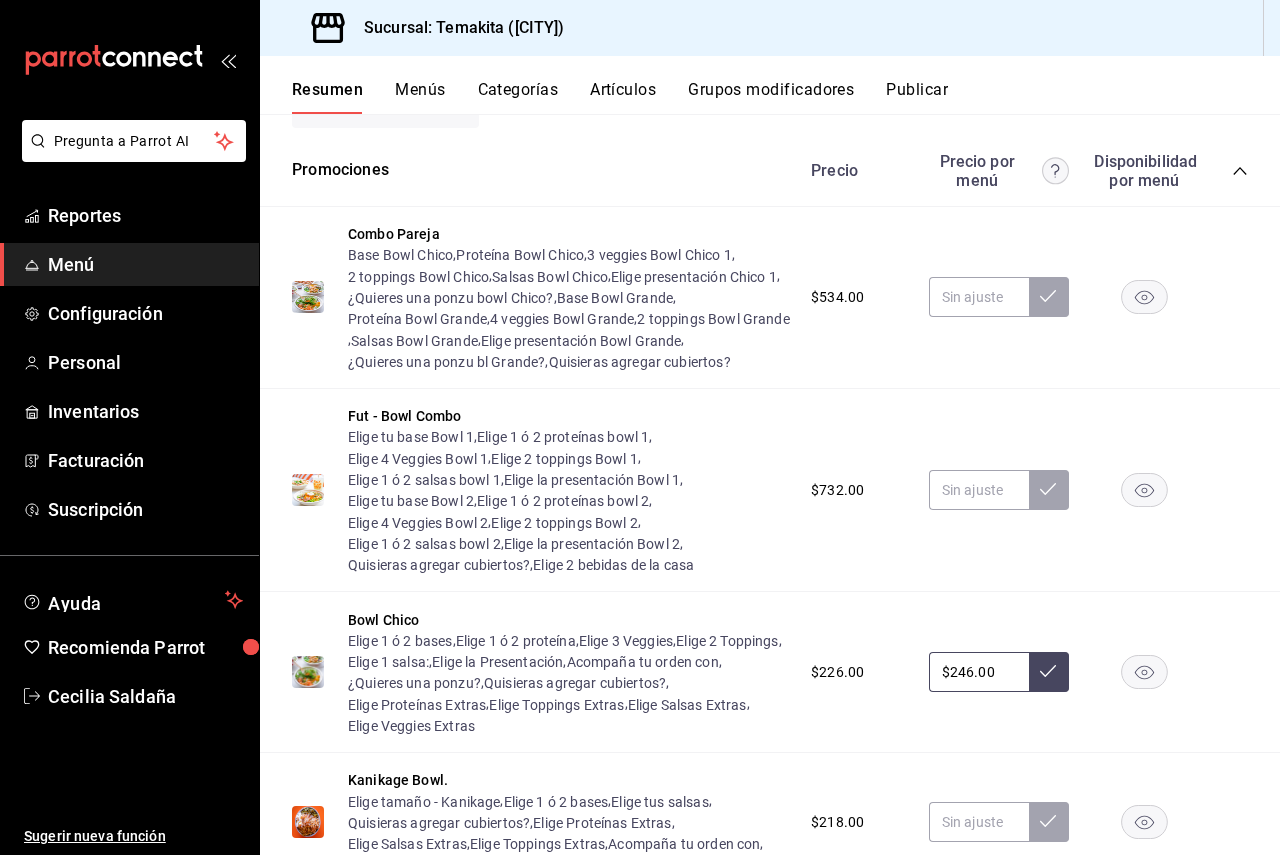 scroll, scrollTop: 700, scrollLeft: 0, axis: vertical 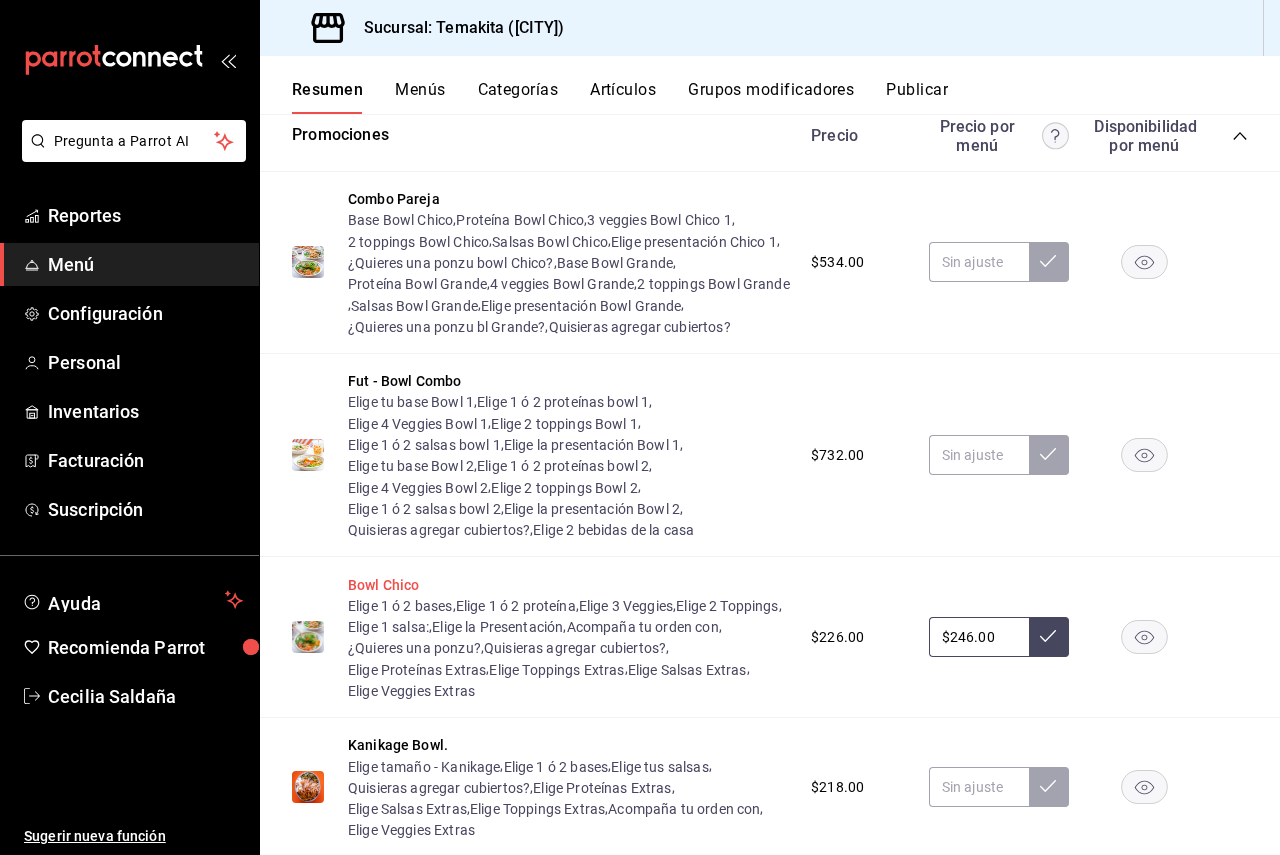 click on "Bowl Chico" at bounding box center (384, 585) 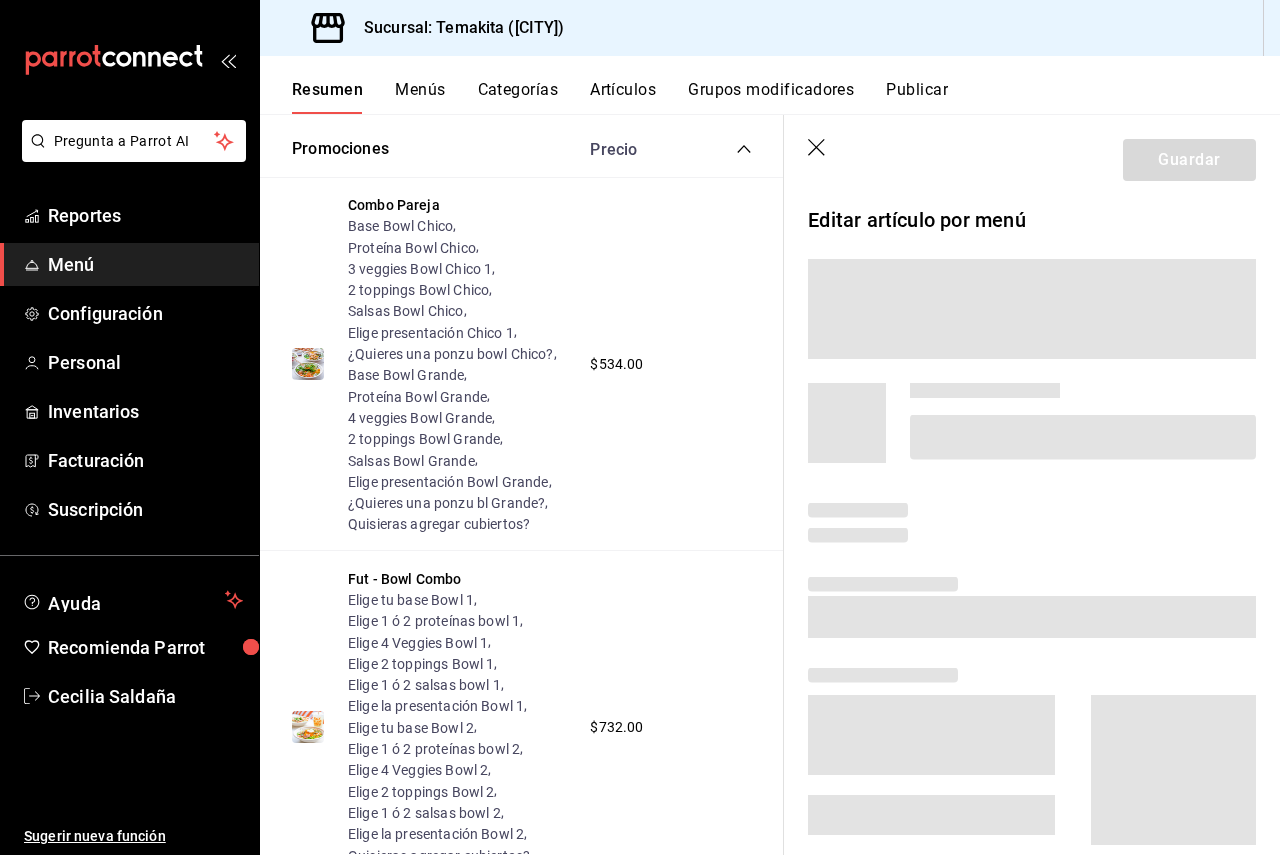 scroll, scrollTop: 693, scrollLeft: 0, axis: vertical 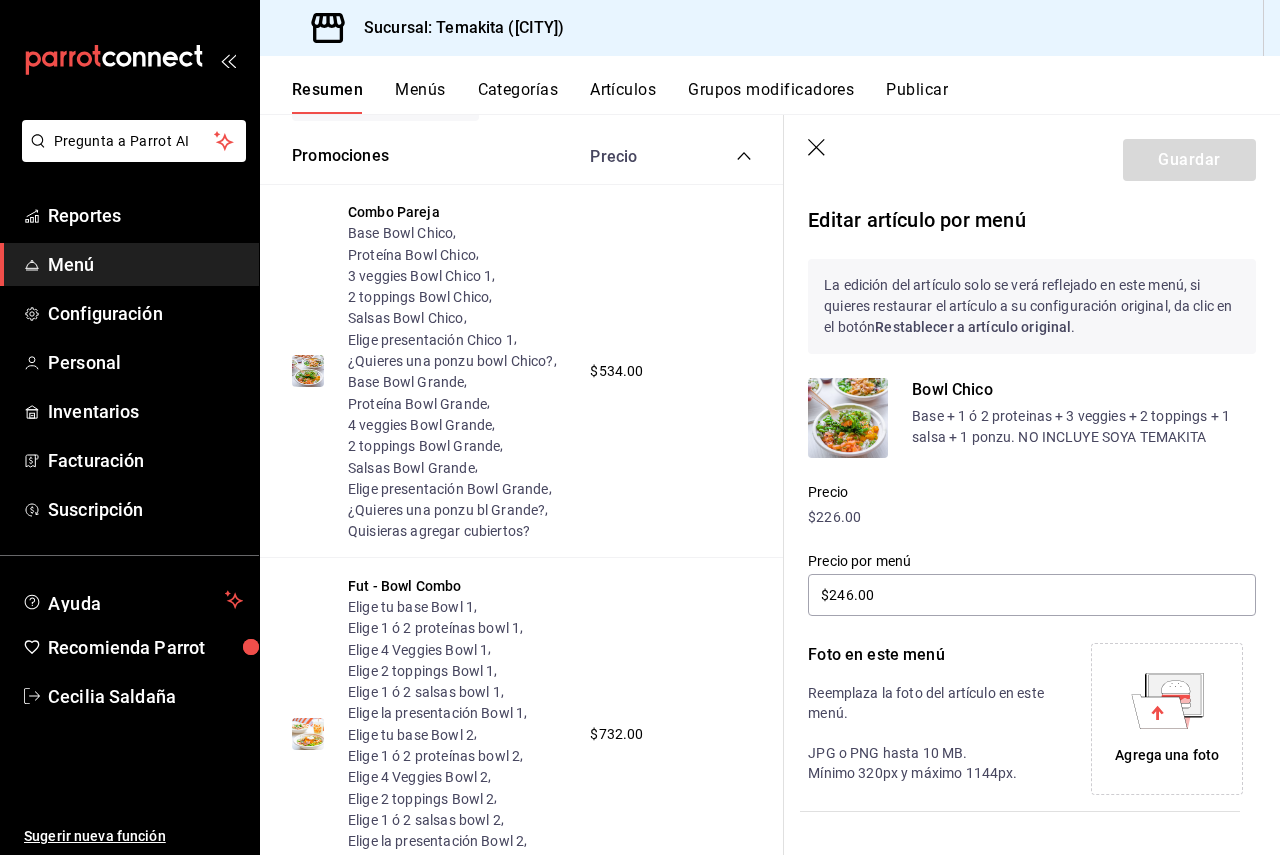 click 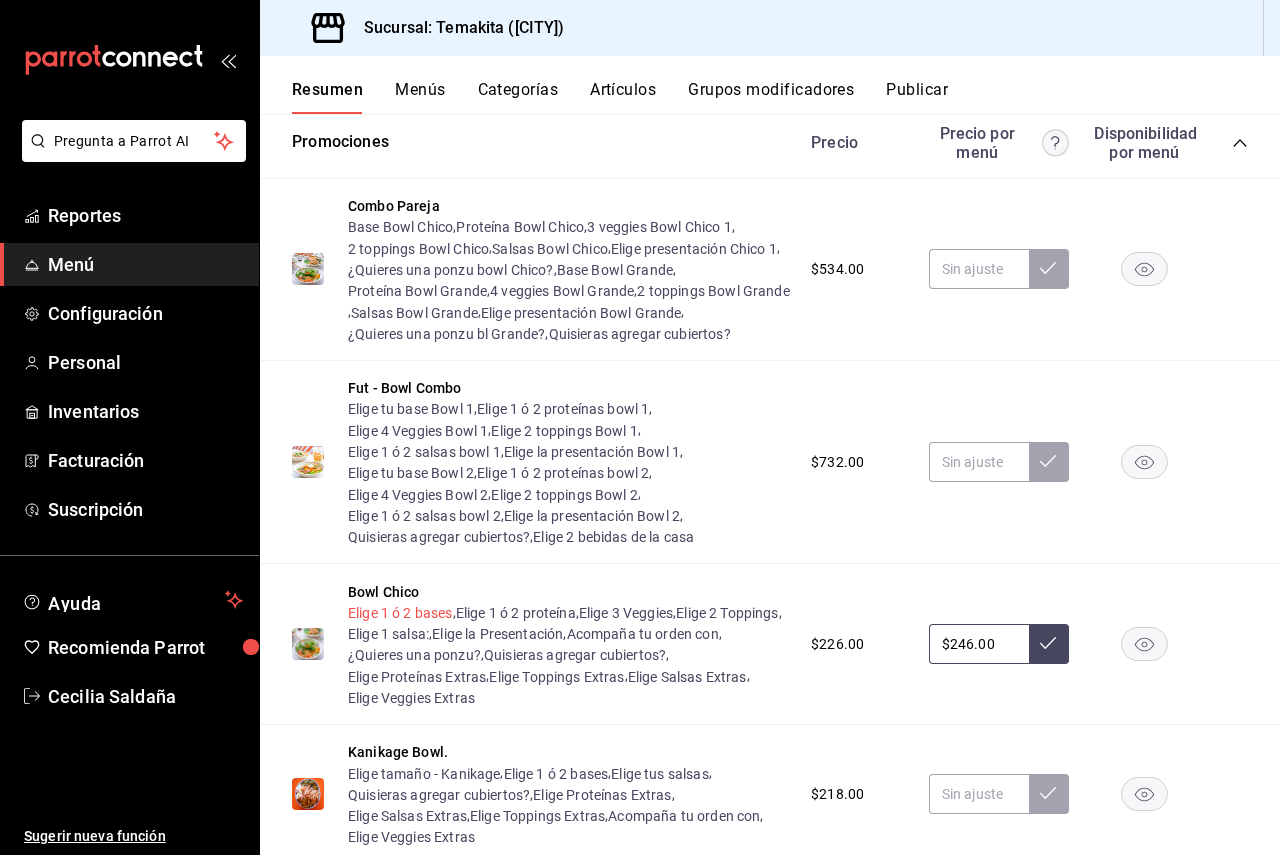 click on "Elige 1 ó 2 bases" at bounding box center [400, 613] 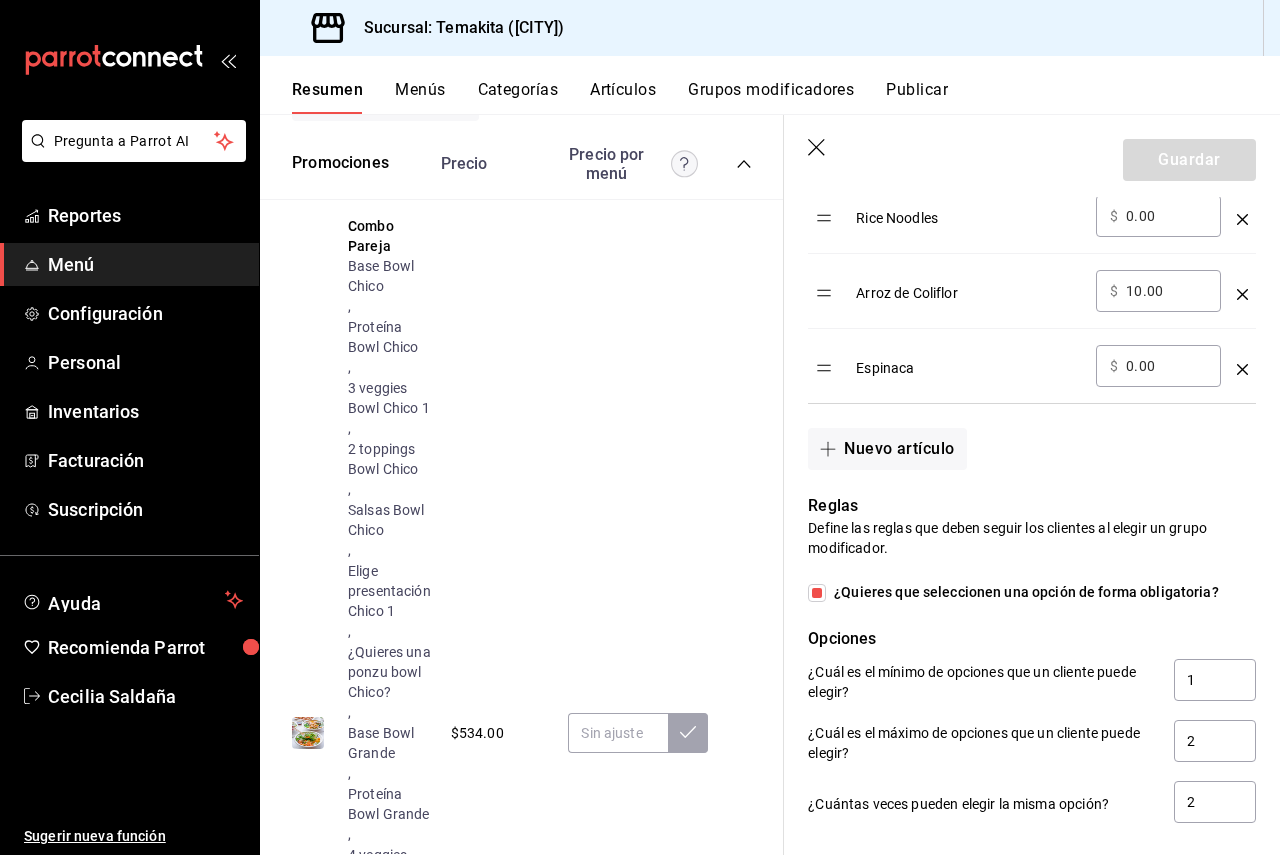 scroll, scrollTop: 1000, scrollLeft: 0, axis: vertical 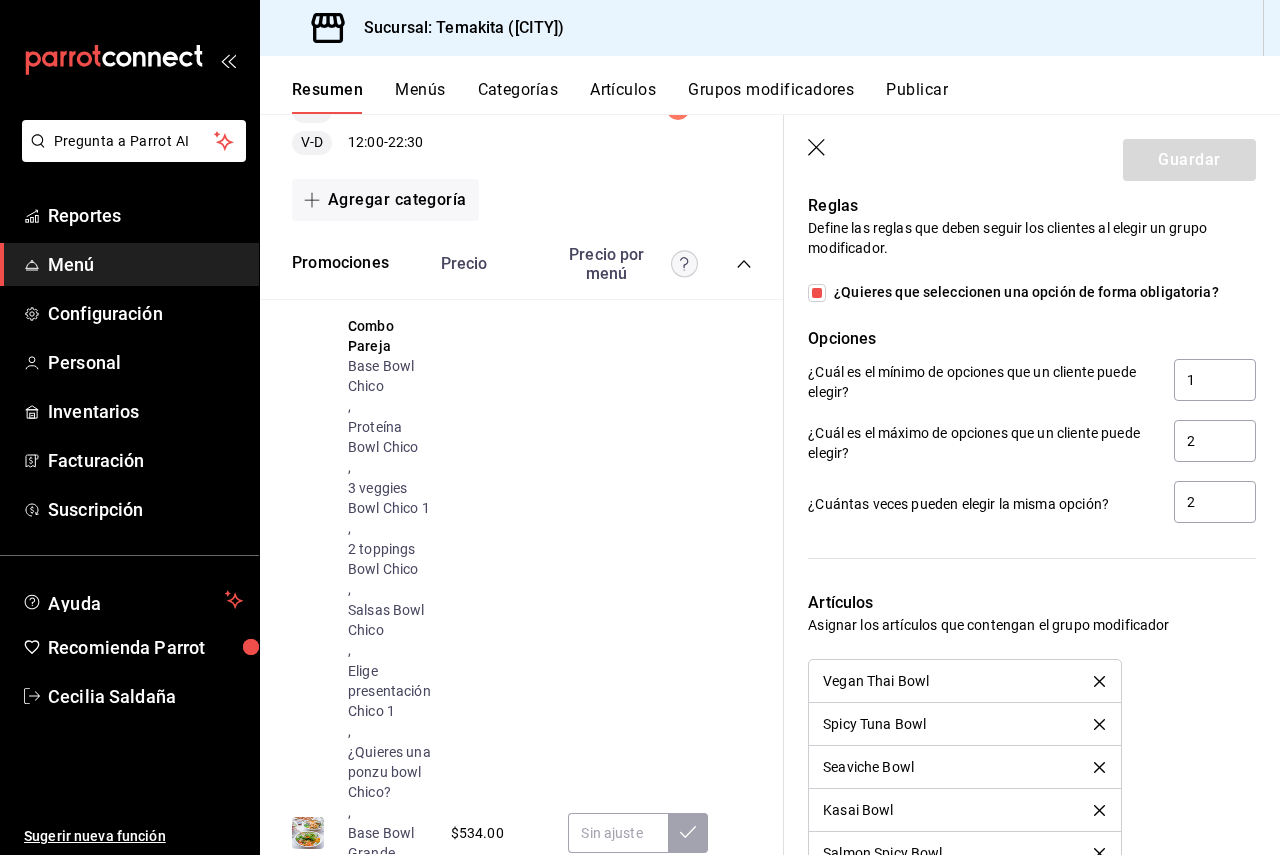 click 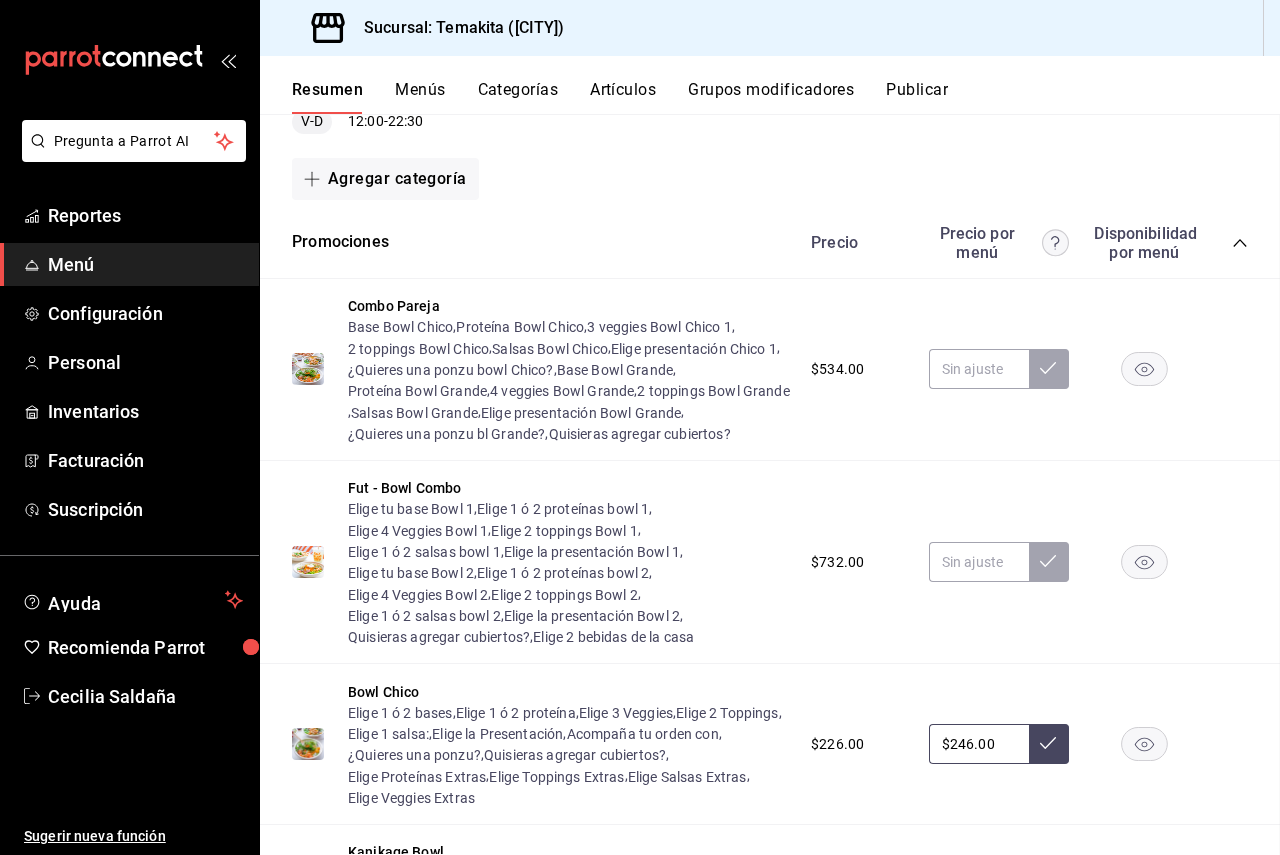 scroll, scrollTop: 0, scrollLeft: 0, axis: both 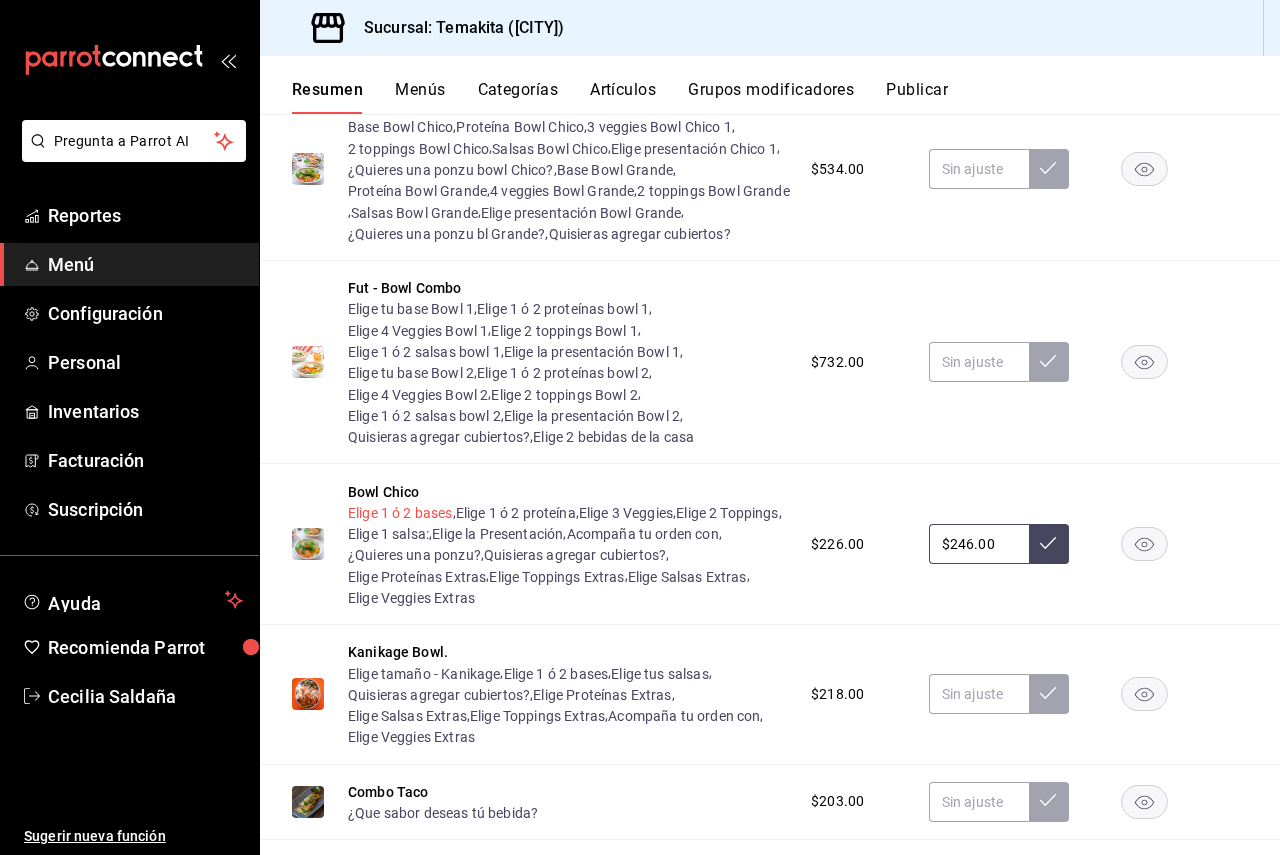 click on "Elige 1 ó 2 bases" at bounding box center [400, 513] 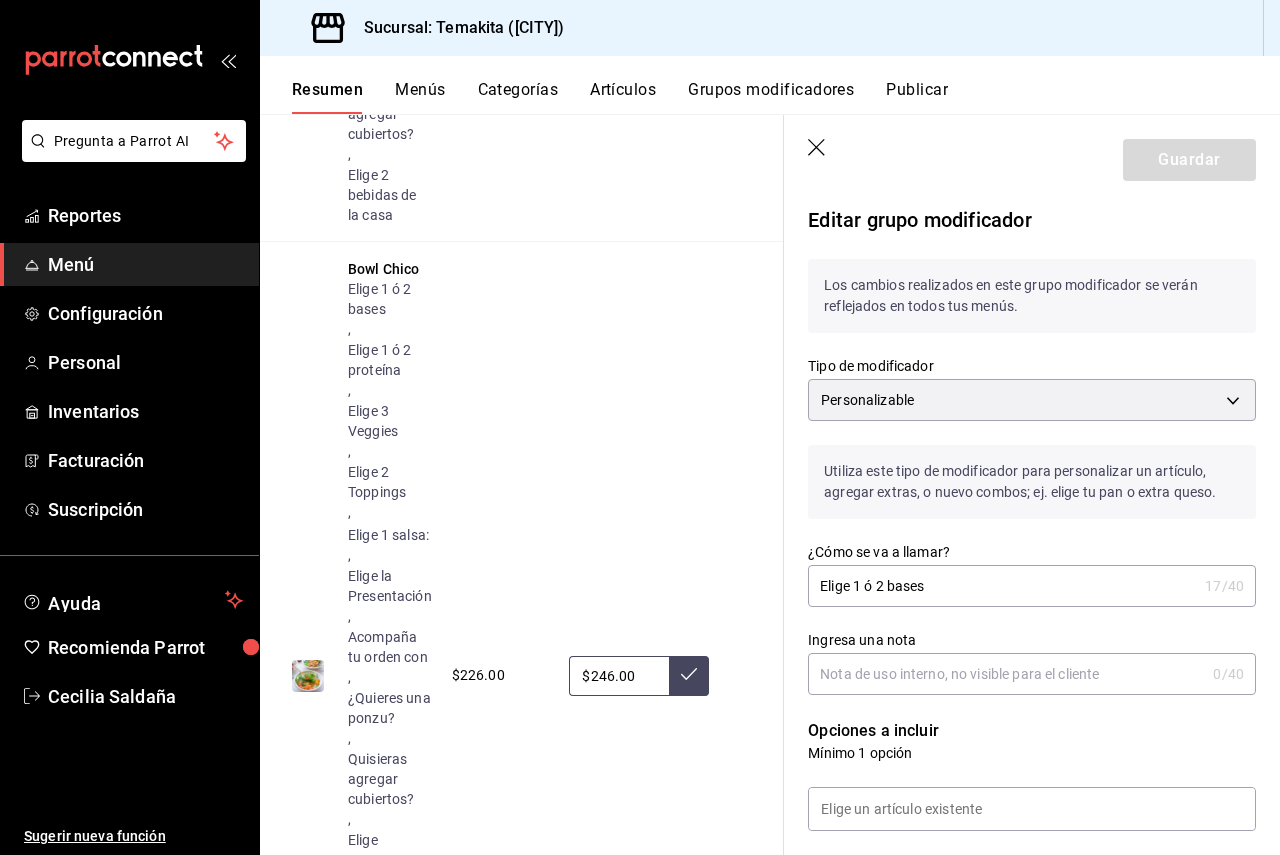 scroll, scrollTop: 2972, scrollLeft: 0, axis: vertical 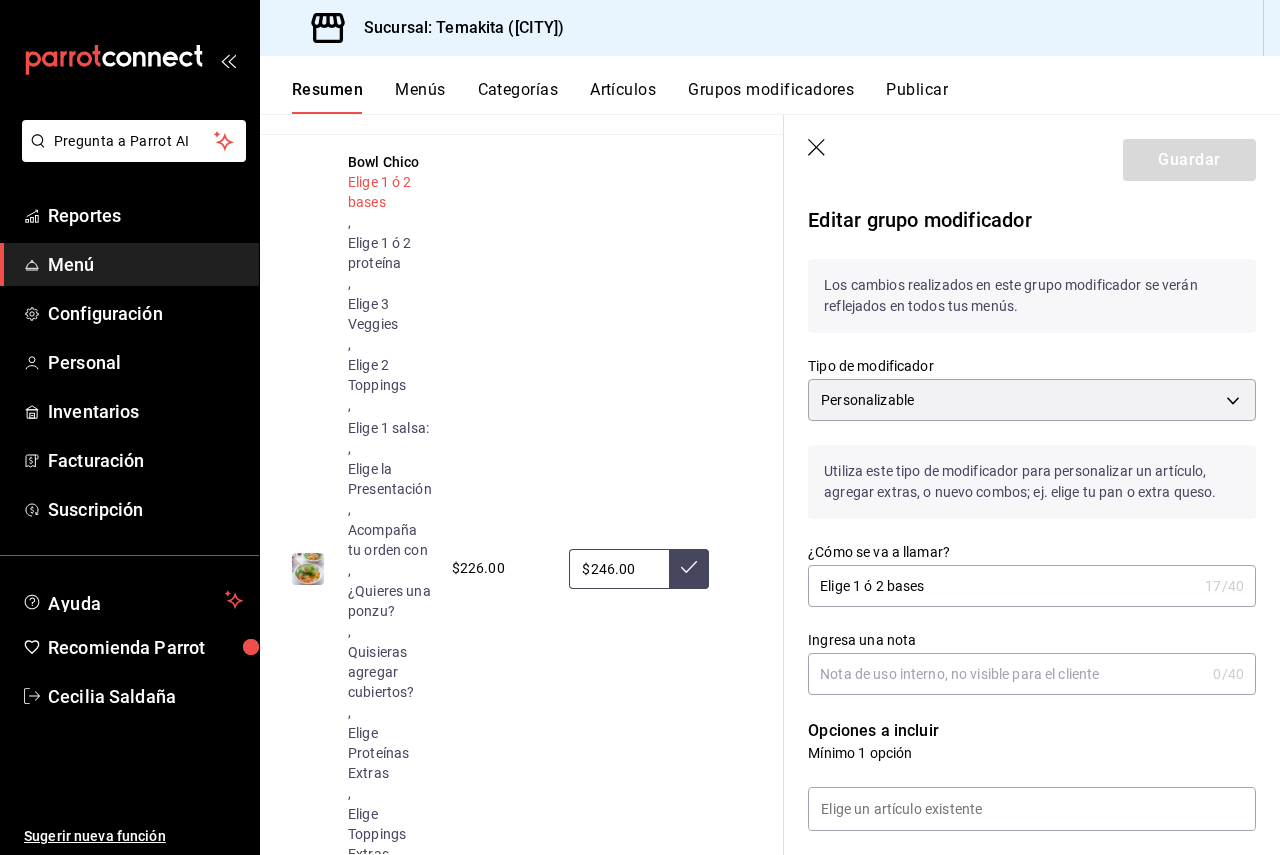 click on "Elige 1 ó 2 bases" at bounding box center [390, 192] 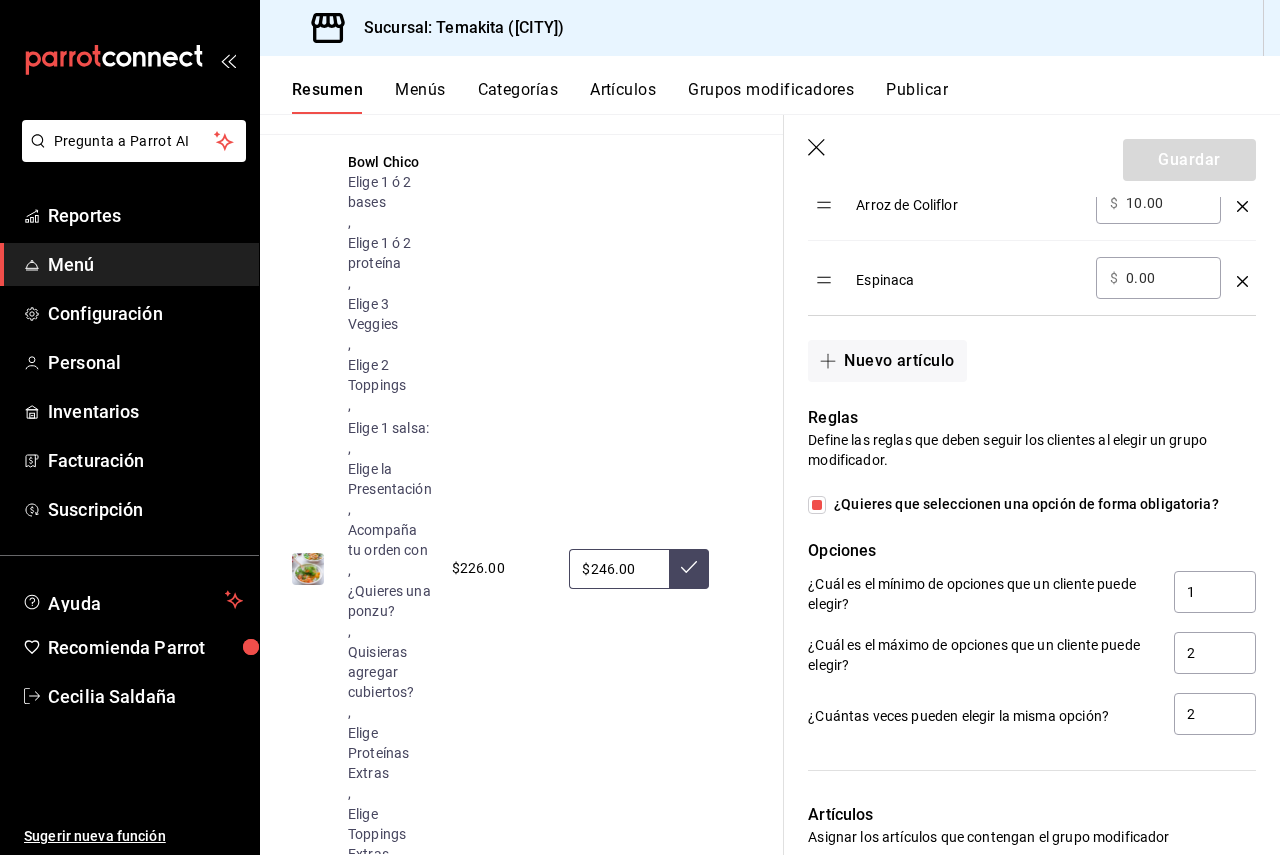 scroll, scrollTop: 1200, scrollLeft: 0, axis: vertical 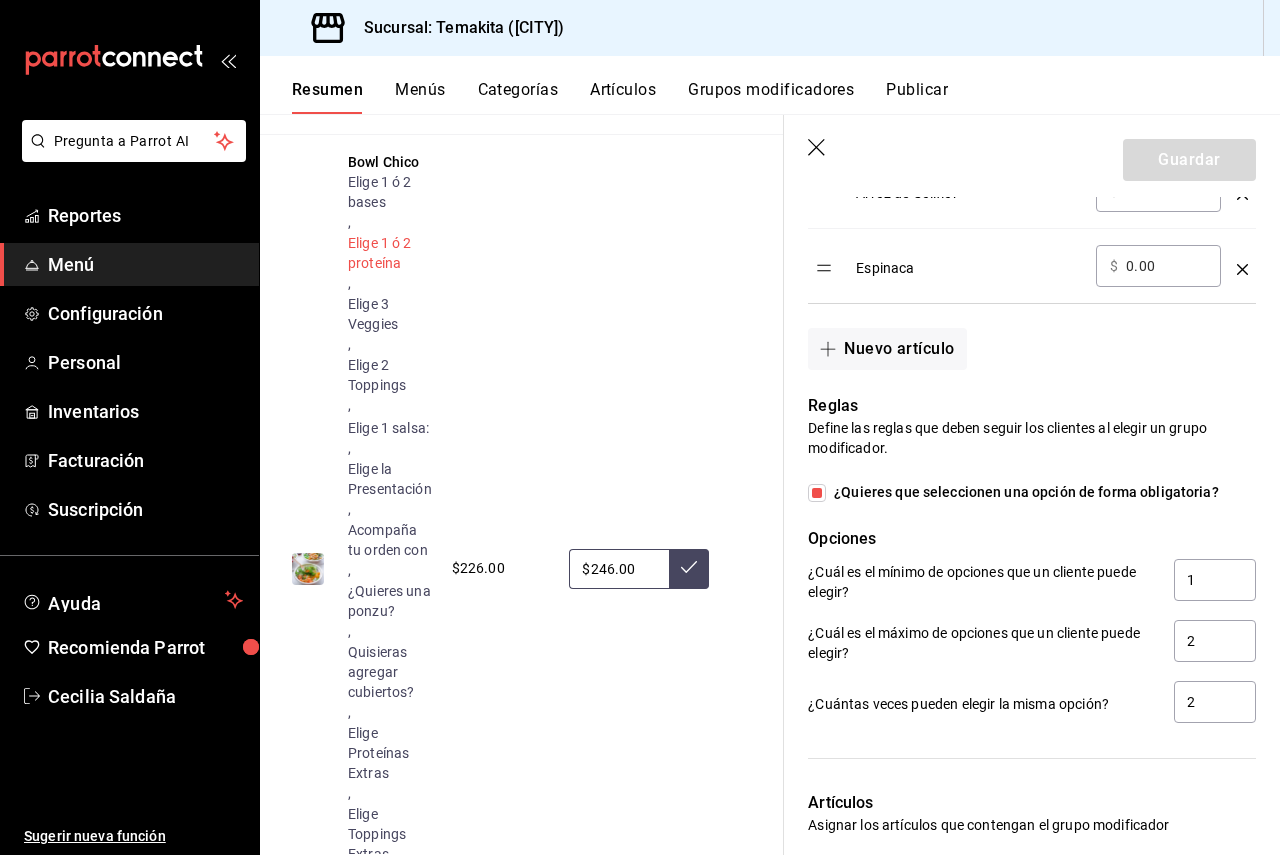 click on "Elige 1 ó 2  proteína" at bounding box center [390, 253] 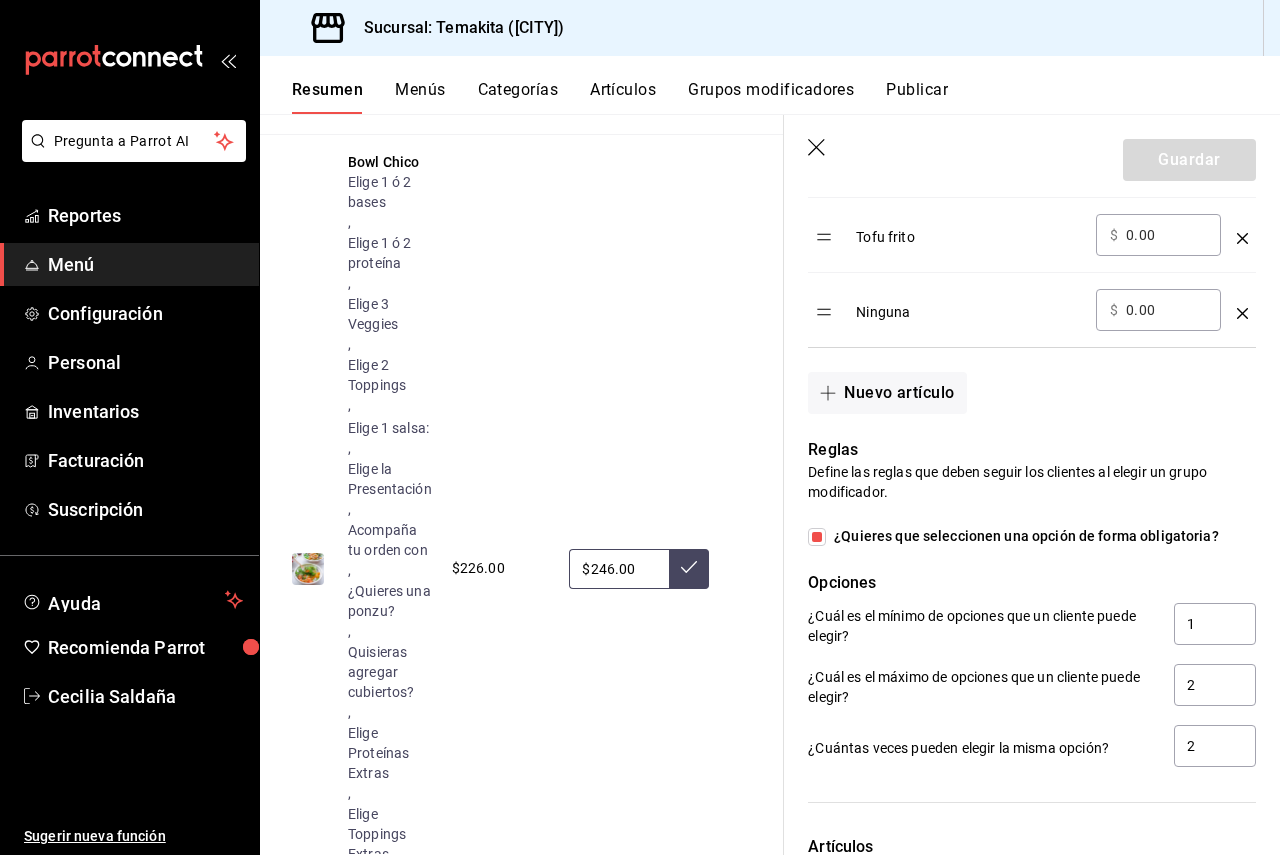 scroll, scrollTop: 1566, scrollLeft: 0, axis: vertical 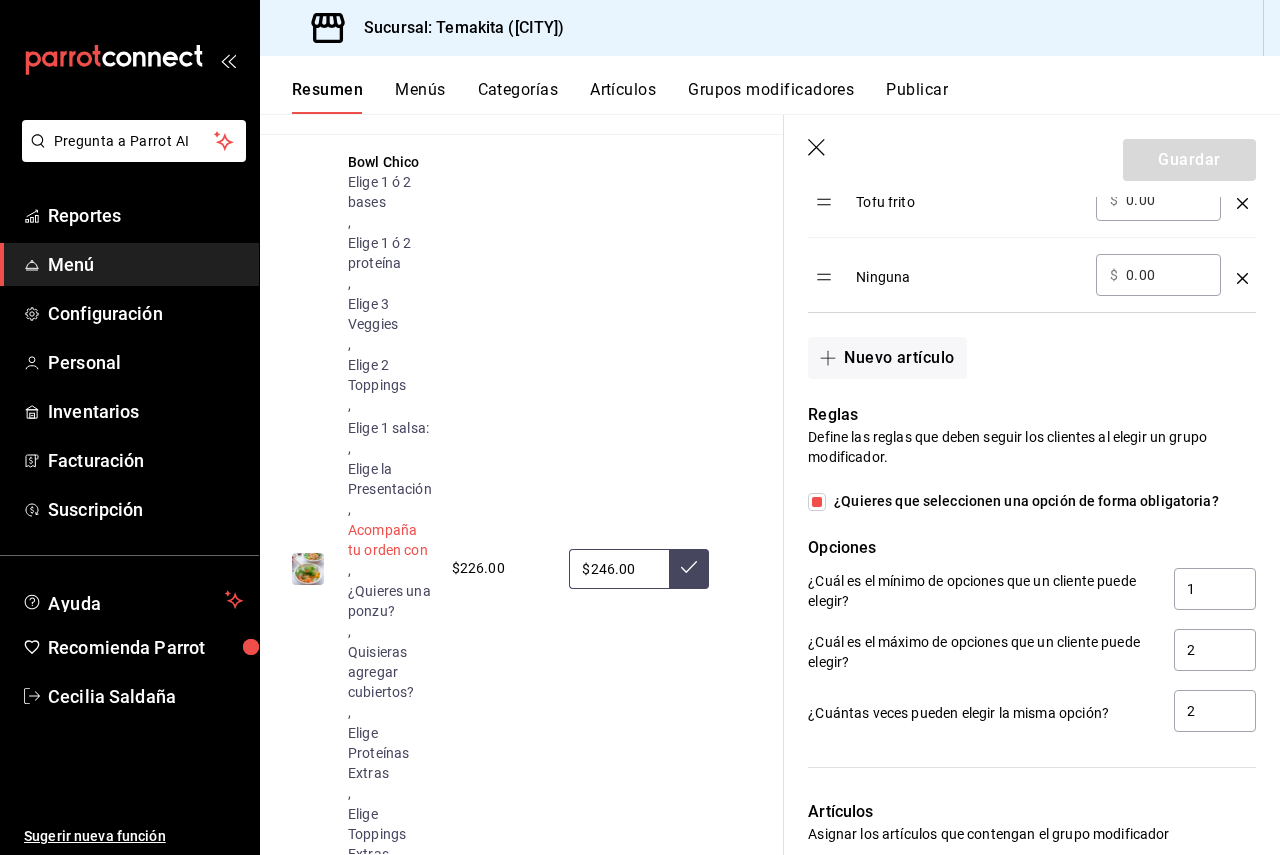 click on "Acompaña tu orden con" at bounding box center (390, 540) 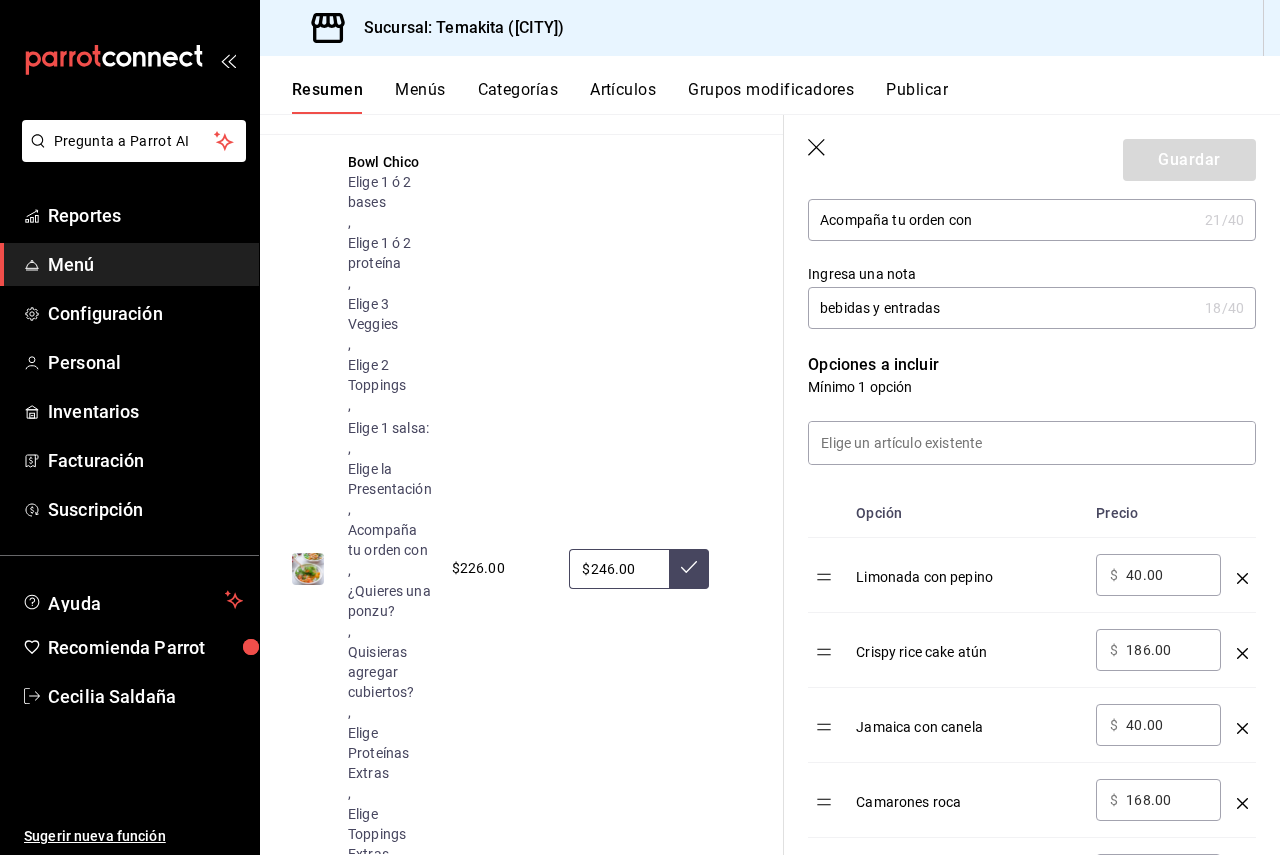 scroll, scrollTop: 466, scrollLeft: 0, axis: vertical 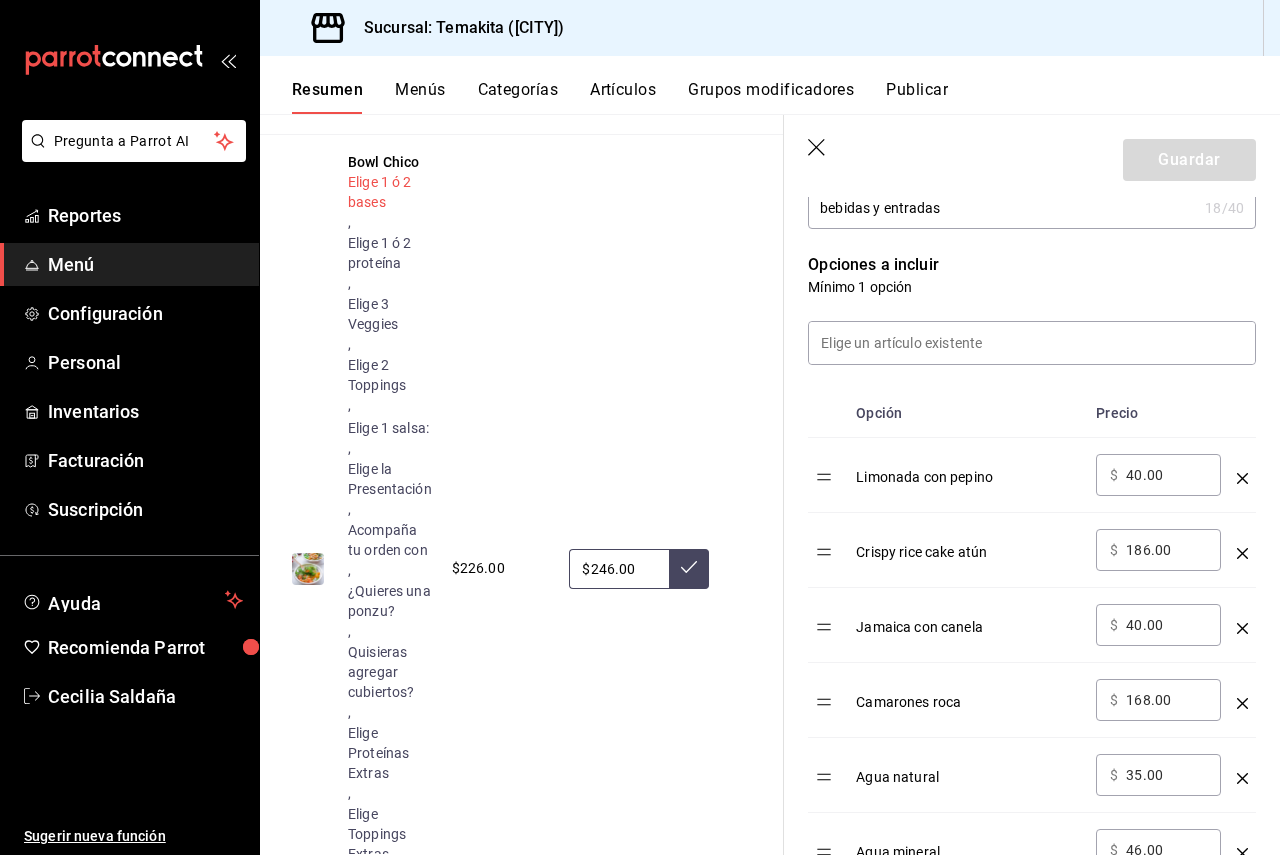click on "Elige 1 ó 2 bases" at bounding box center [390, 192] 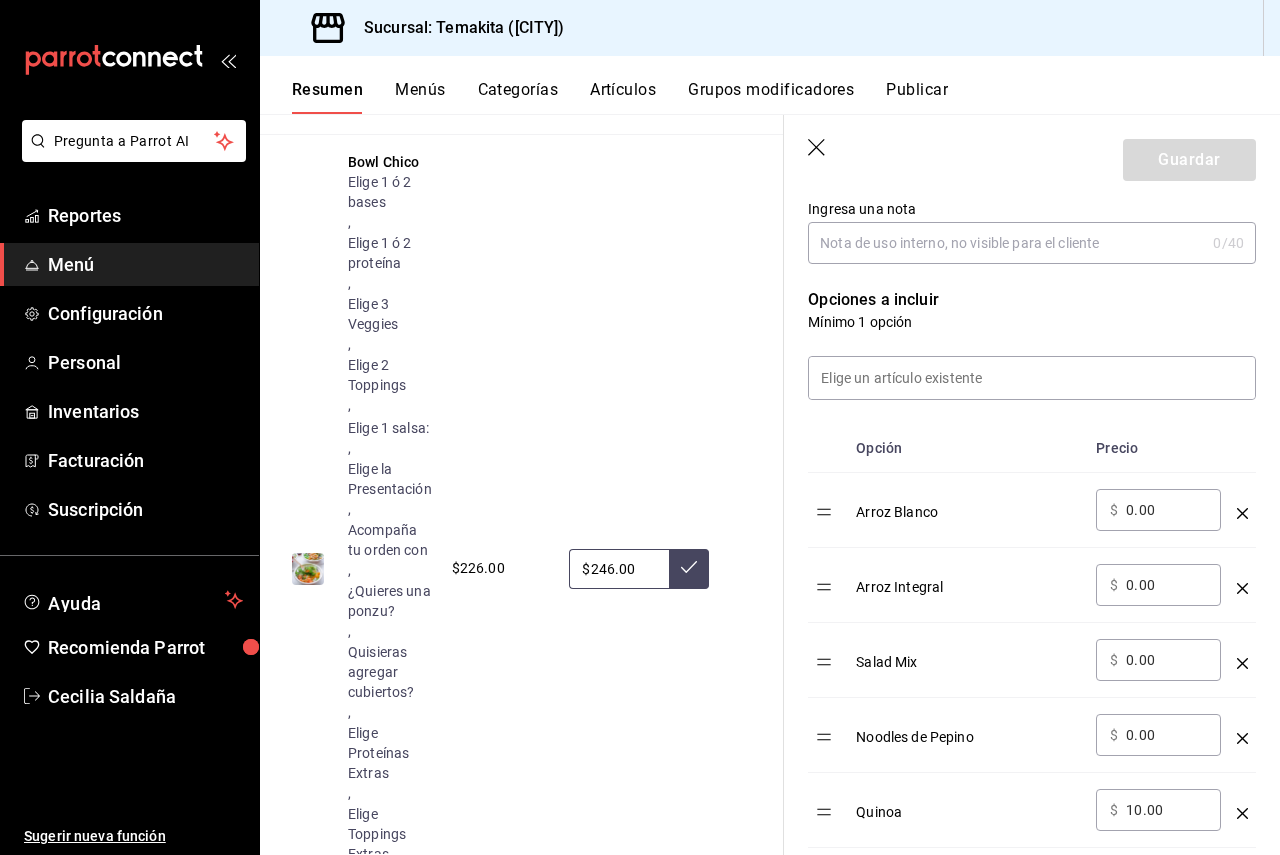 scroll, scrollTop: 466, scrollLeft: 0, axis: vertical 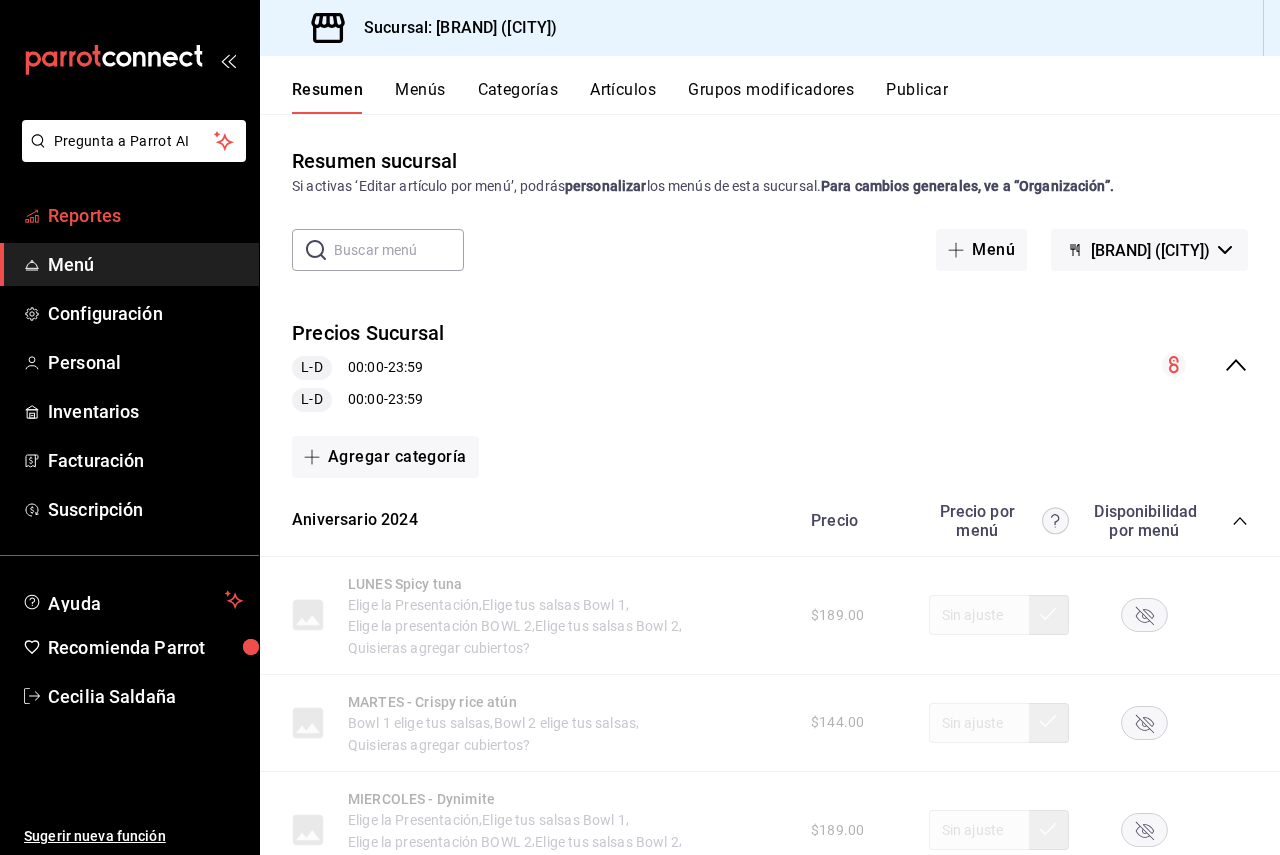 click on "Reportes" at bounding box center [145, 215] 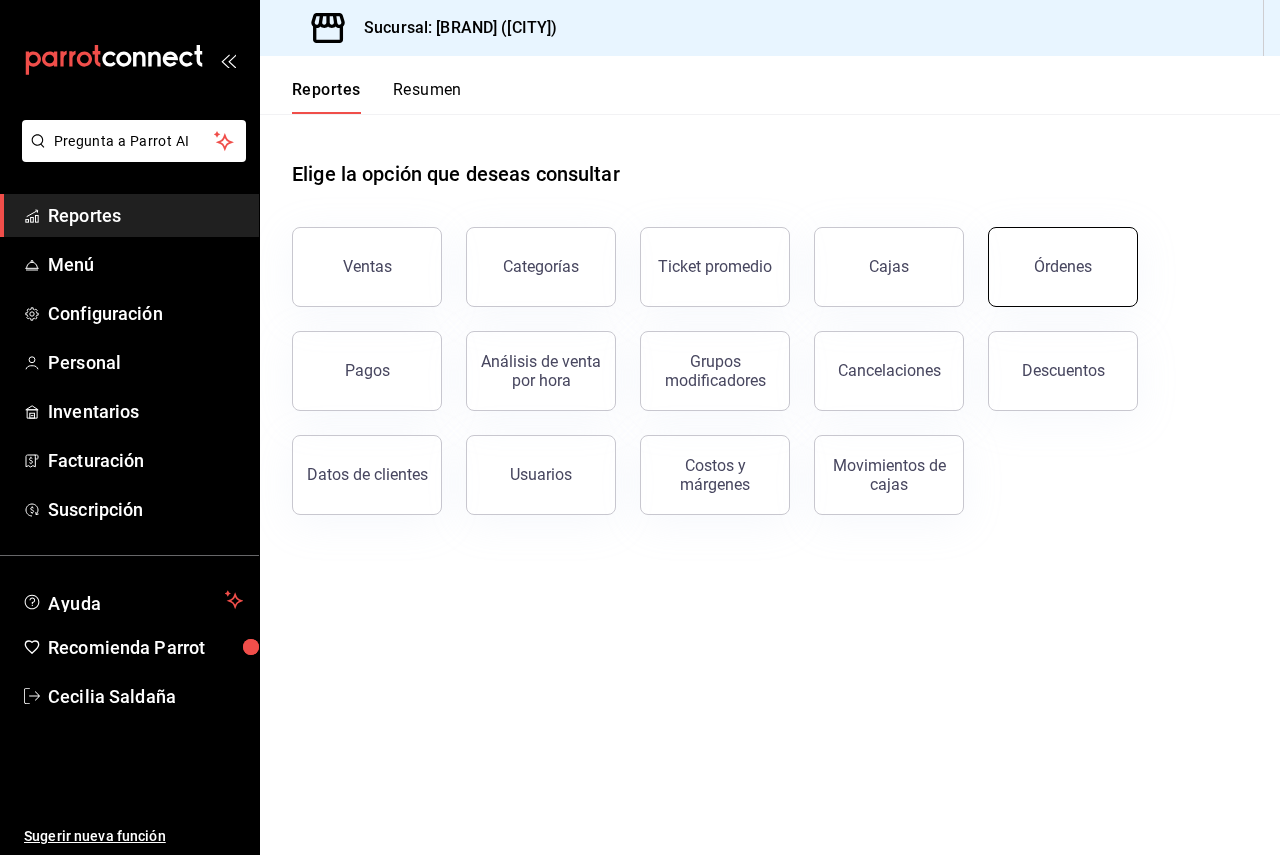 click on "Órdenes" at bounding box center [1051, 255] 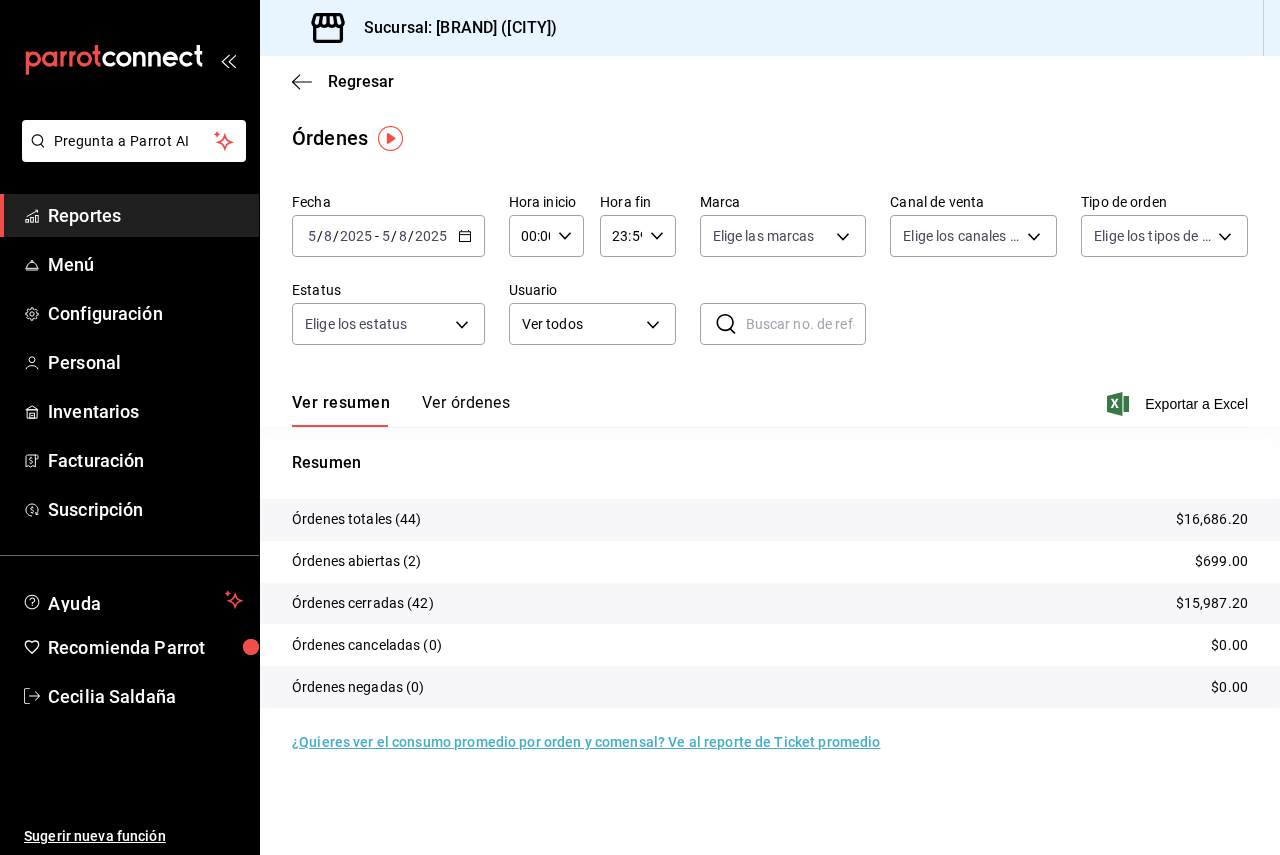 click at bounding box center (806, 324) 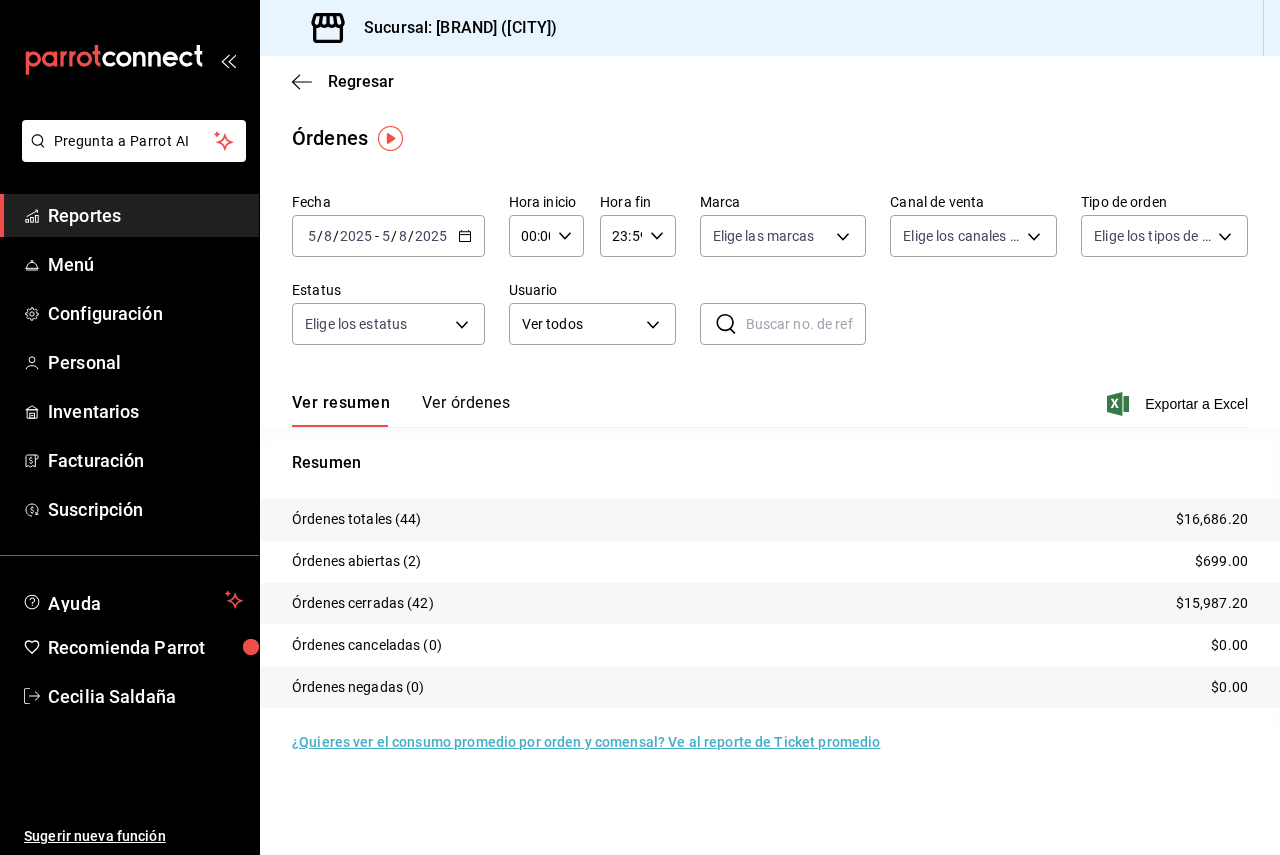paste on "050825-R-0019" 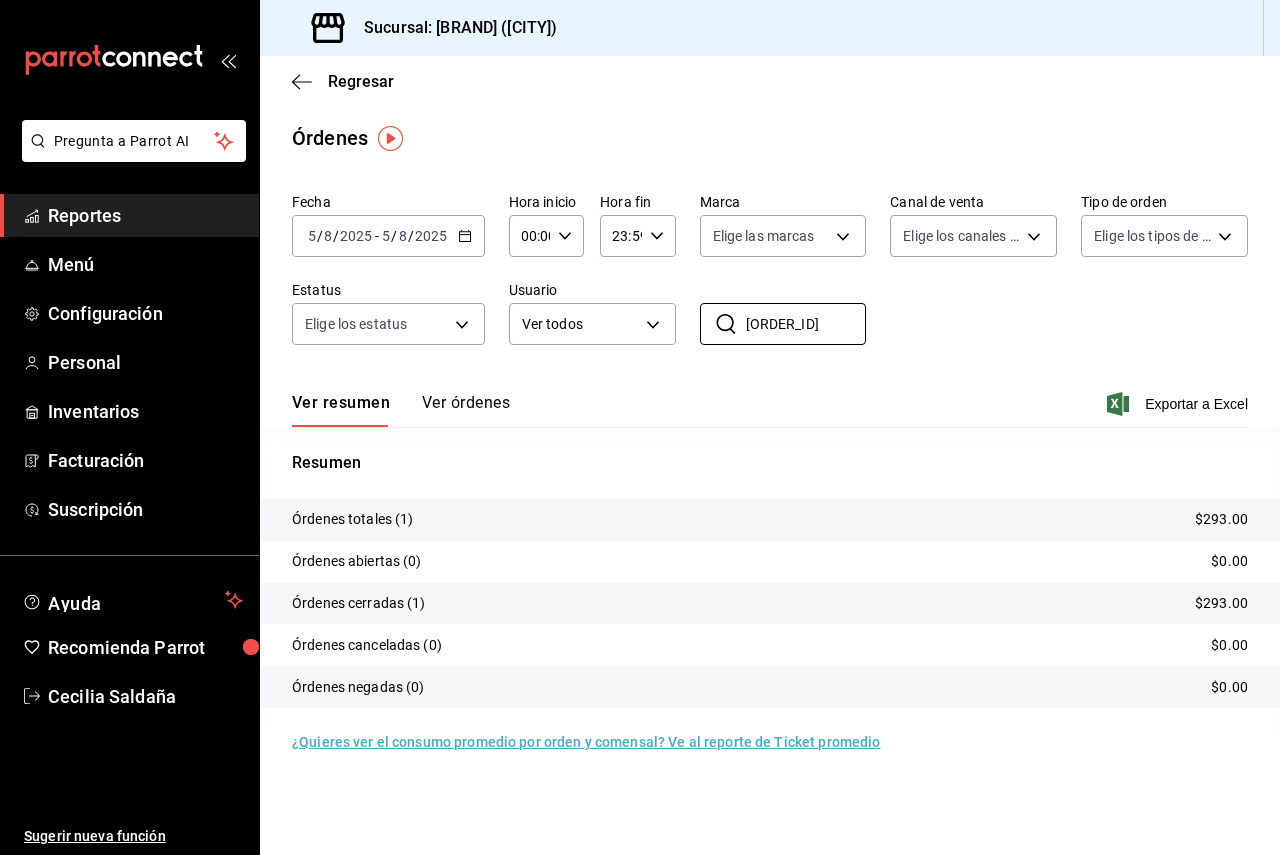 type on "050825-R-0019" 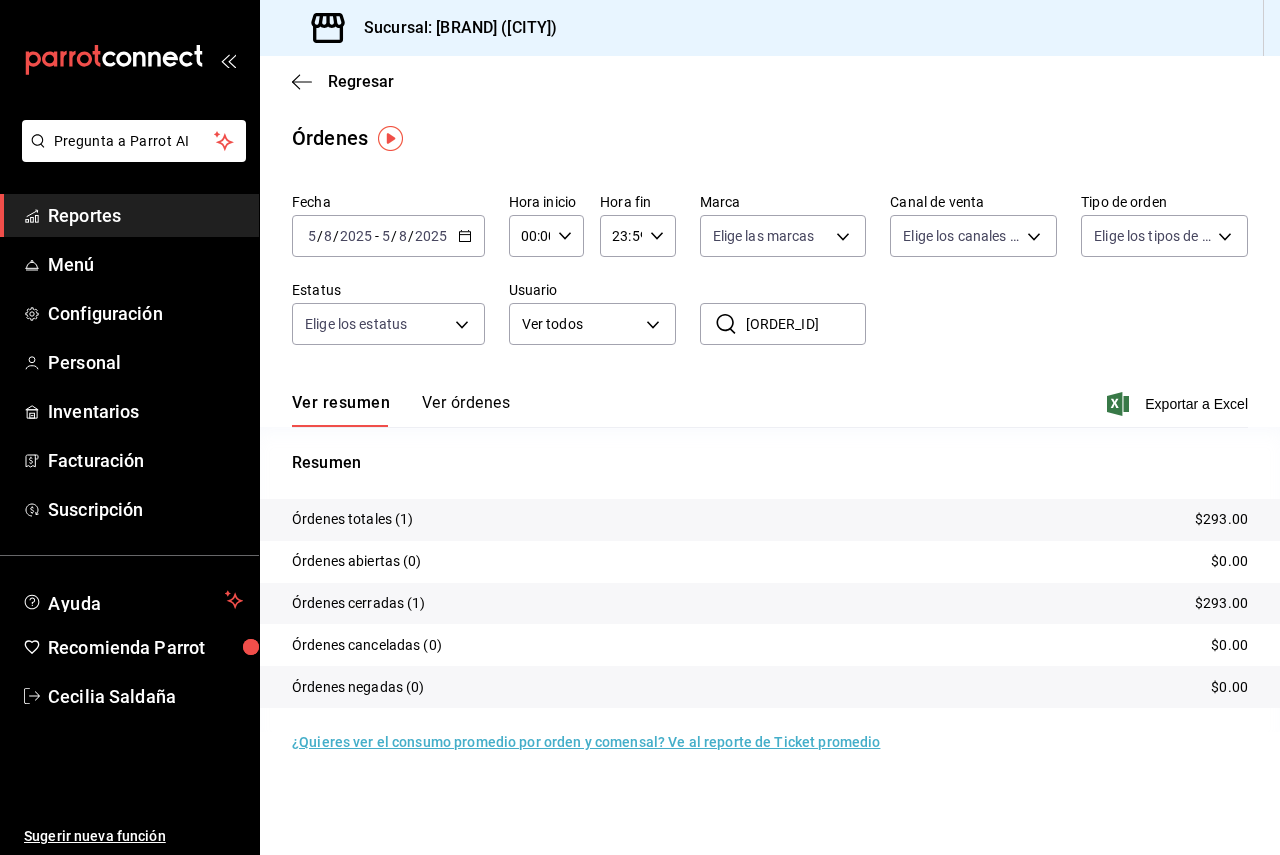 click on "Ver resumen Ver órdenes Exportar a Excel" at bounding box center [770, 398] 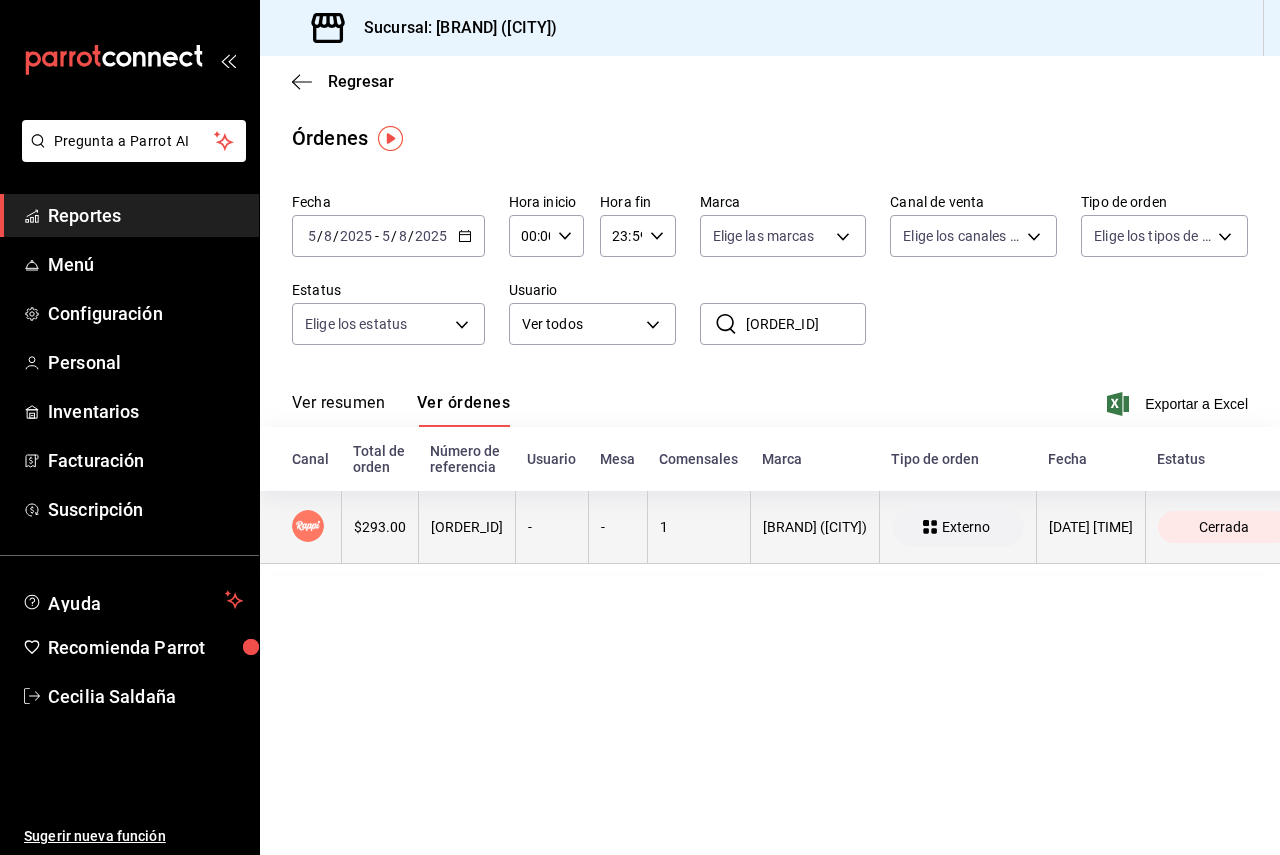 click on "050825-R-0019" at bounding box center [466, 527] 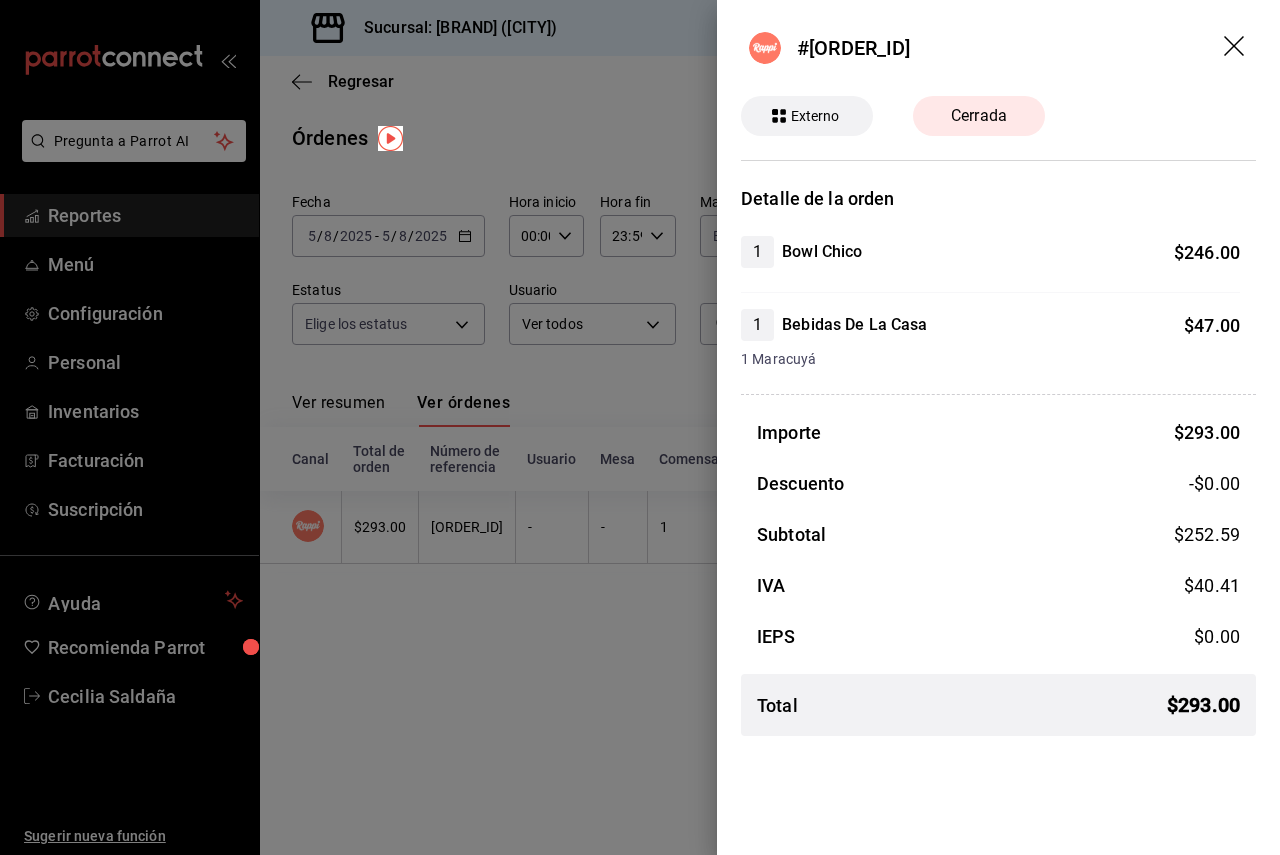 click on "Bowl Chico" at bounding box center [822, 252] 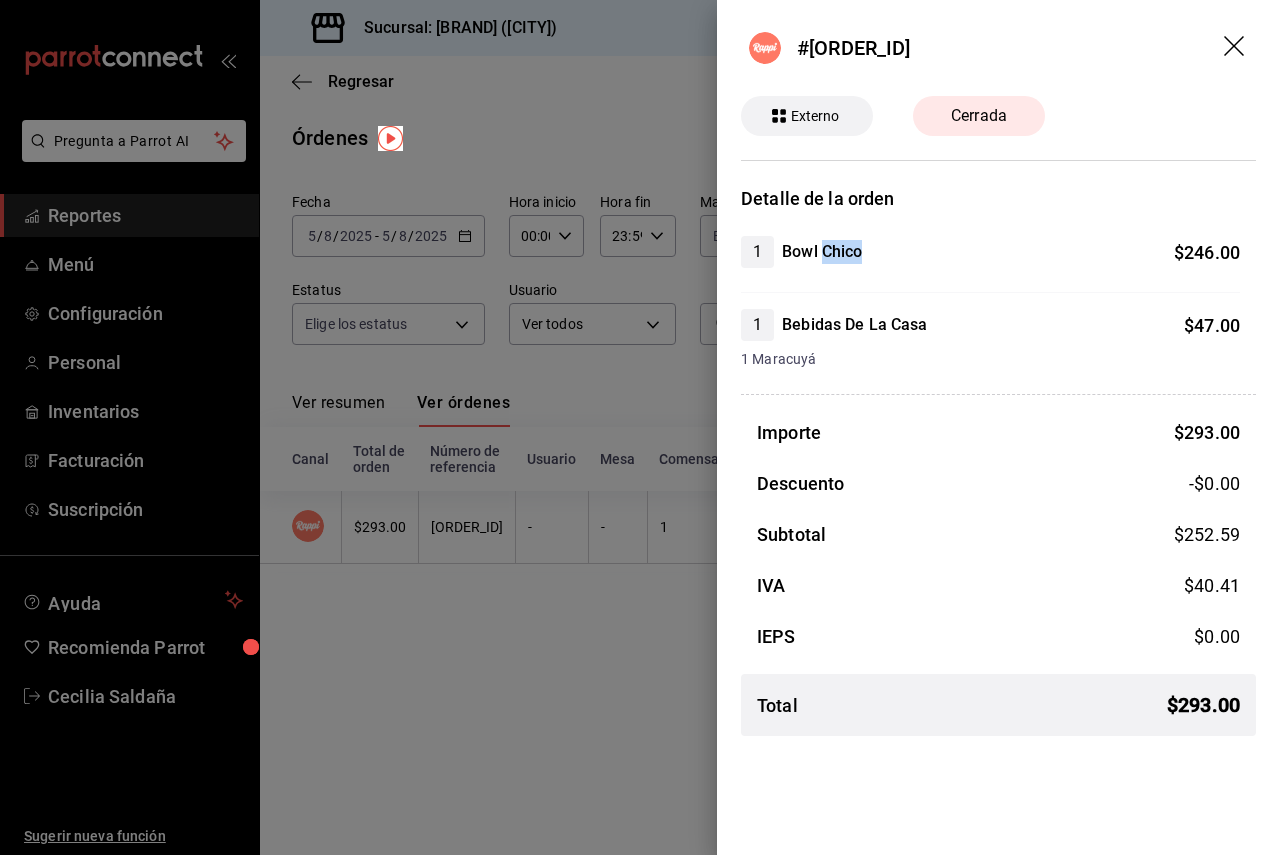 drag, startPoint x: 828, startPoint y: 248, endPoint x: 886, endPoint y: 248, distance: 58 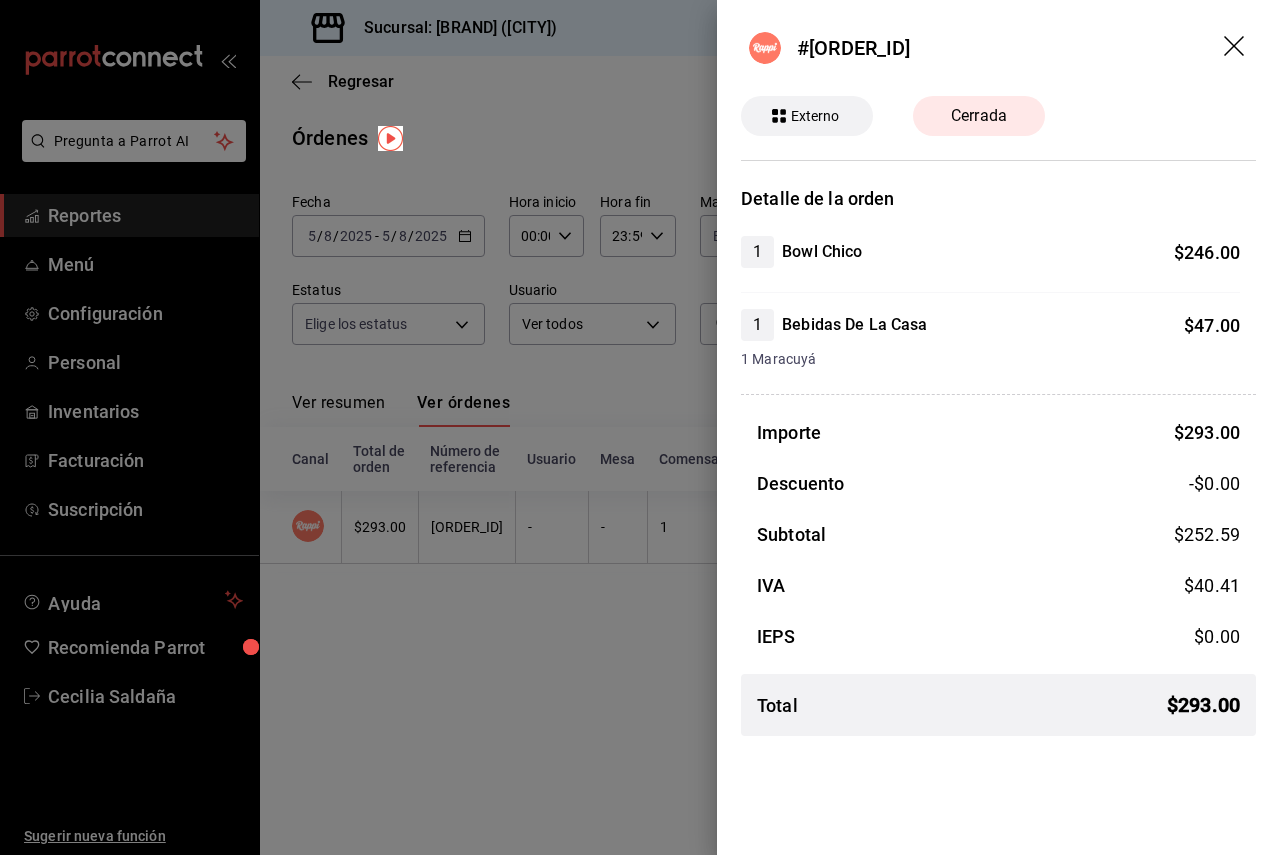 click on "Bebidas De La Casa" at bounding box center [854, 325] 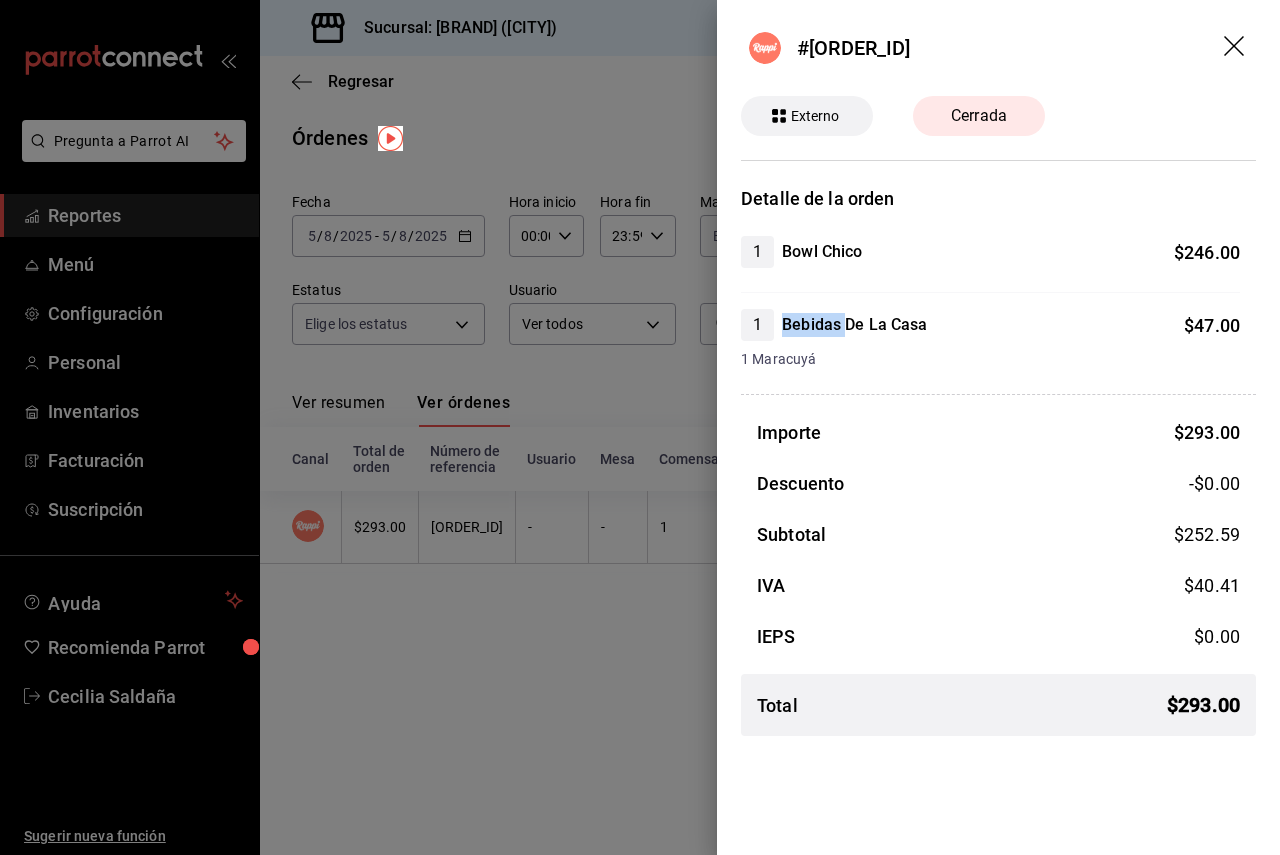 click on "Bebidas De La Casa" at bounding box center (854, 325) 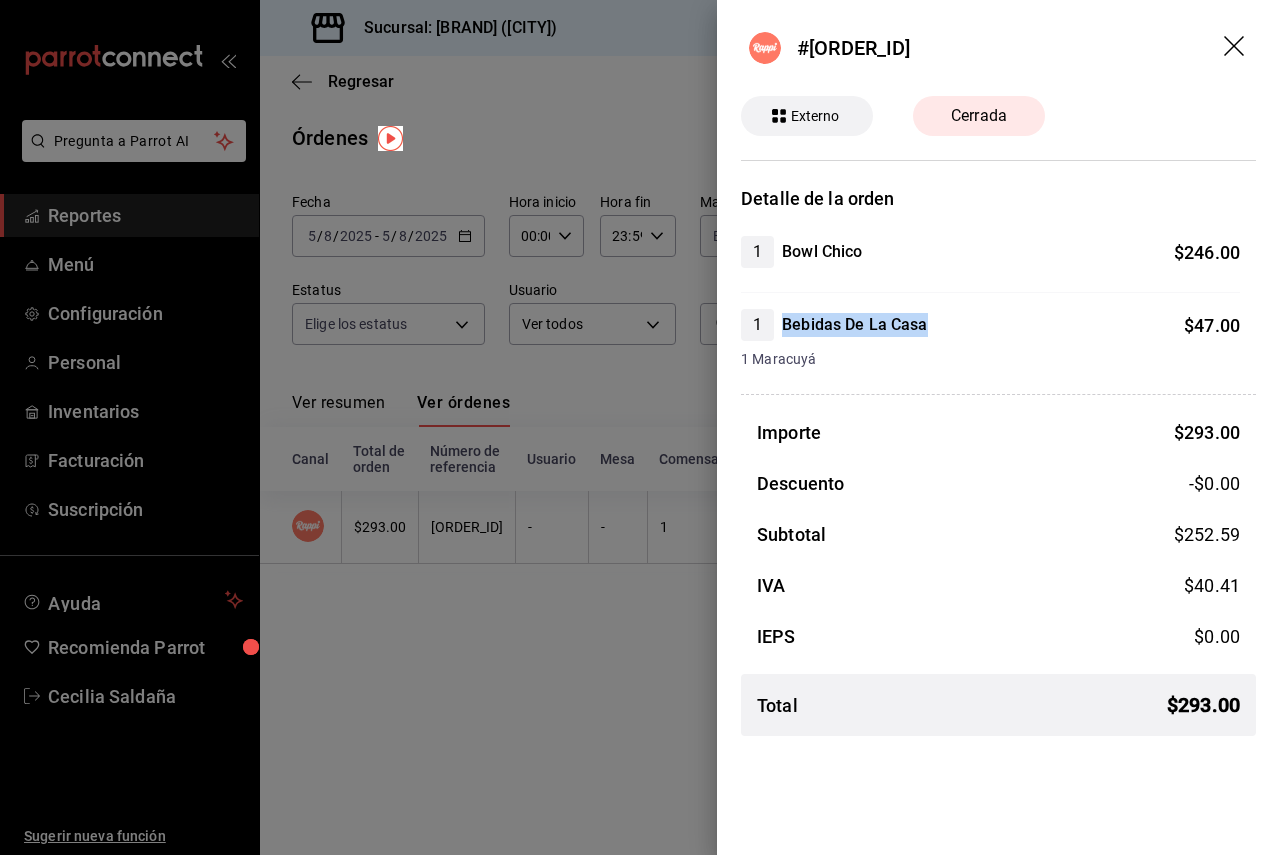 click on "Bebidas De La Casa" at bounding box center (854, 325) 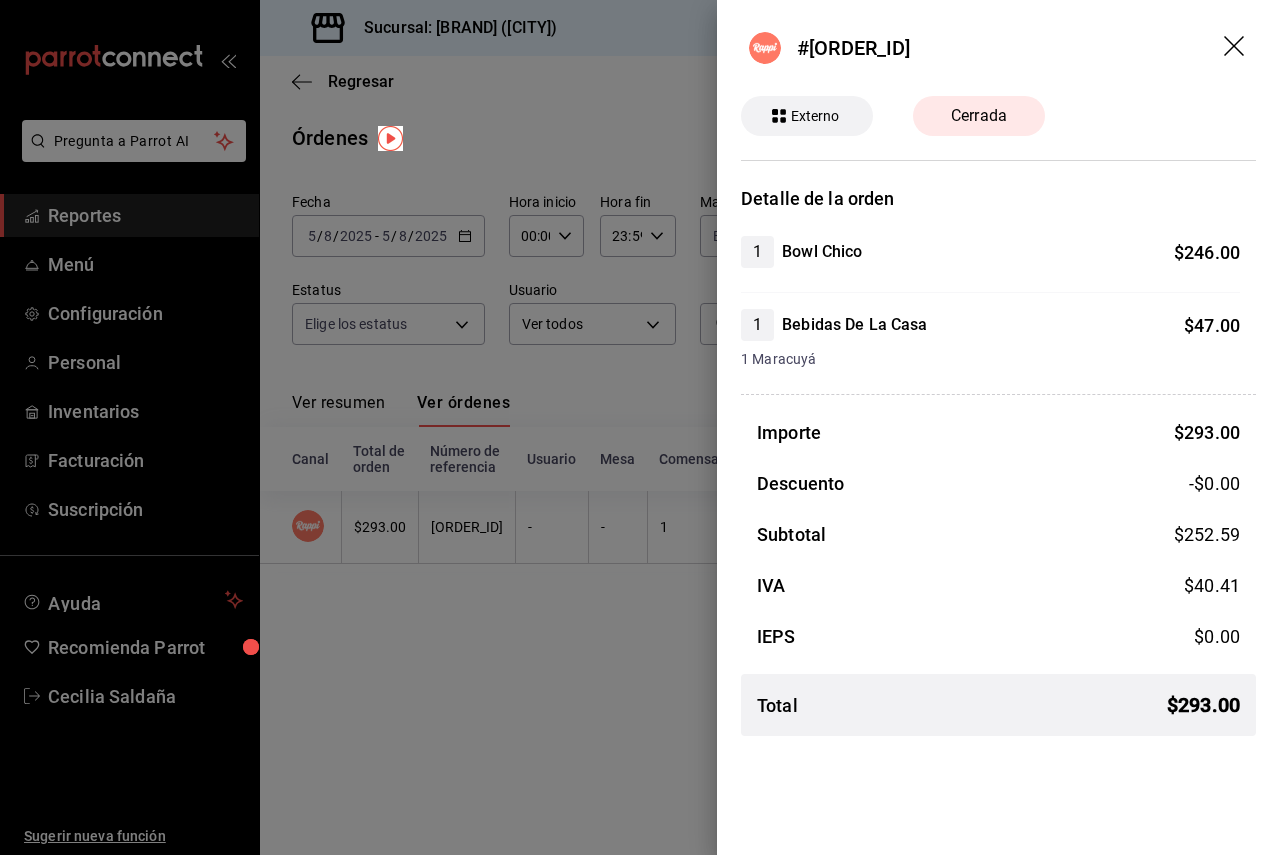 click on "#050825-R-0019" at bounding box center [998, 48] 